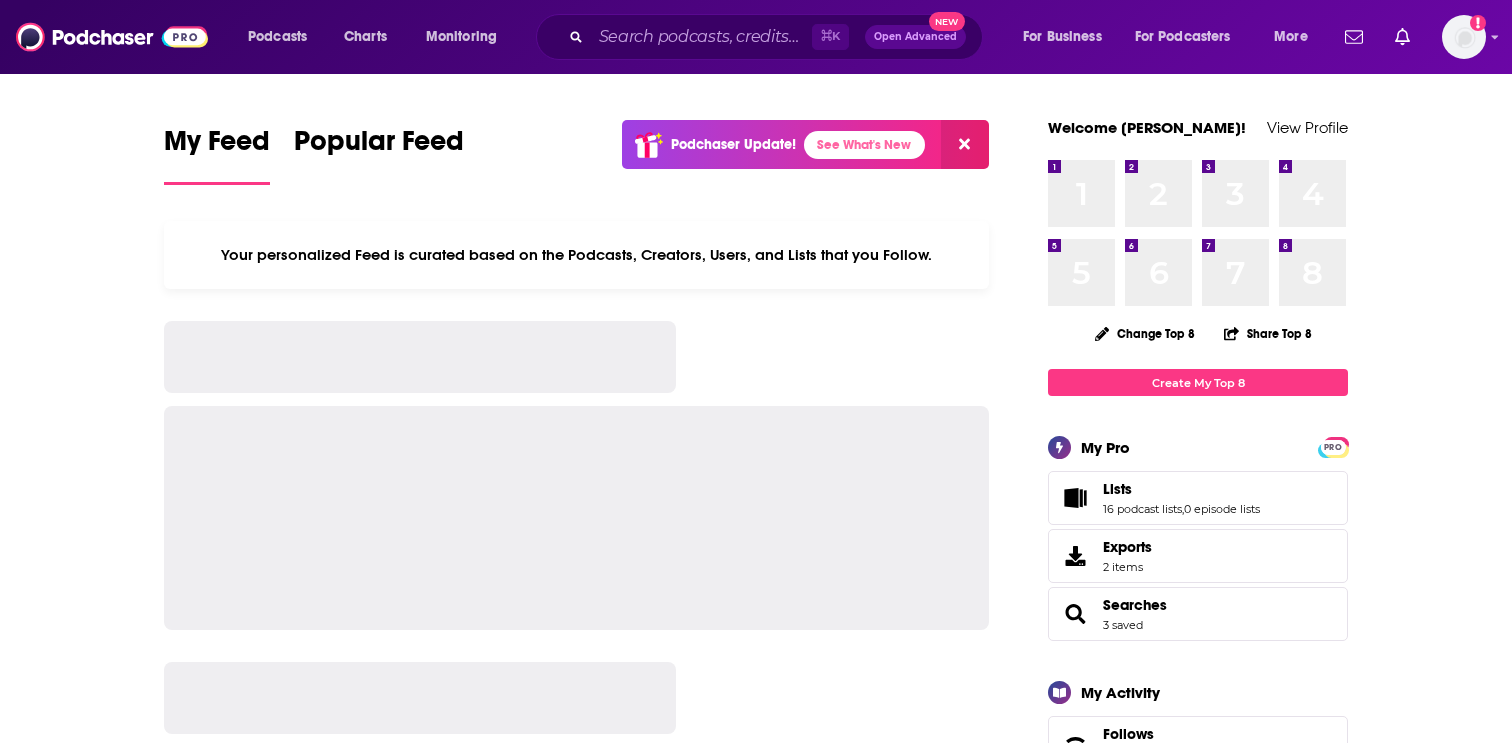 scroll, scrollTop: 0, scrollLeft: 0, axis: both 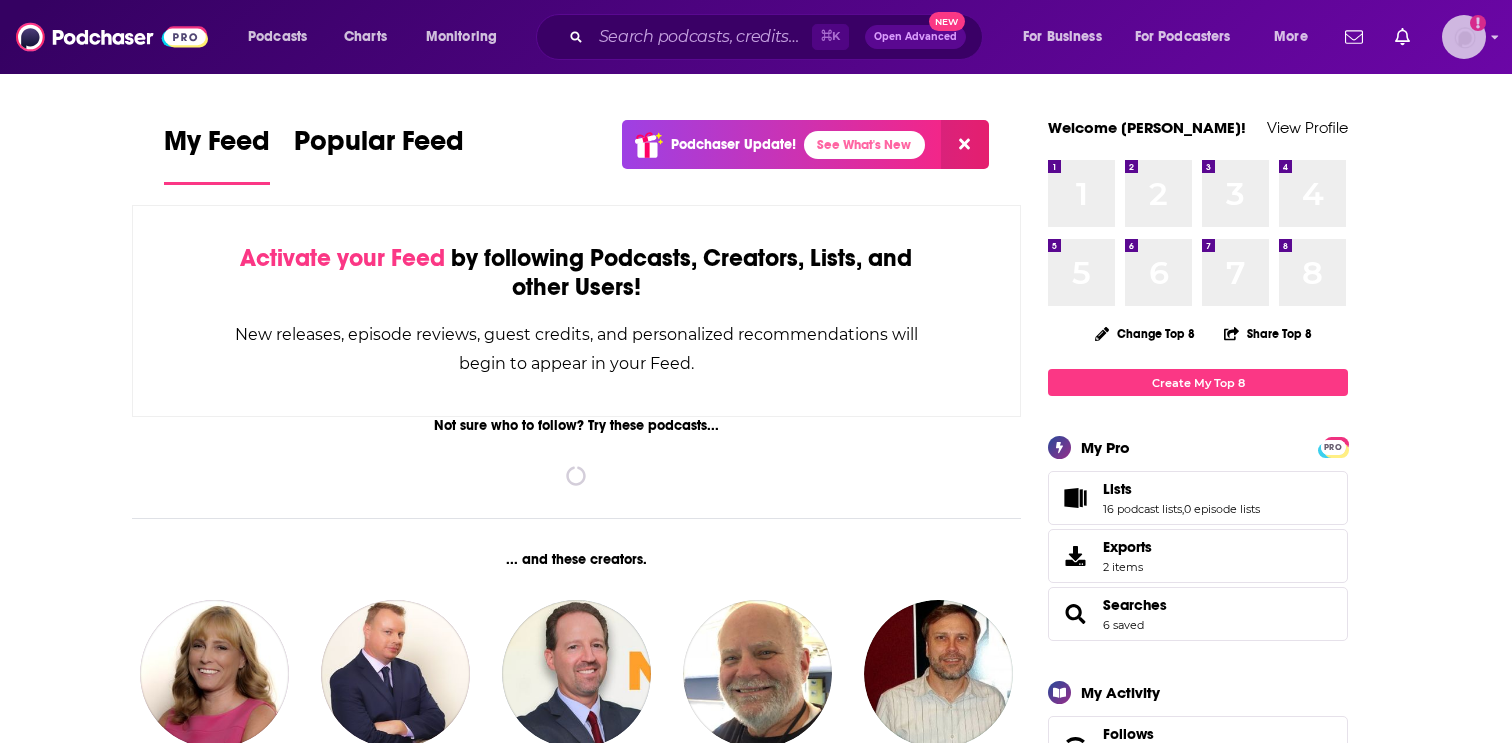 click at bounding box center (1464, 37) 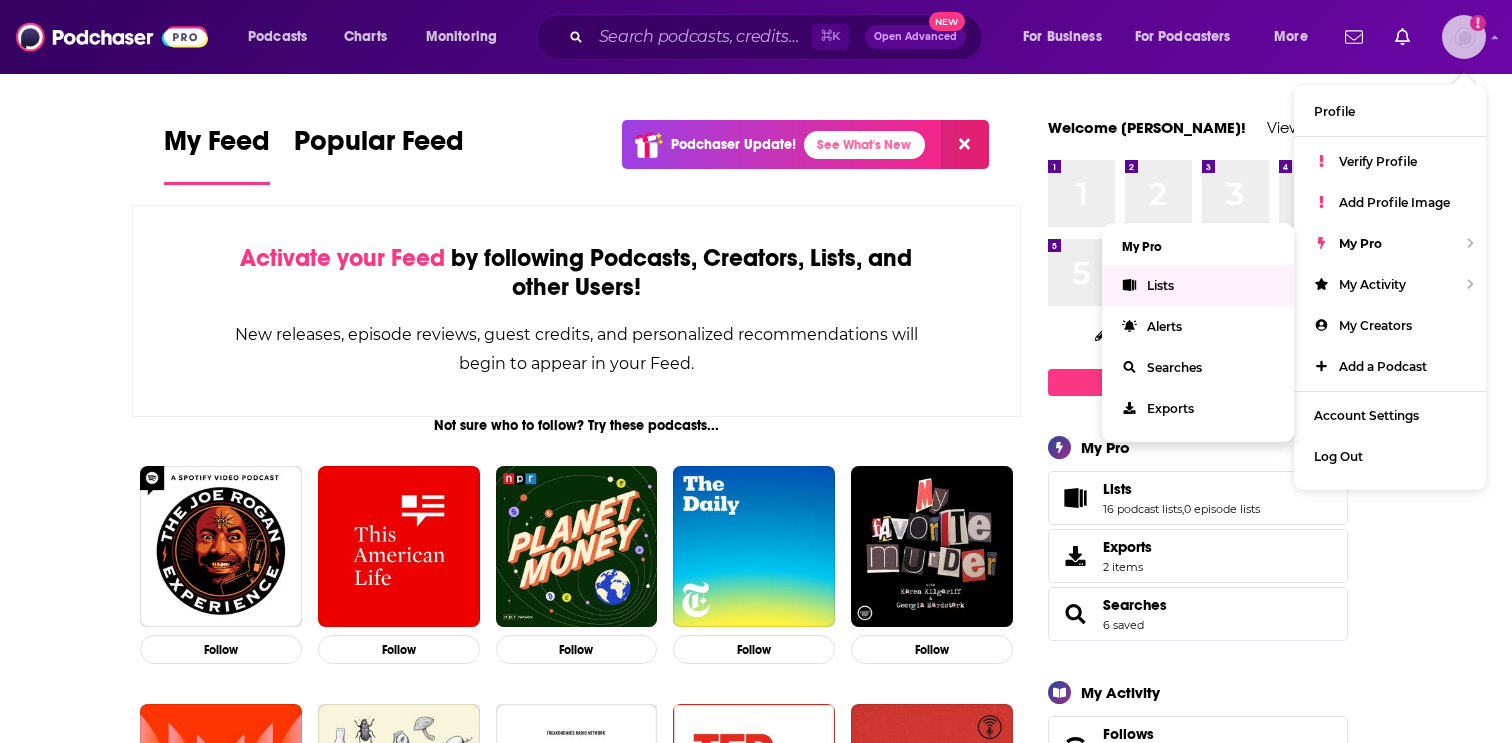 click on "Lists" at bounding box center (1198, 285) 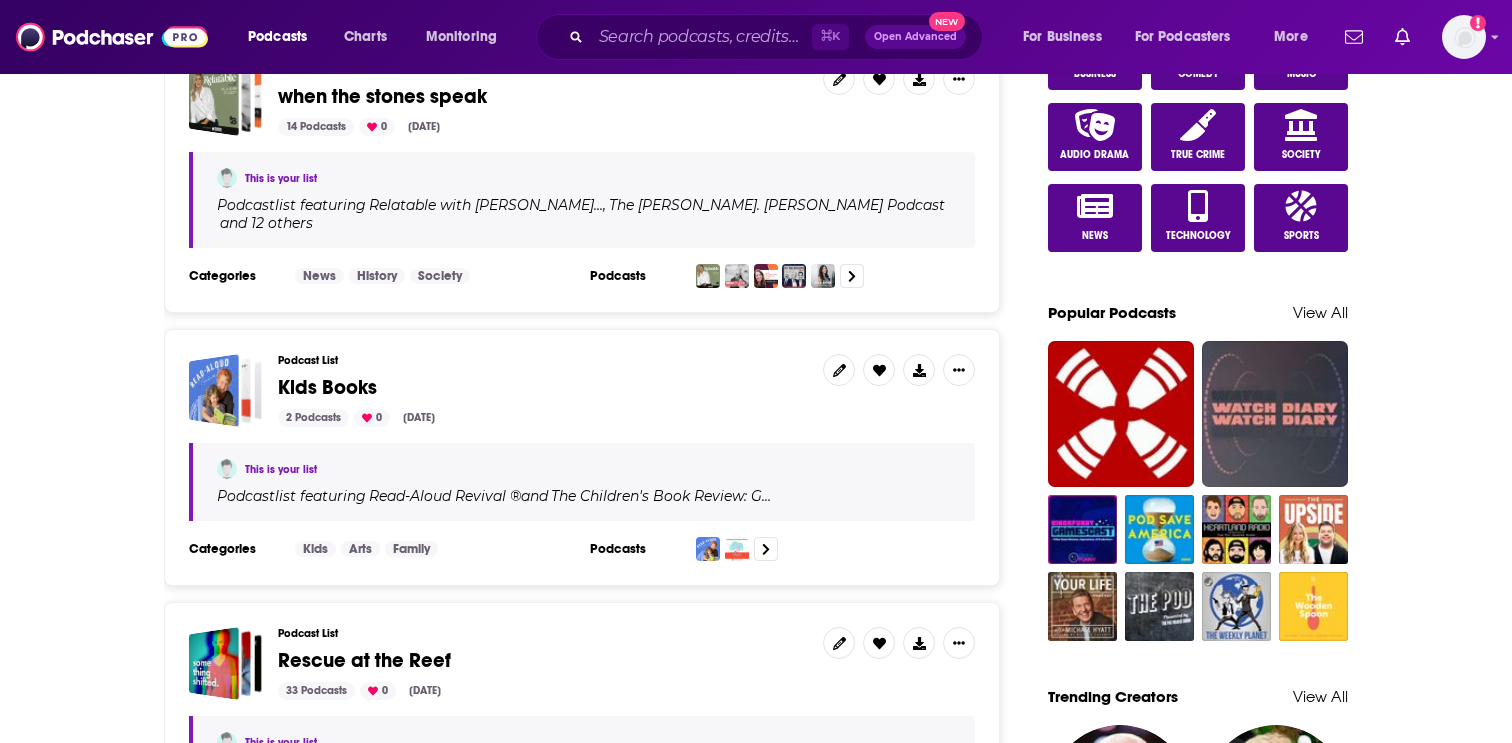 scroll, scrollTop: 1181, scrollLeft: 0, axis: vertical 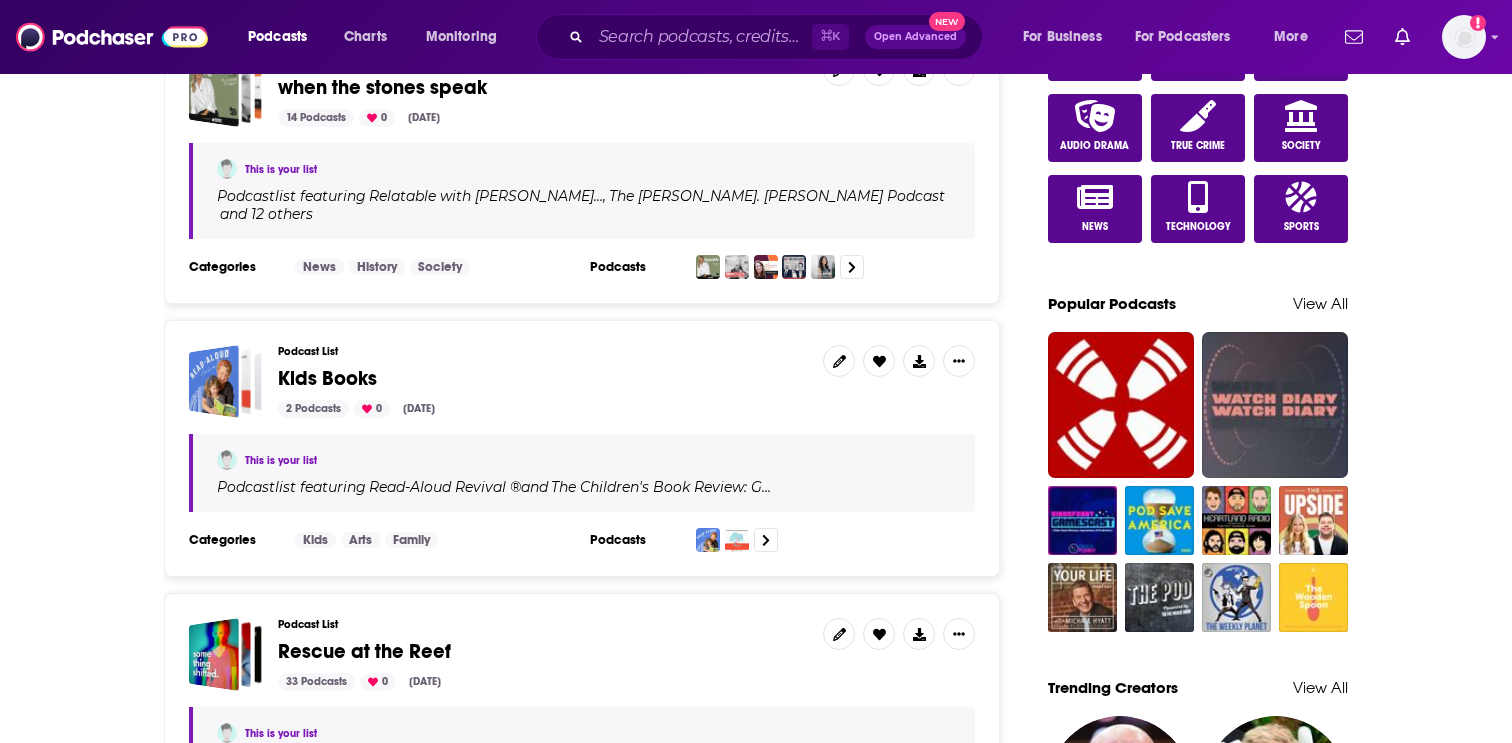 click on "Kids Books" at bounding box center [327, 378] 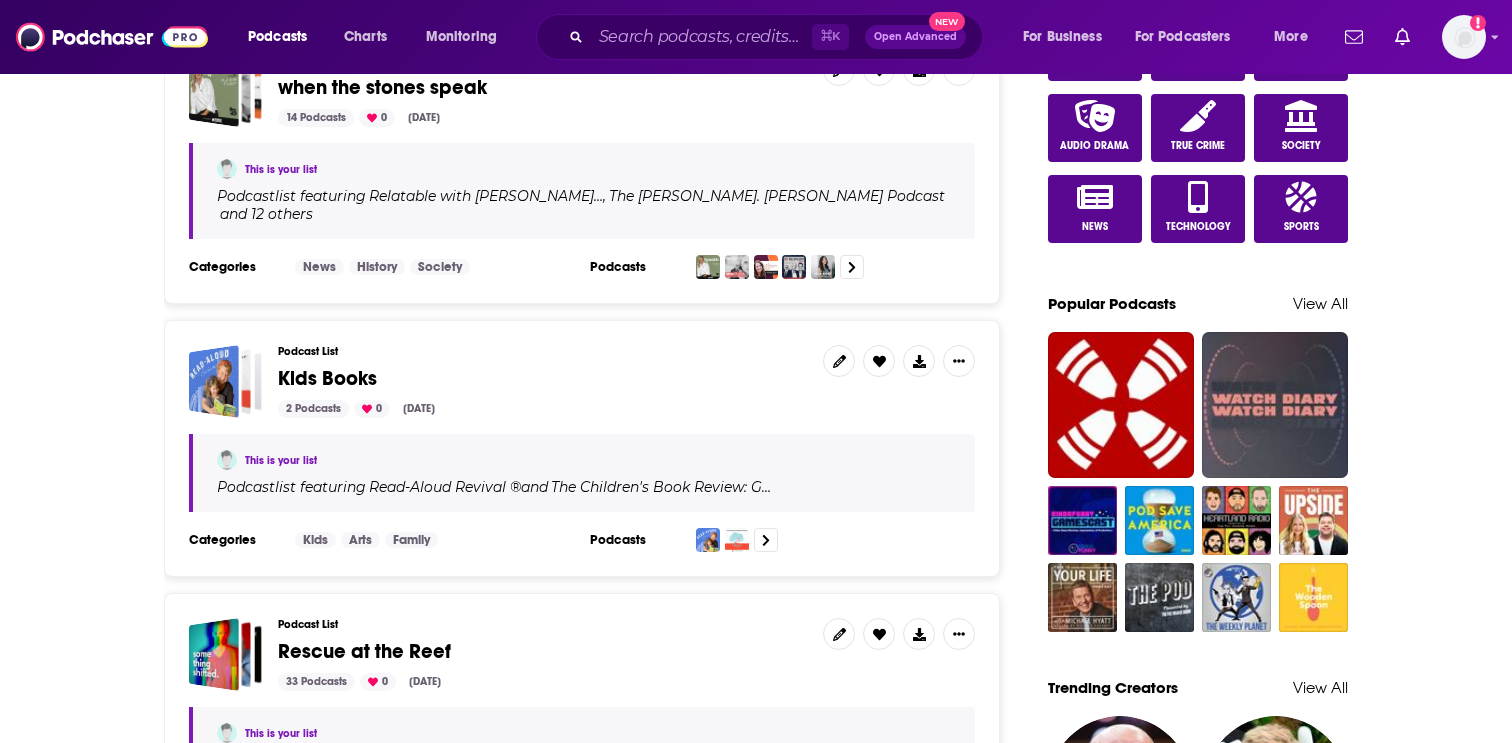 scroll, scrollTop: 0, scrollLeft: 0, axis: both 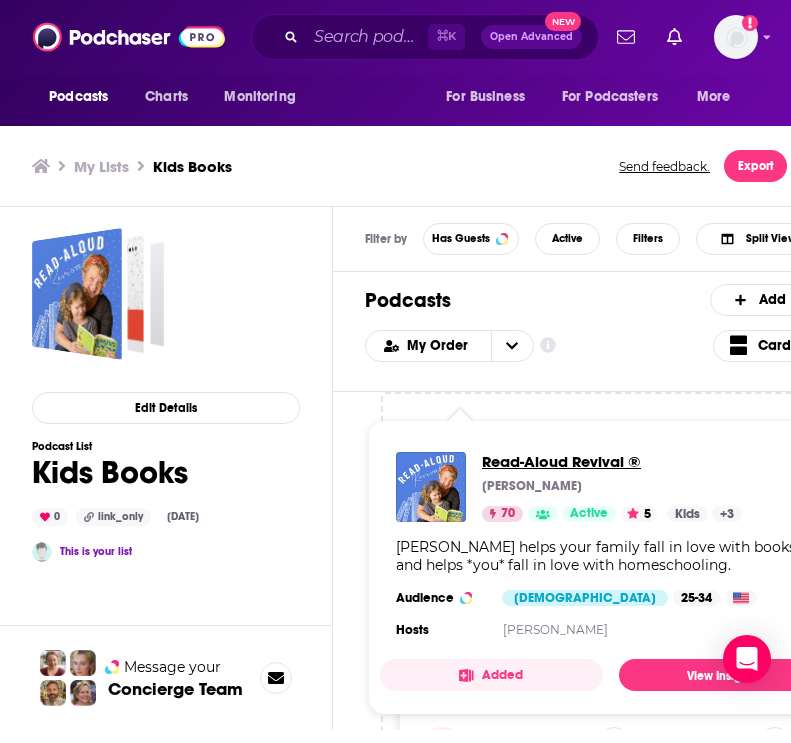 click on "Read-Aloud Revival ®" at bounding box center [612, 461] 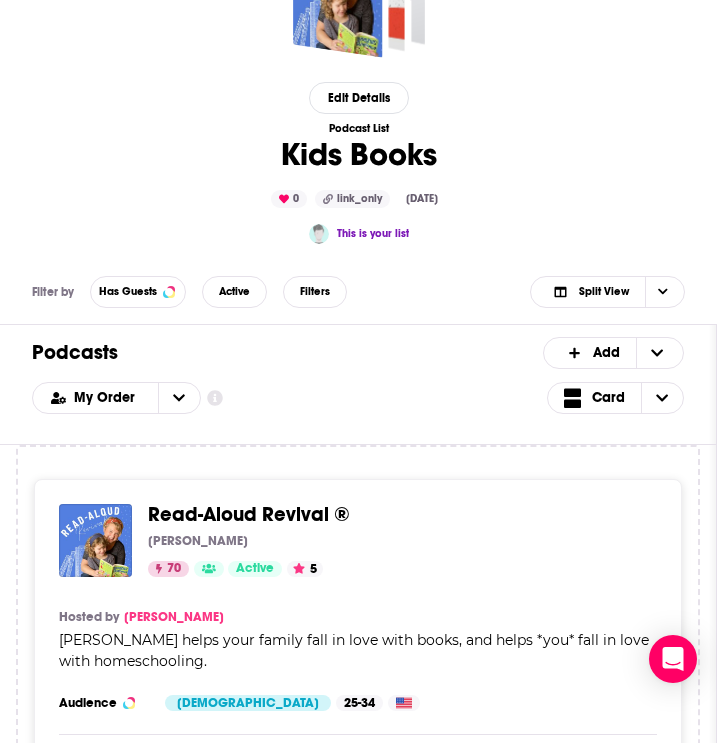 scroll, scrollTop: 377, scrollLeft: 0, axis: vertical 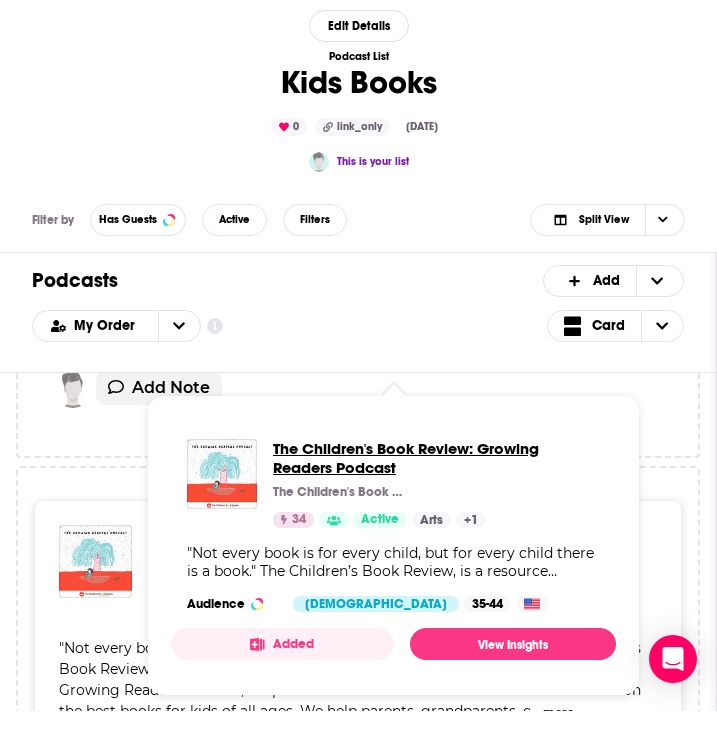 click on "The Children's Book Review: Growing Readers Podcast" at bounding box center (436, 458) 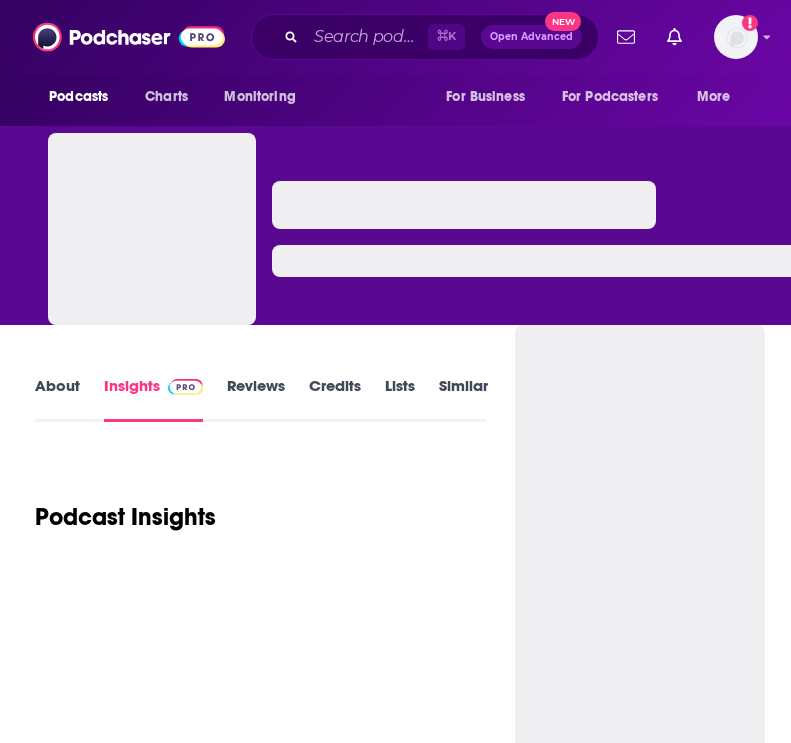 scroll, scrollTop: 0, scrollLeft: 0, axis: both 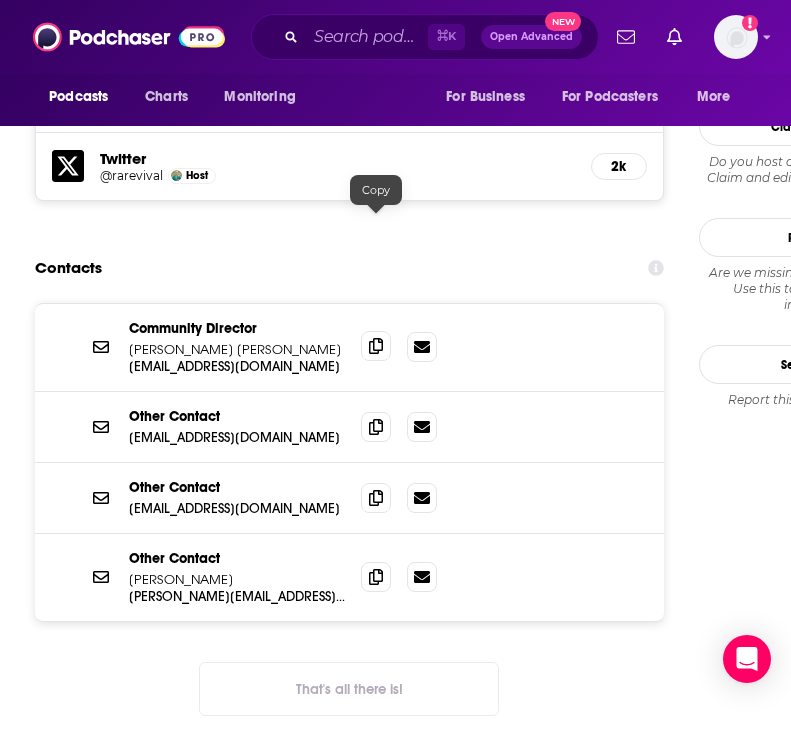 click 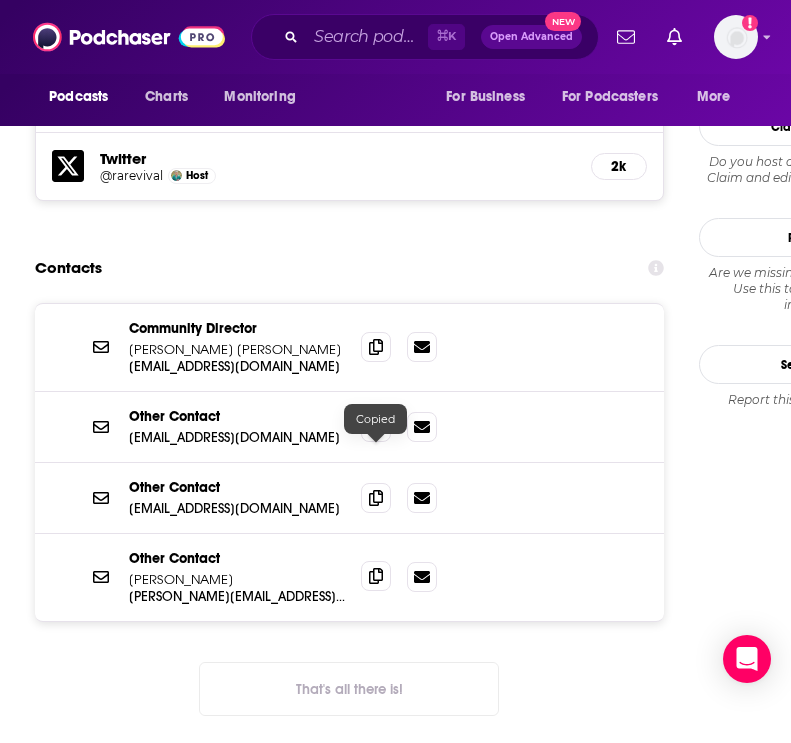 click 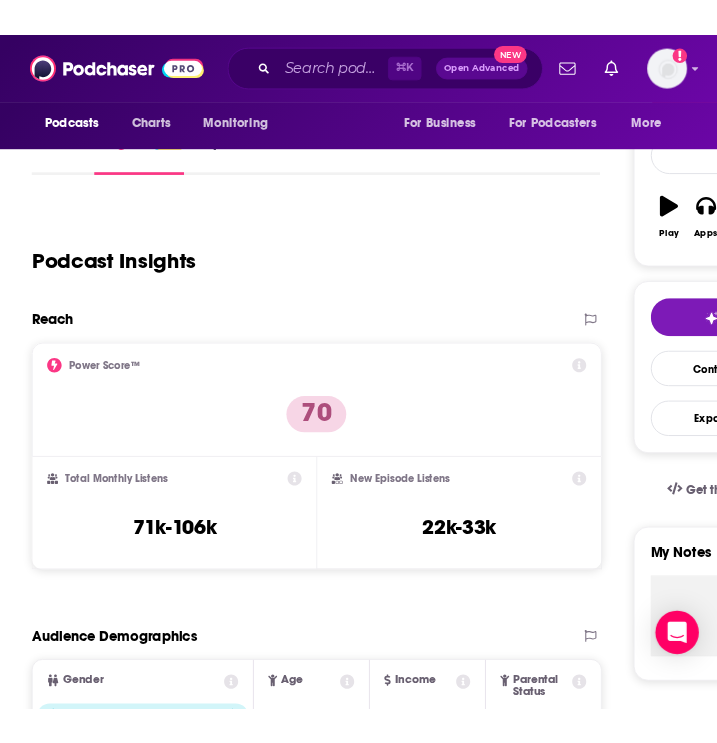 scroll, scrollTop: 0, scrollLeft: 0, axis: both 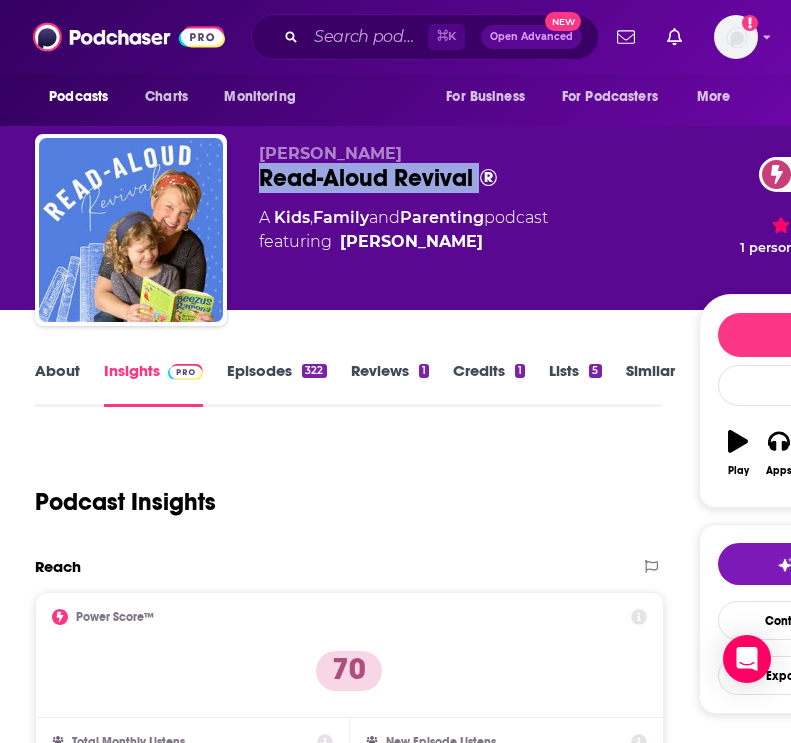 drag, startPoint x: 478, startPoint y: 179, endPoint x: 250, endPoint y: 180, distance: 228.0022 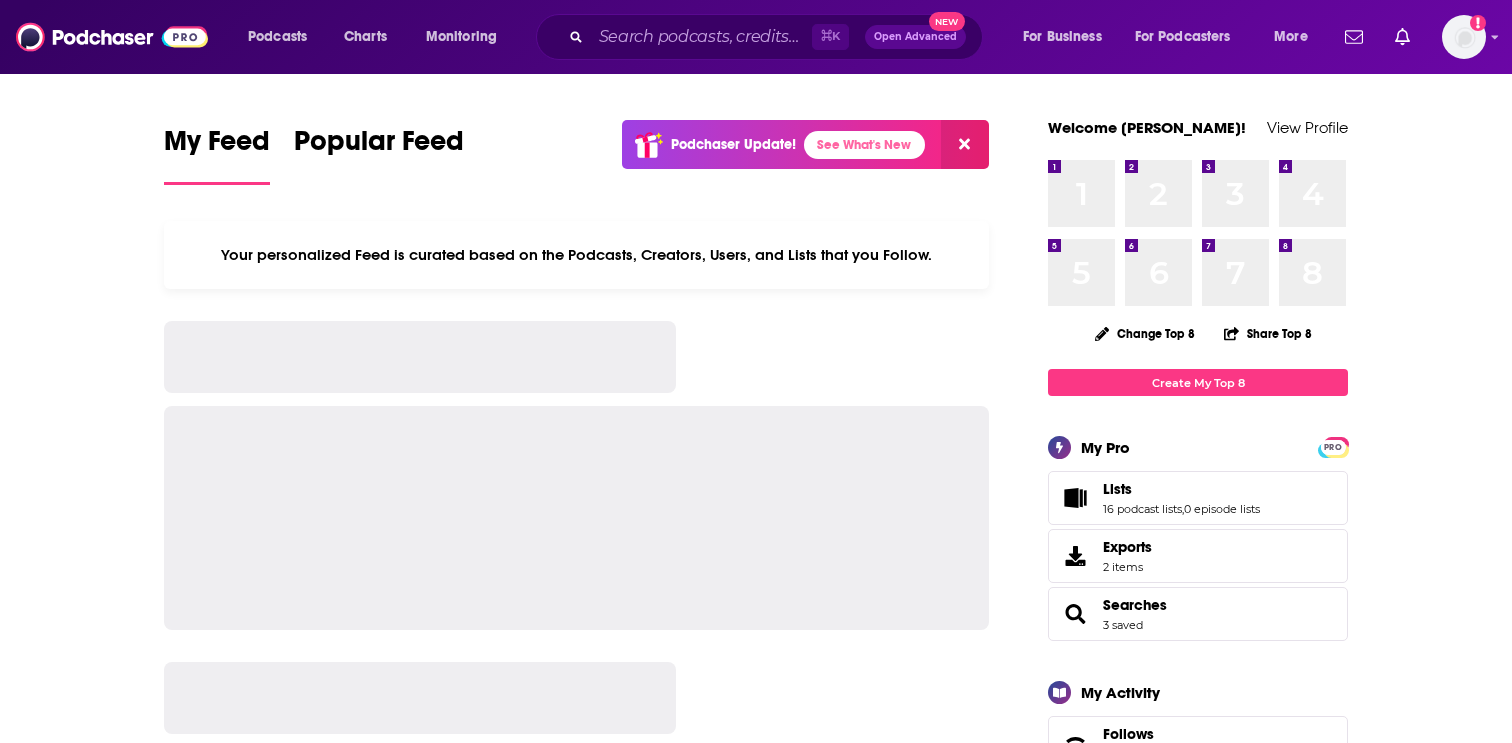 scroll, scrollTop: 0, scrollLeft: 0, axis: both 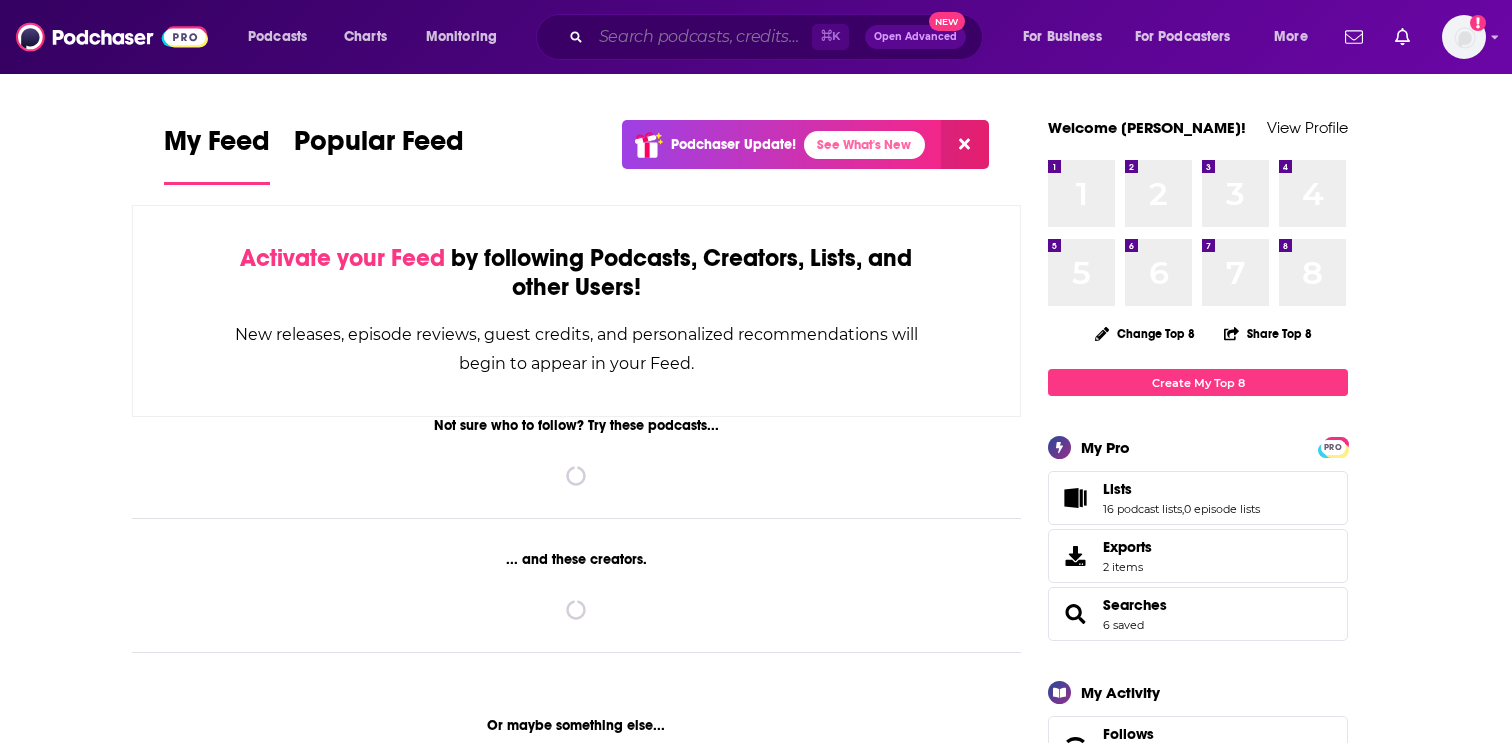 click at bounding box center (701, 37) 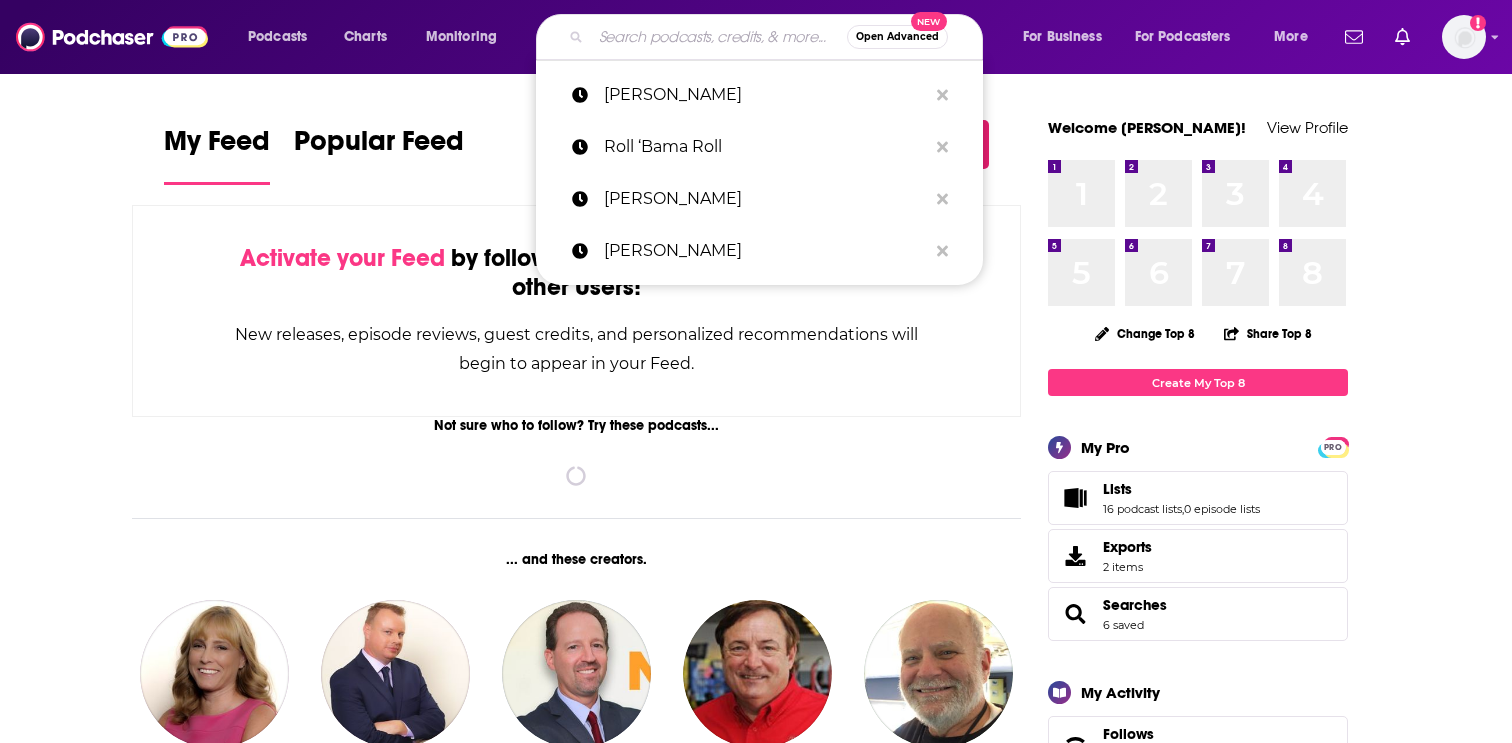 paste on "Happy Home Podcast" 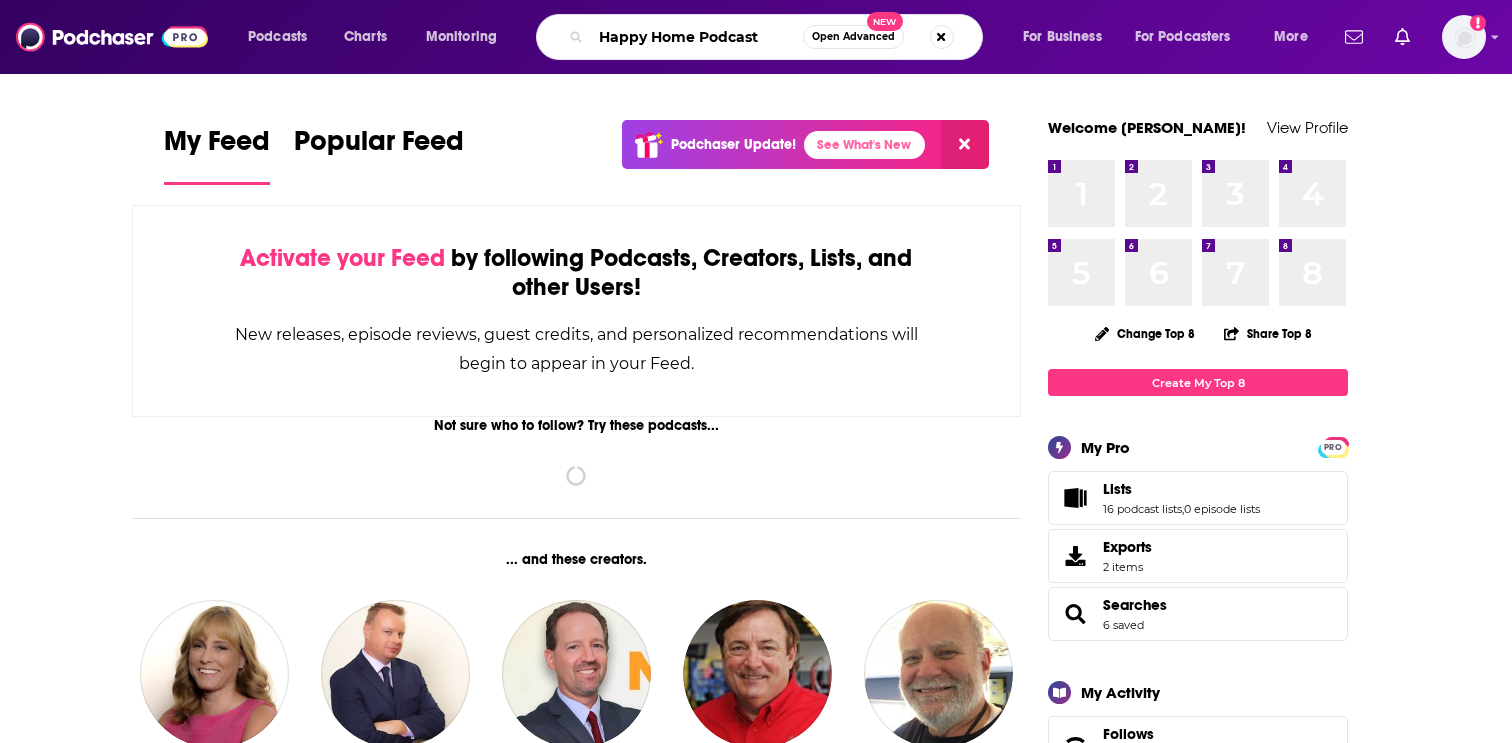 type on "Happy Home Podcast" 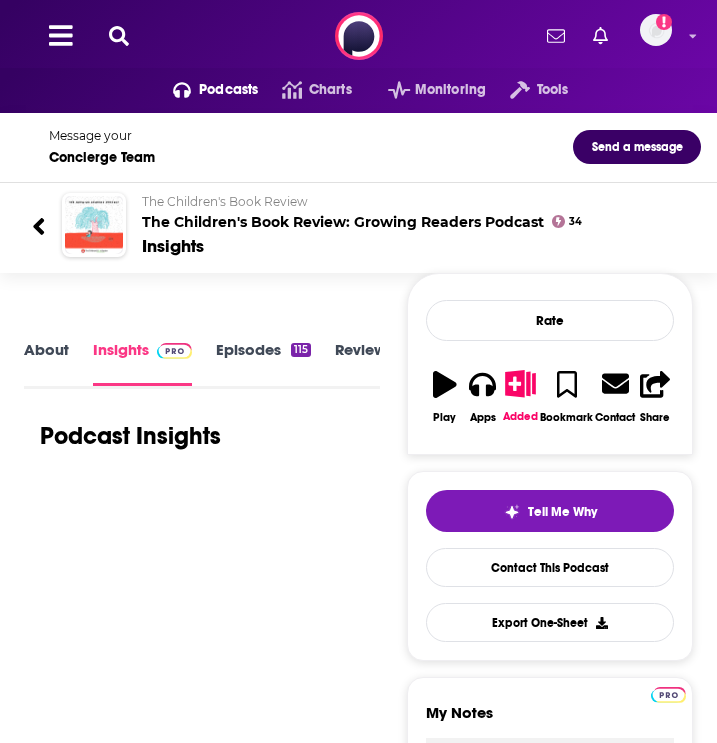 scroll, scrollTop: 0, scrollLeft: 0, axis: both 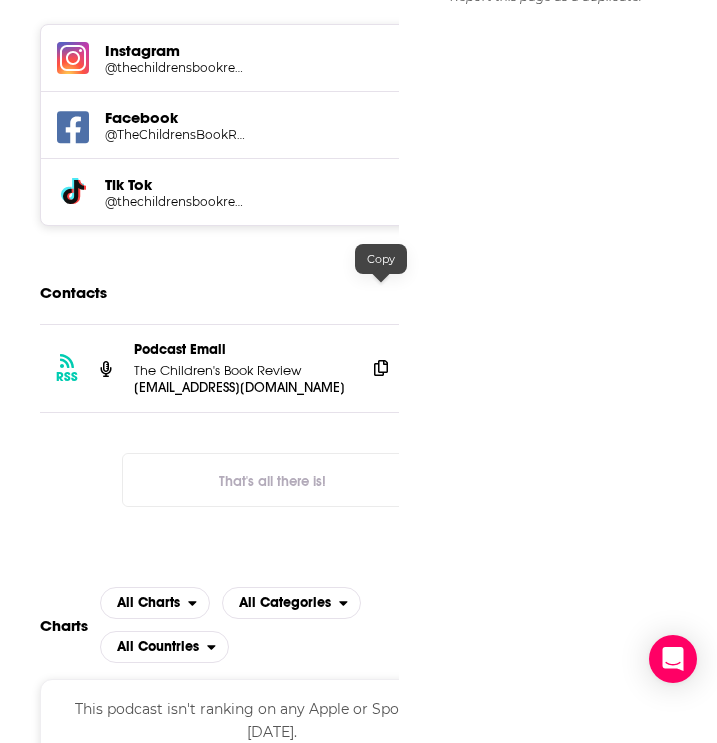 click 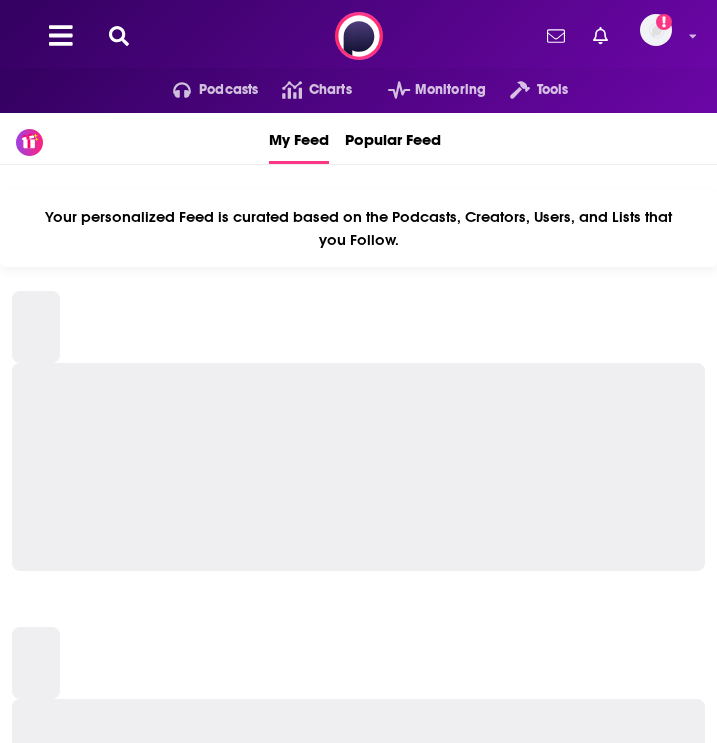 scroll, scrollTop: 0, scrollLeft: 0, axis: both 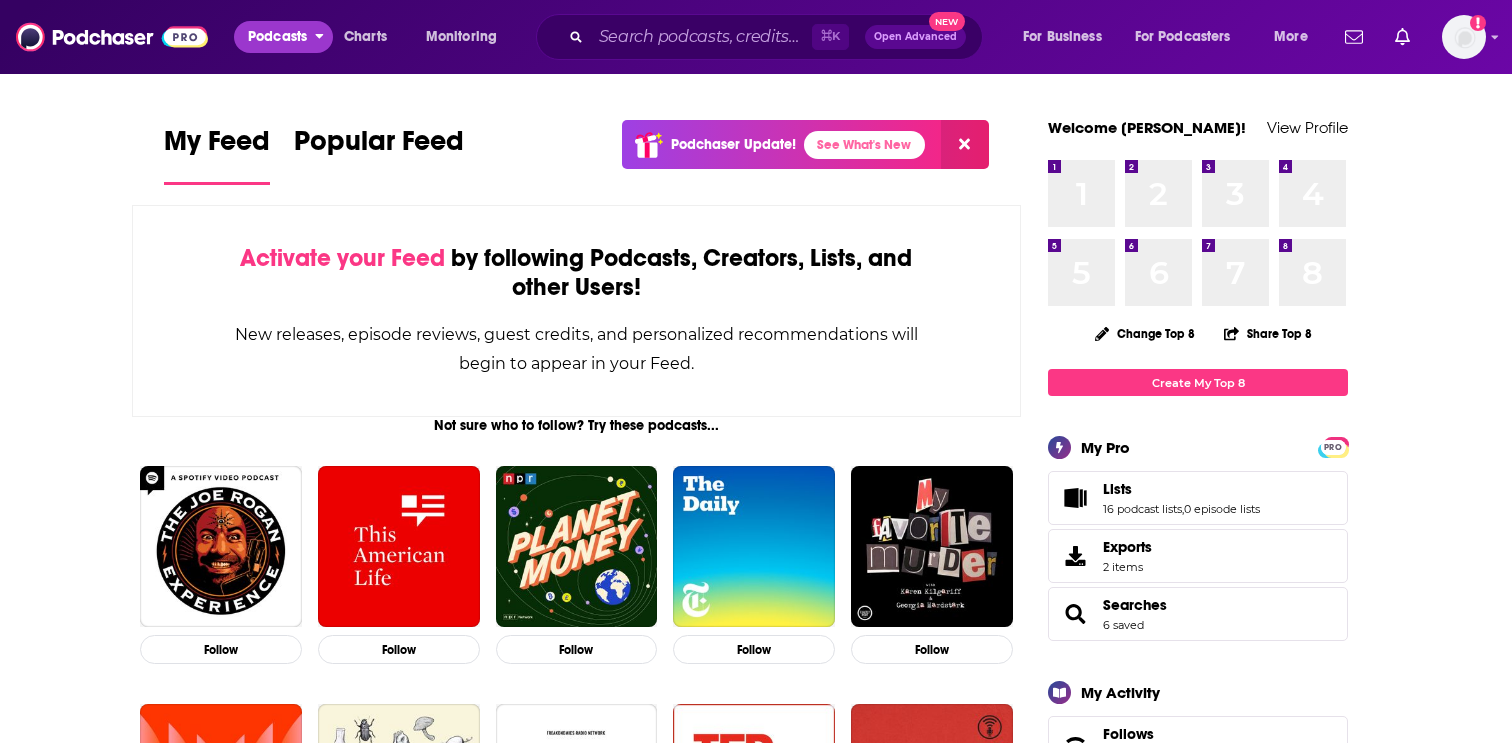 click on "Podcasts" at bounding box center [277, 37] 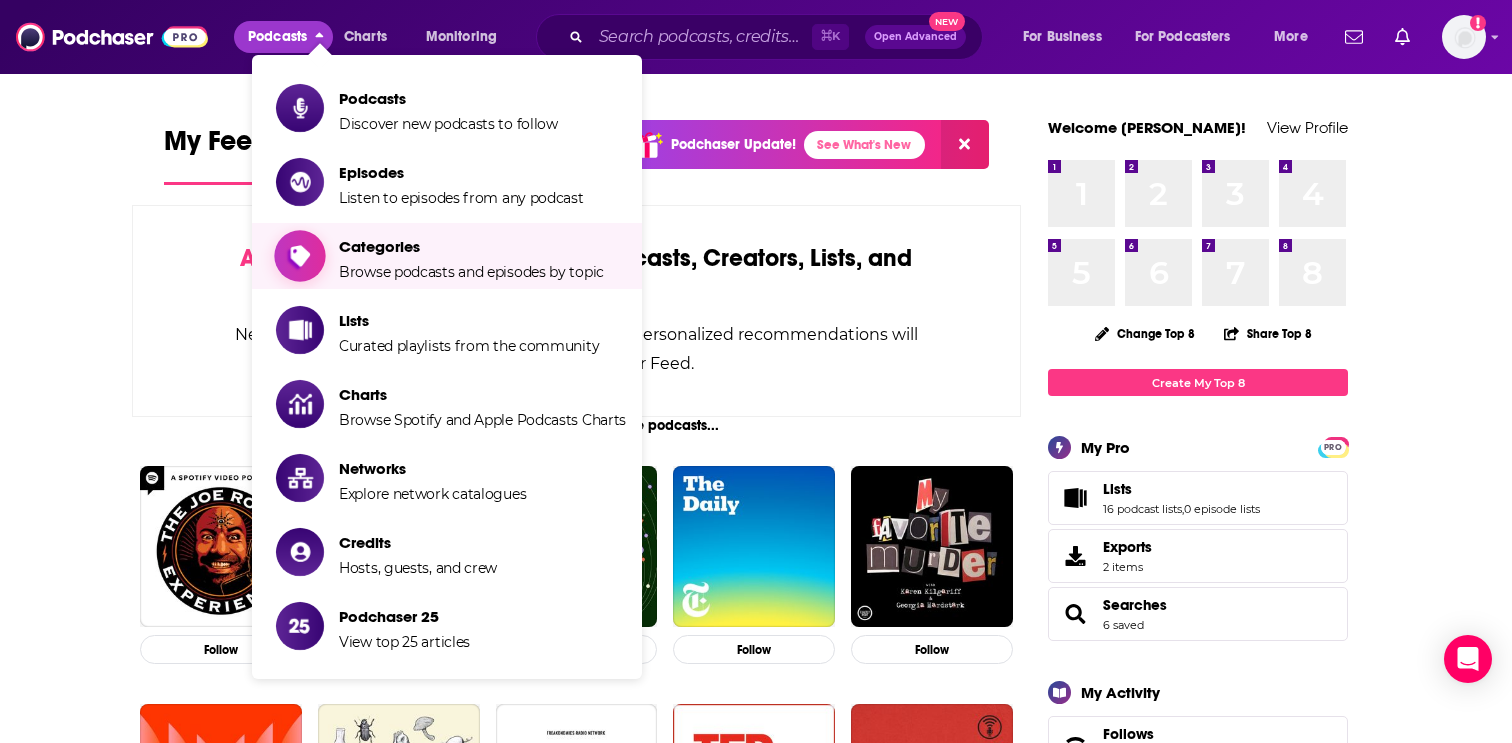 click on "Browse podcasts and episodes by topic" at bounding box center [471, 272] 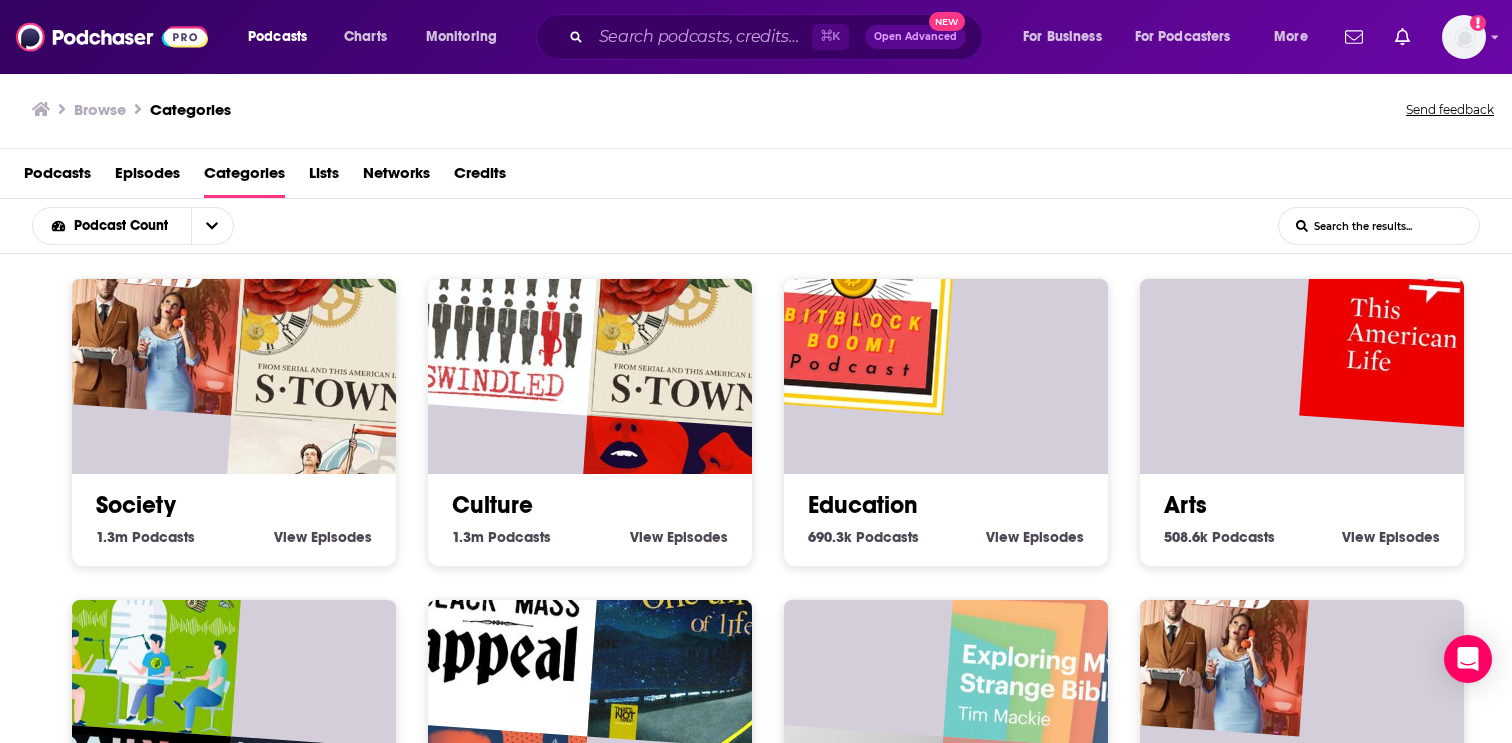 click on "List Search Input" at bounding box center (1379, 226) 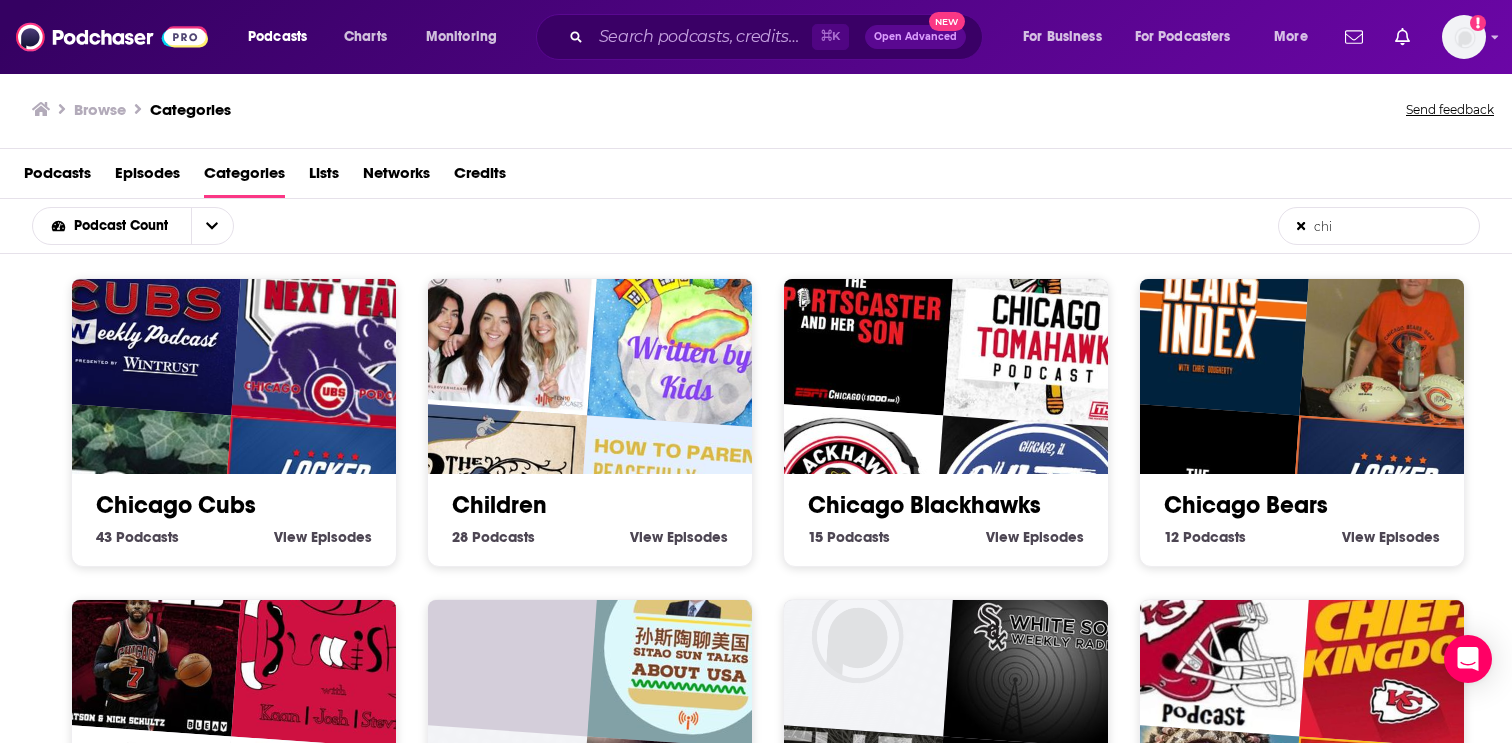 type on "chi" 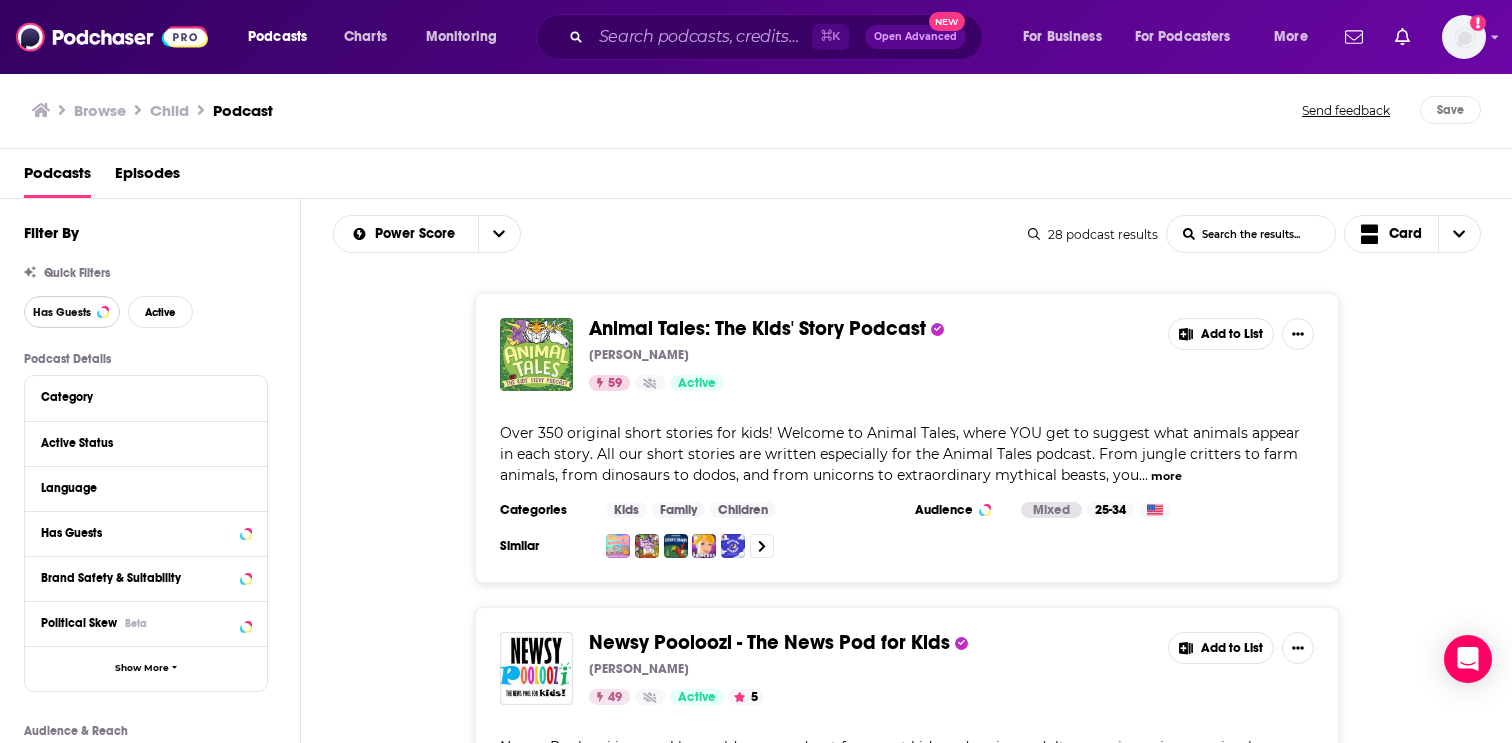 click on "Has Guests" at bounding box center [62, 312] 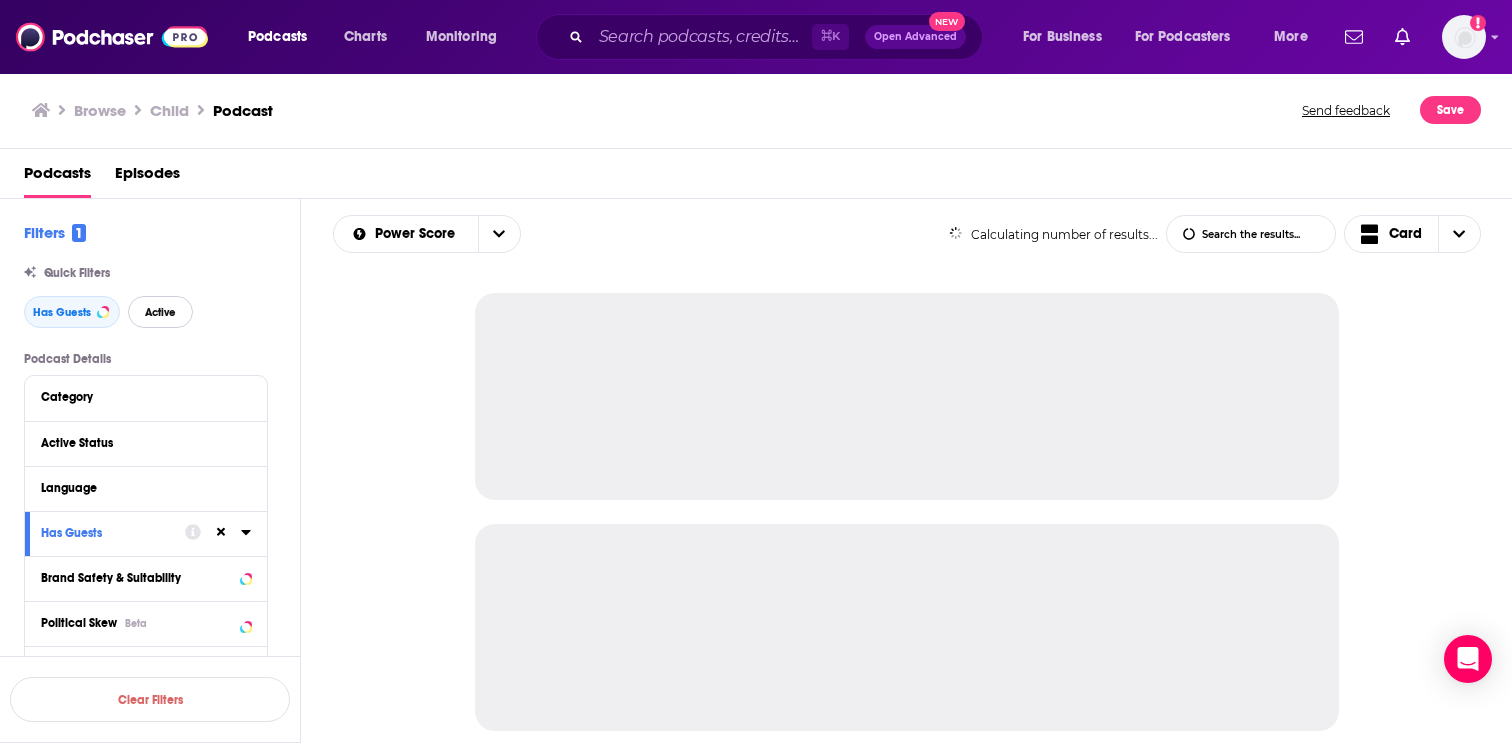 click on "Active" at bounding box center [160, 312] 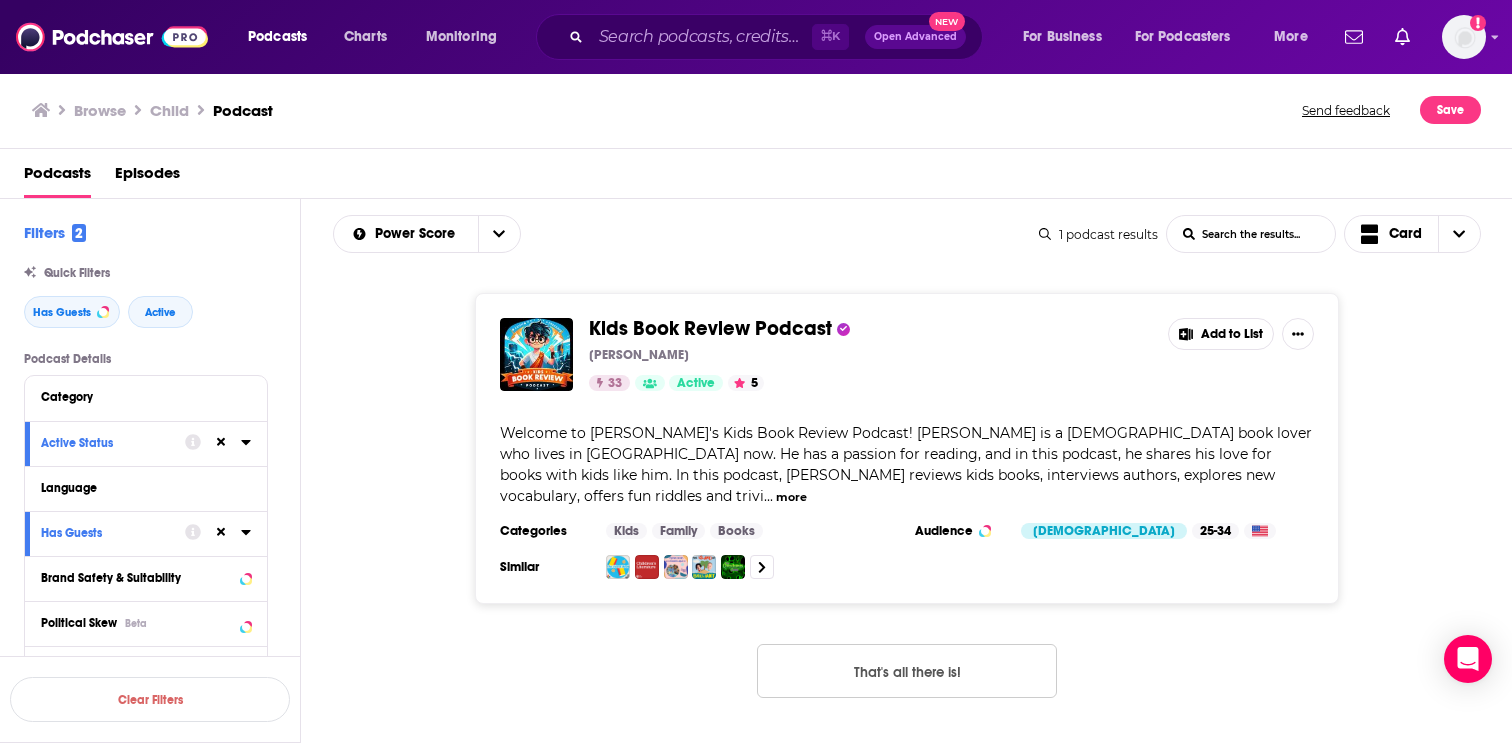 click on "more" at bounding box center (791, 497) 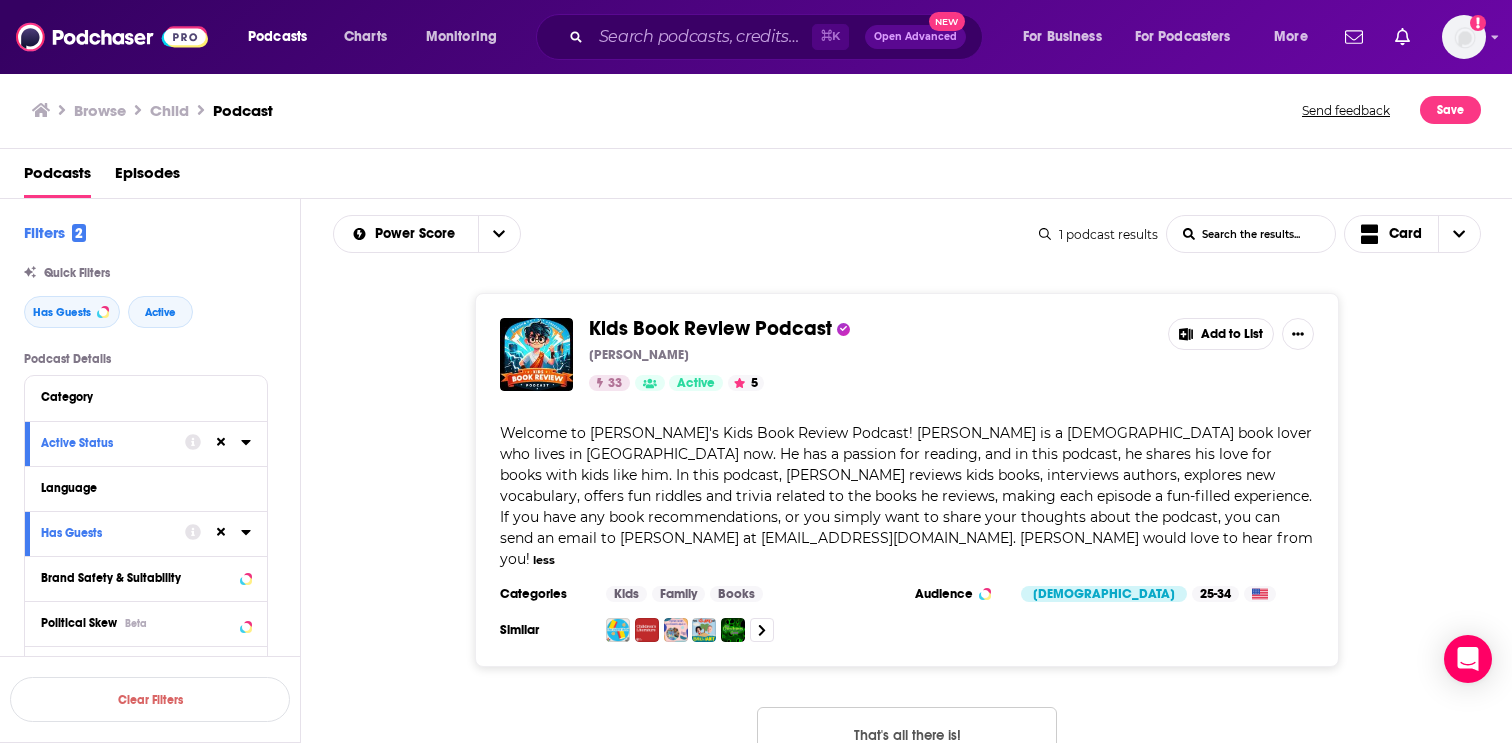 click on "Kids Book Review Podcast" at bounding box center [710, 328] 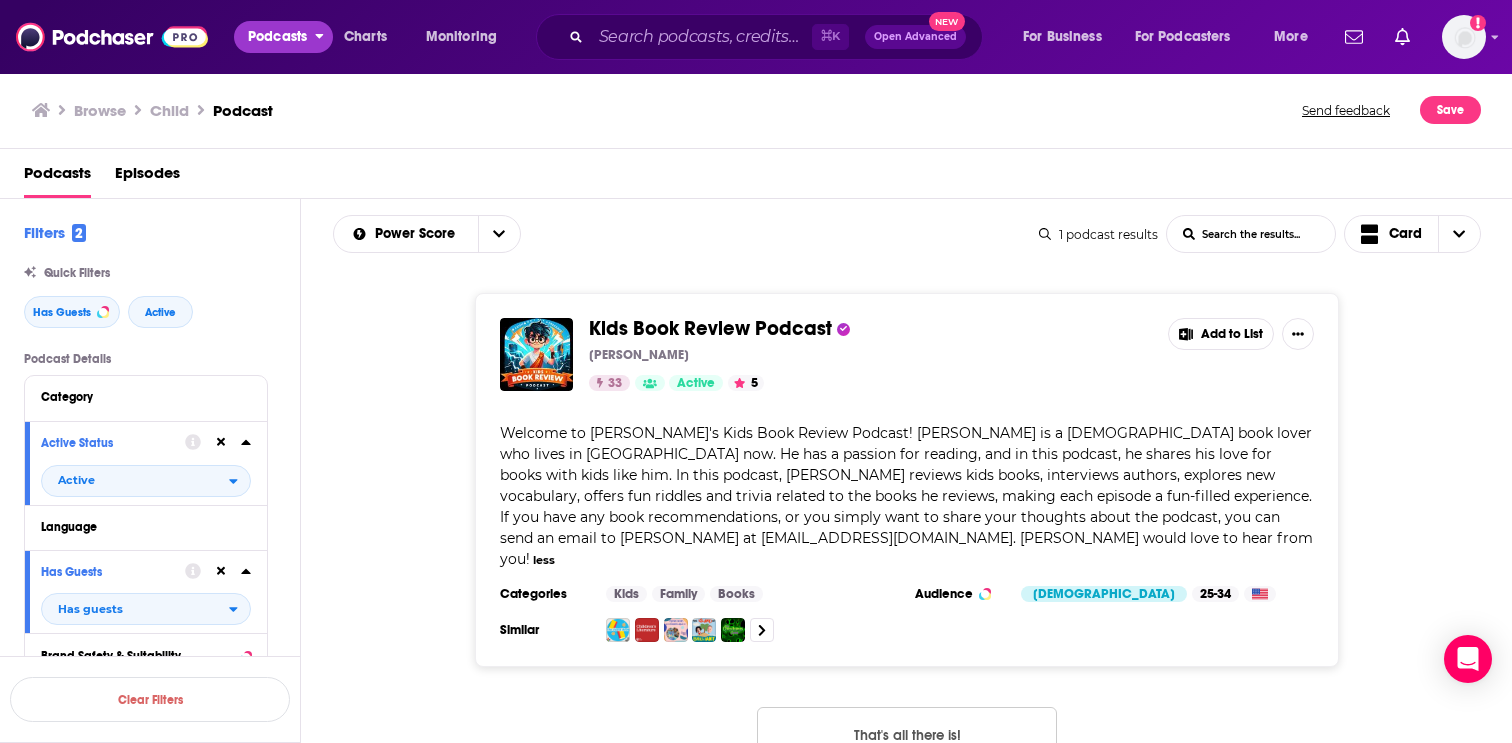 click at bounding box center (319, 31) 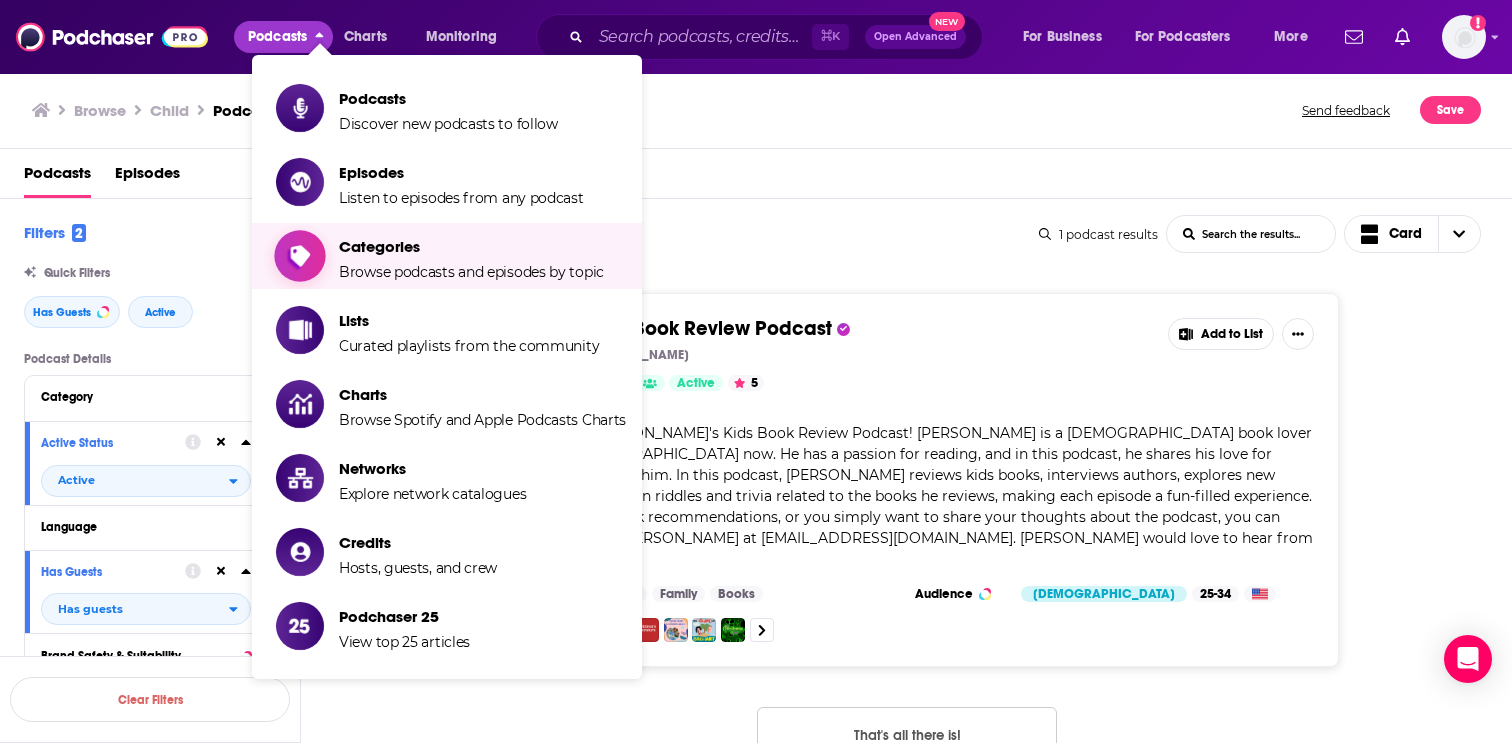 click on "Browse podcasts and episodes by topic" at bounding box center [471, 272] 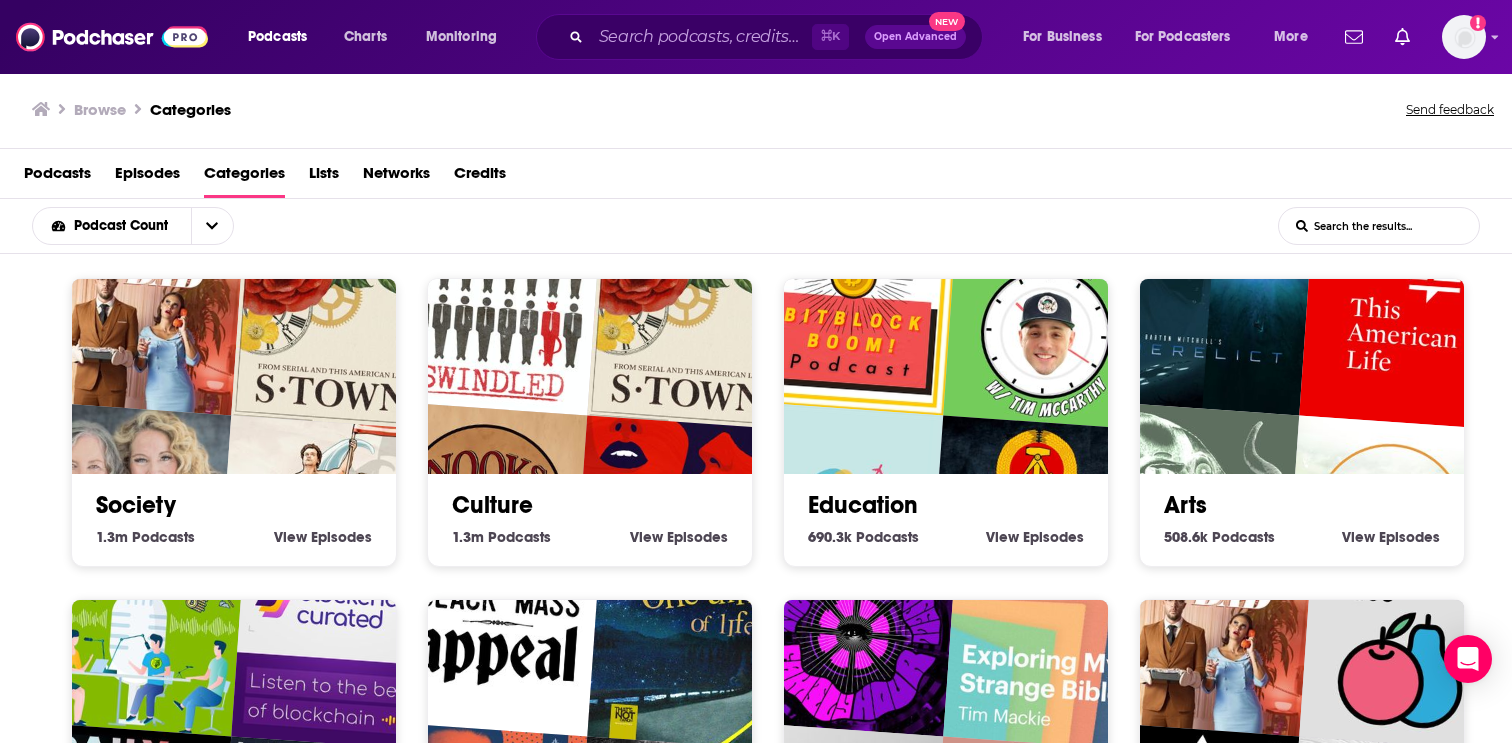 click on "List Search Input" at bounding box center (1379, 226) 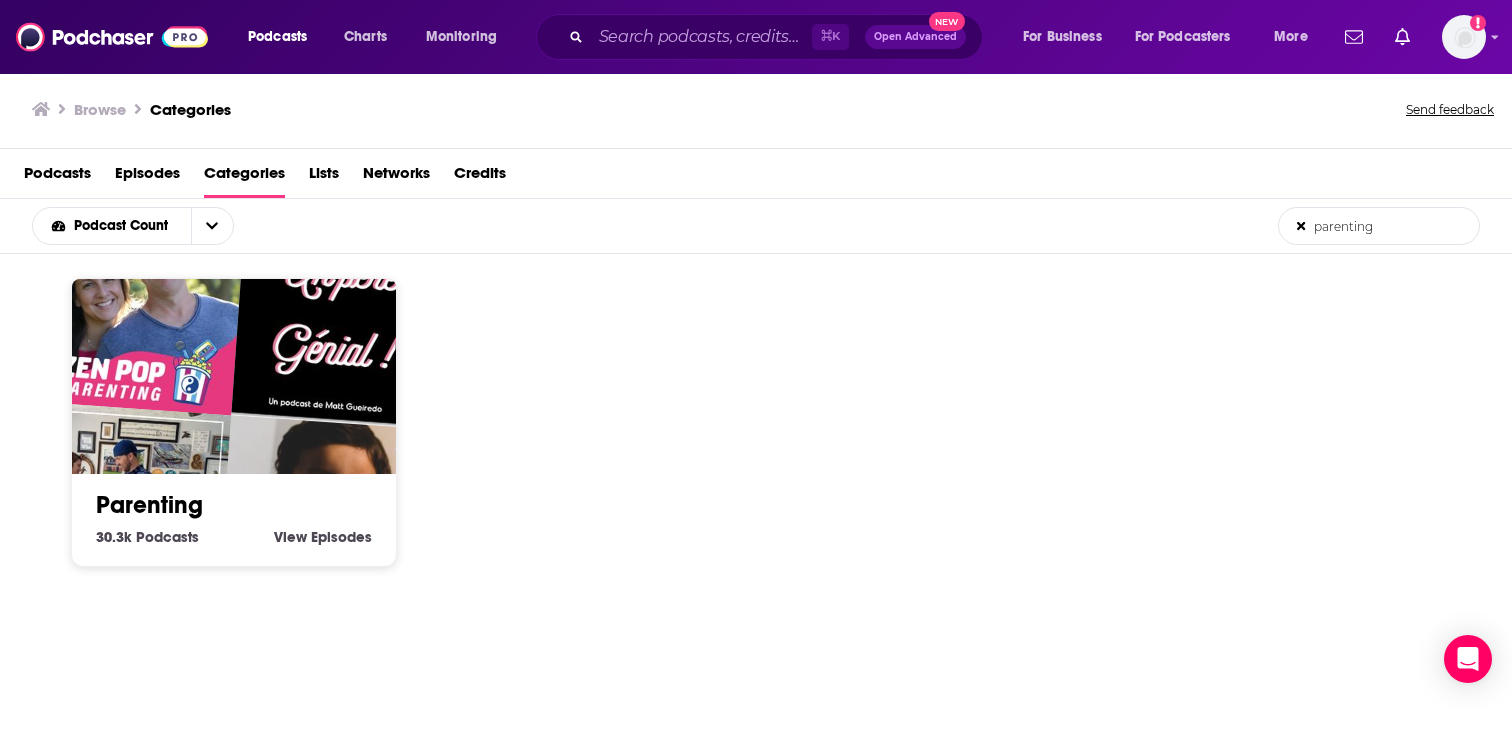 type on "parenting" 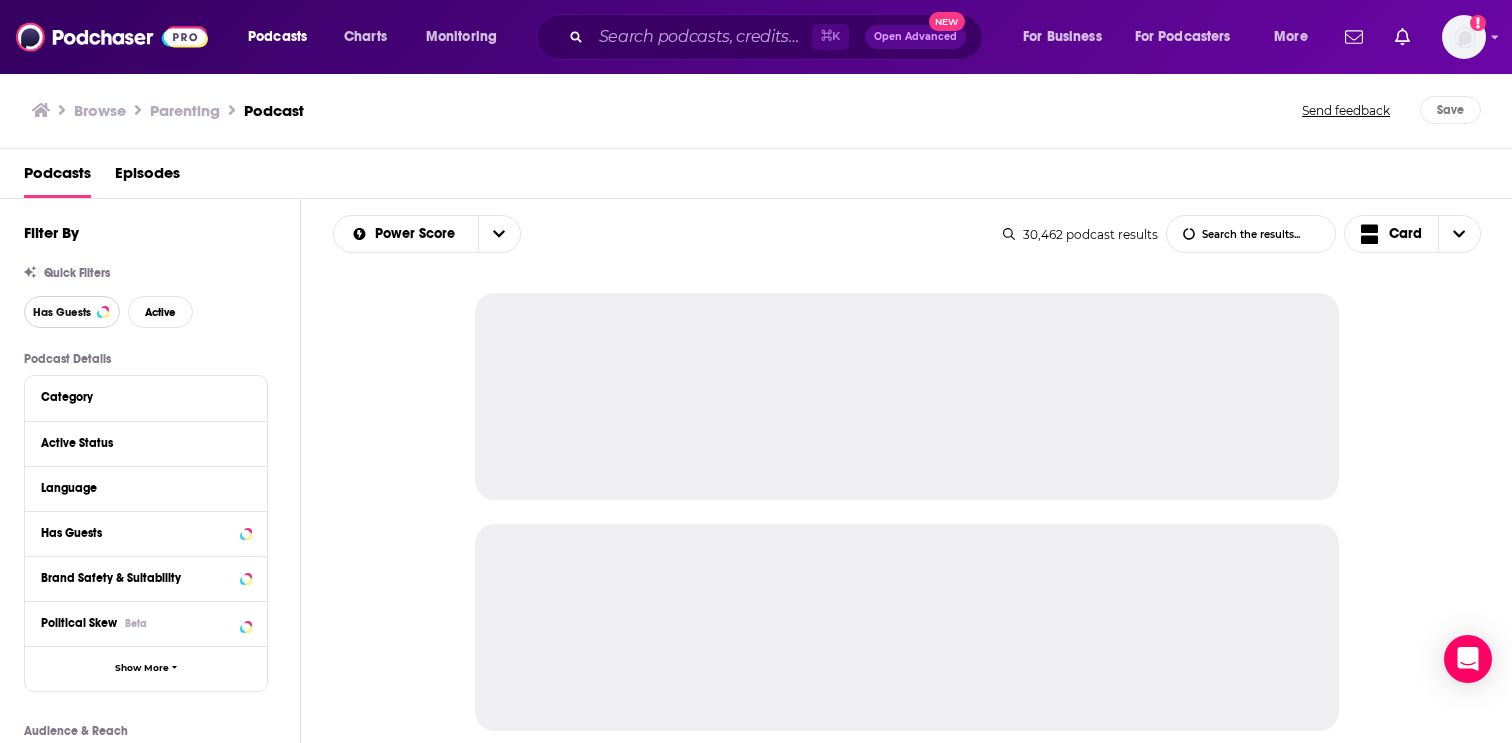 click on "Has Guests" at bounding box center [72, 312] 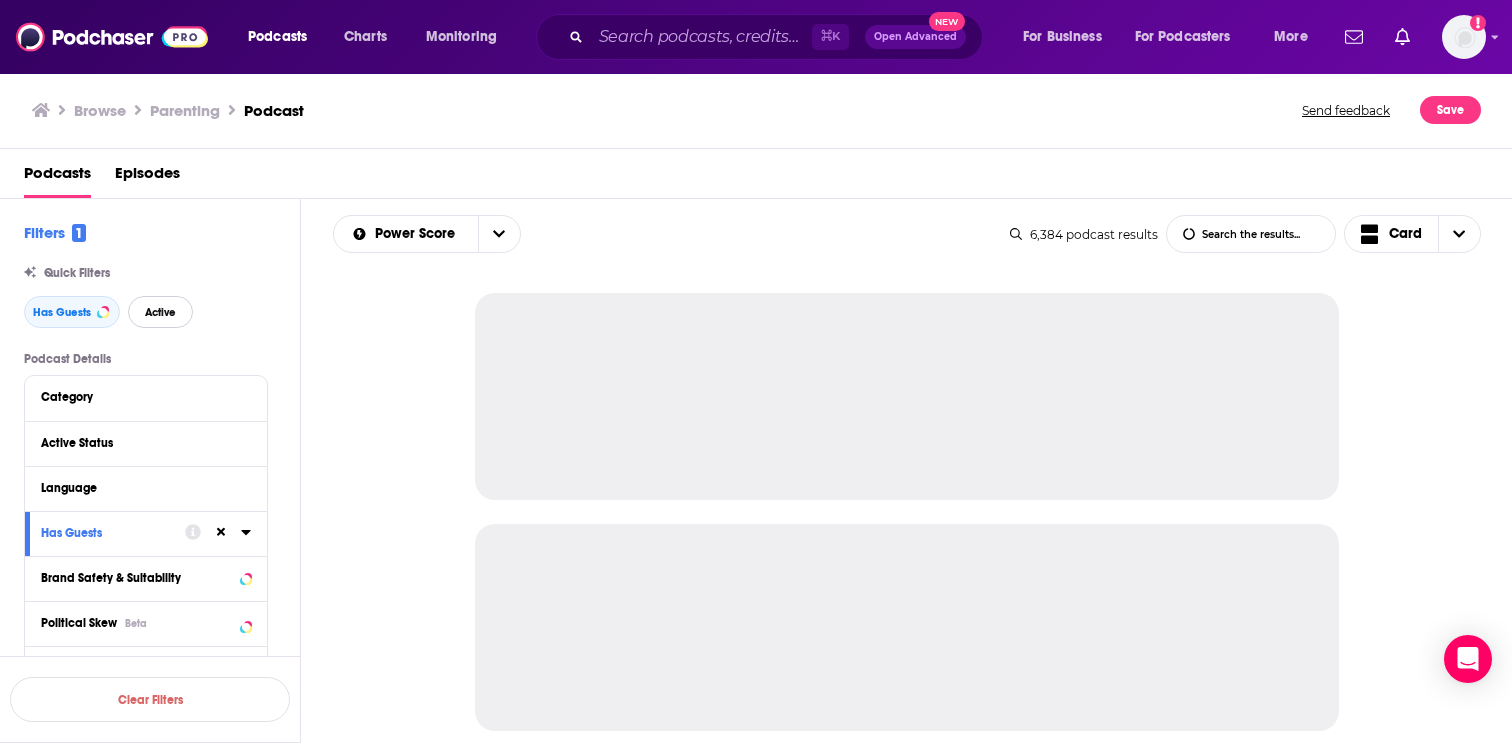 click on "Active" at bounding box center [160, 312] 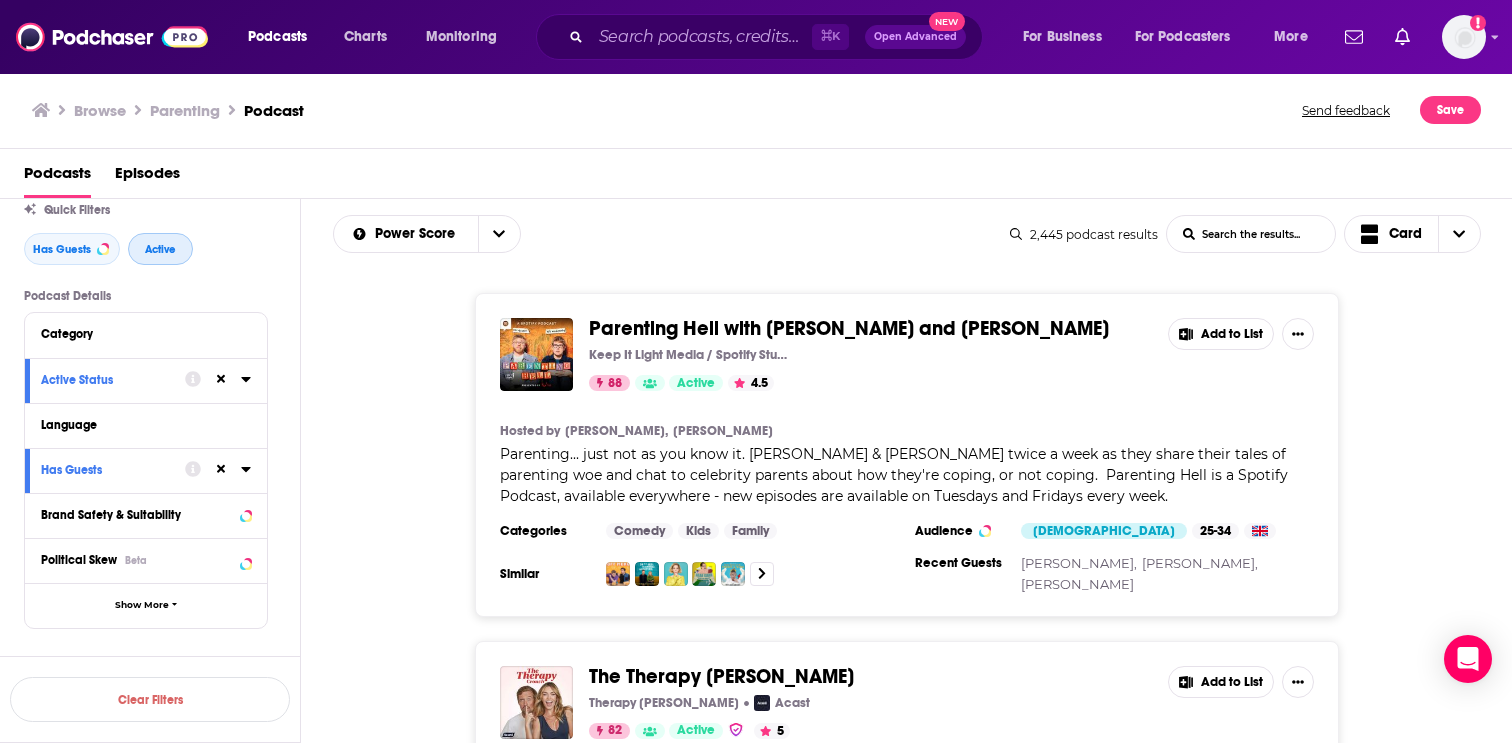 scroll, scrollTop: 65, scrollLeft: 0, axis: vertical 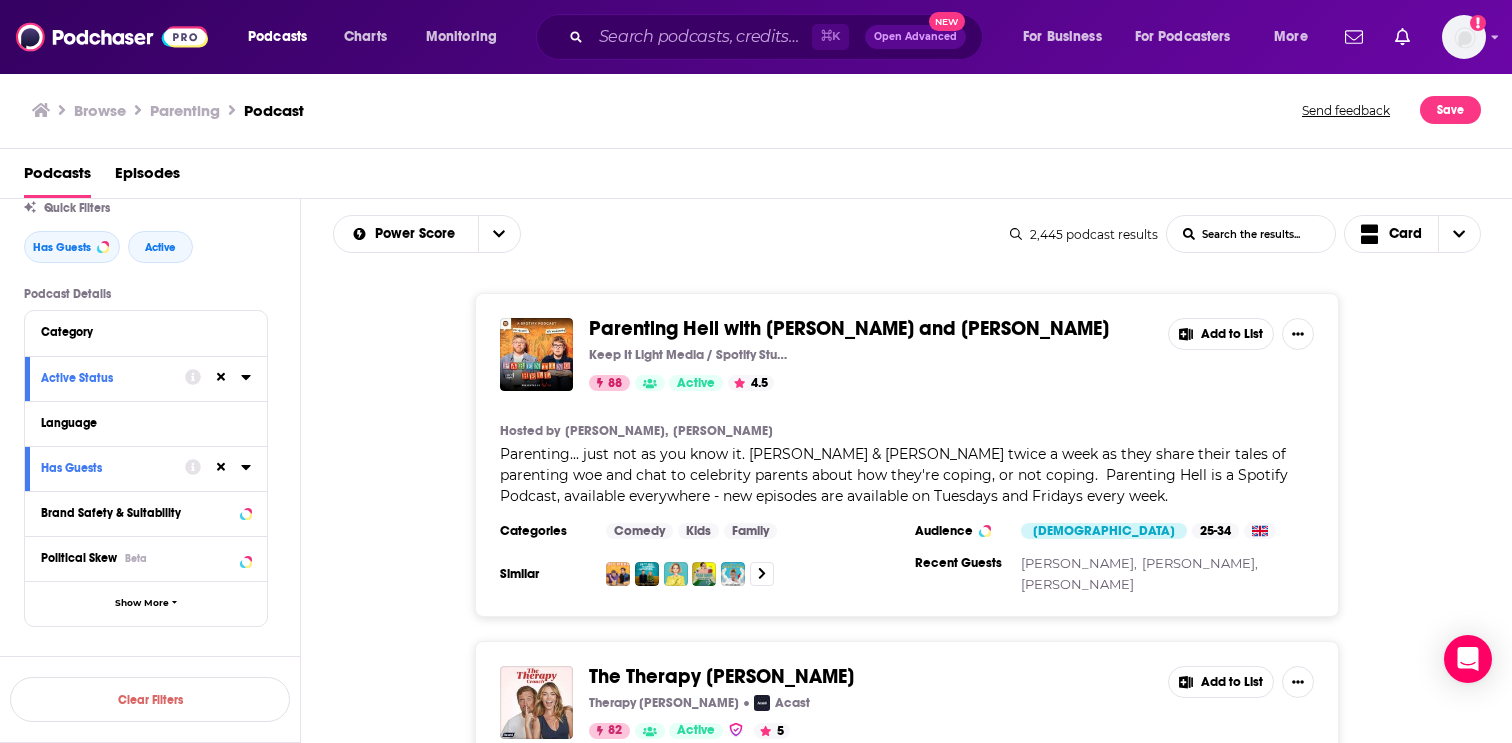 click on "Language" at bounding box center [146, 423] 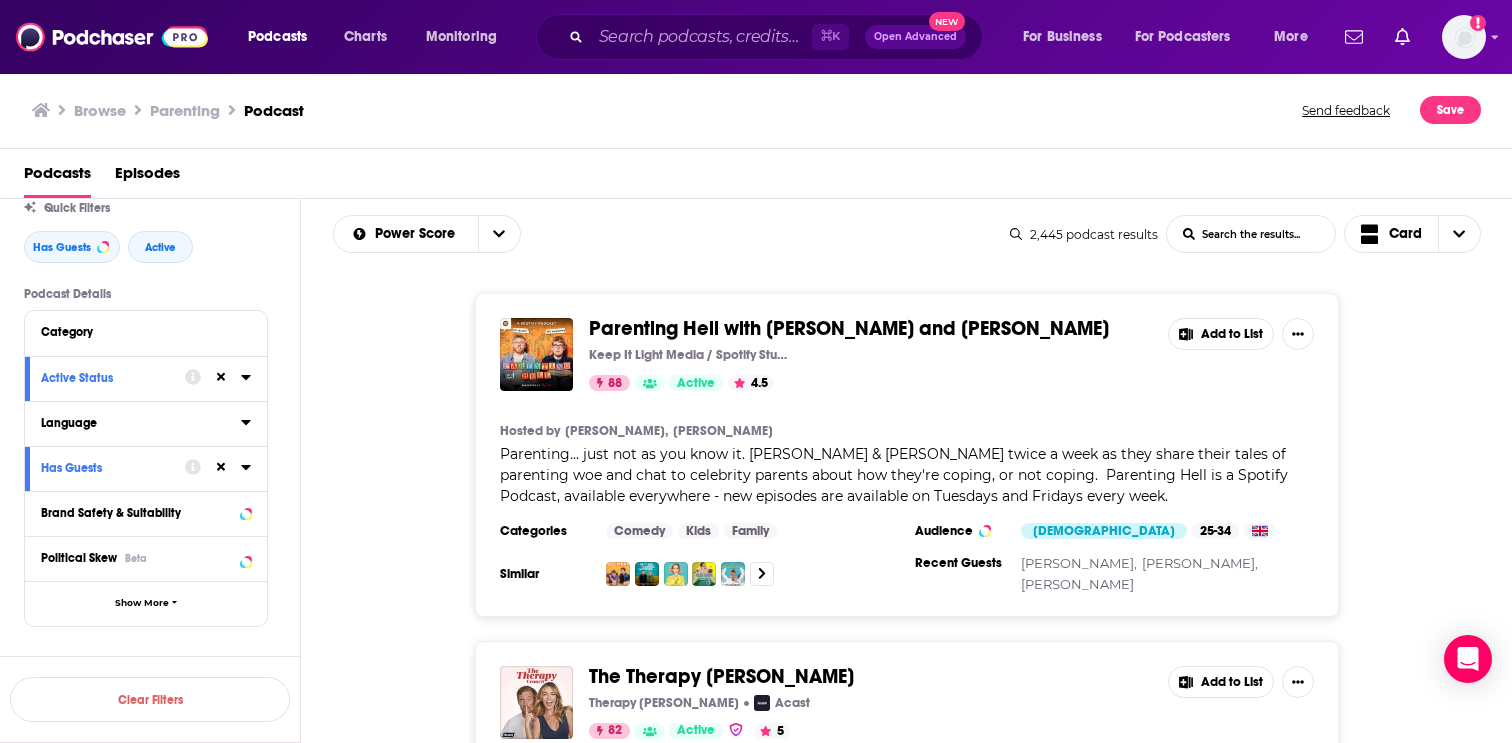 click 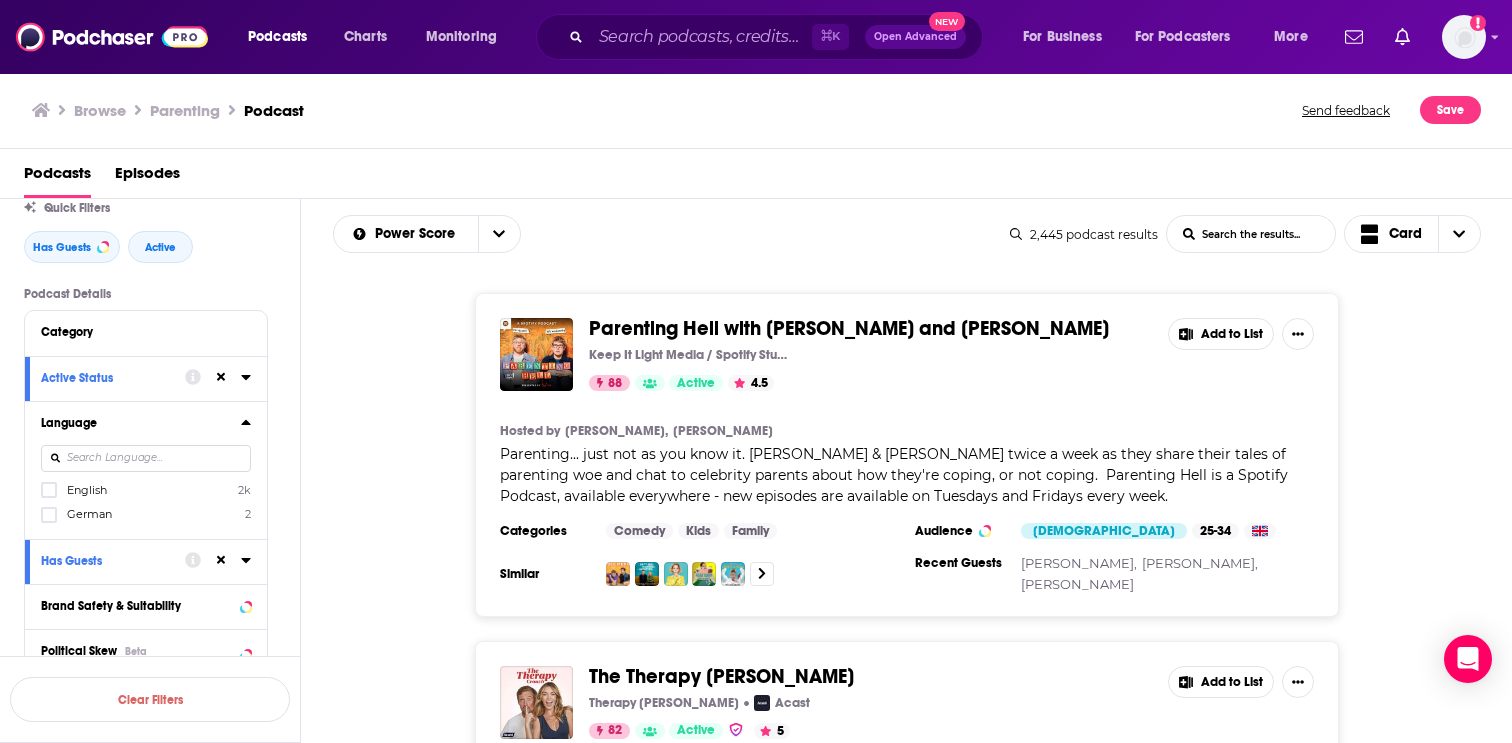 click on "English" at bounding box center (87, 490) 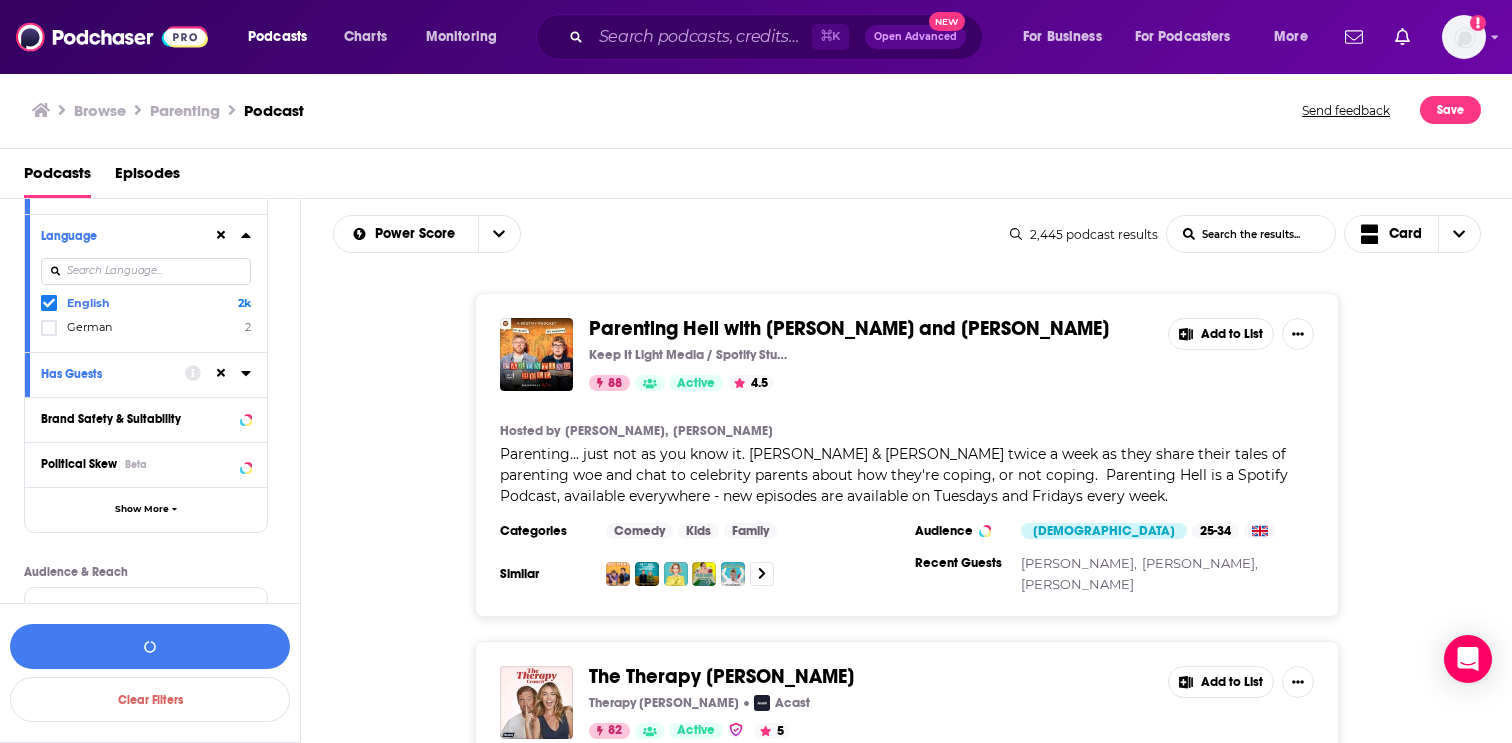 scroll, scrollTop: 270, scrollLeft: 0, axis: vertical 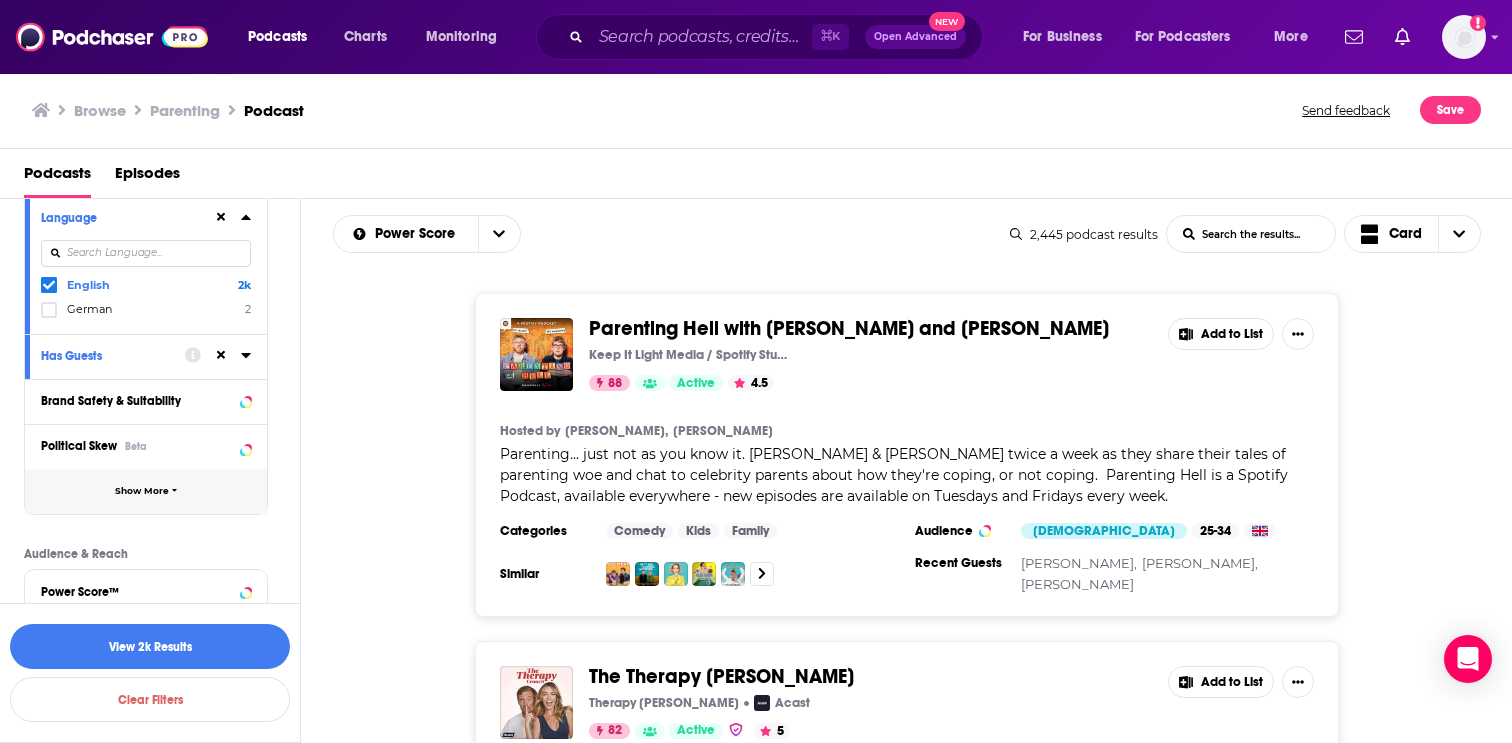 click on "Show More" at bounding box center (146, 491) 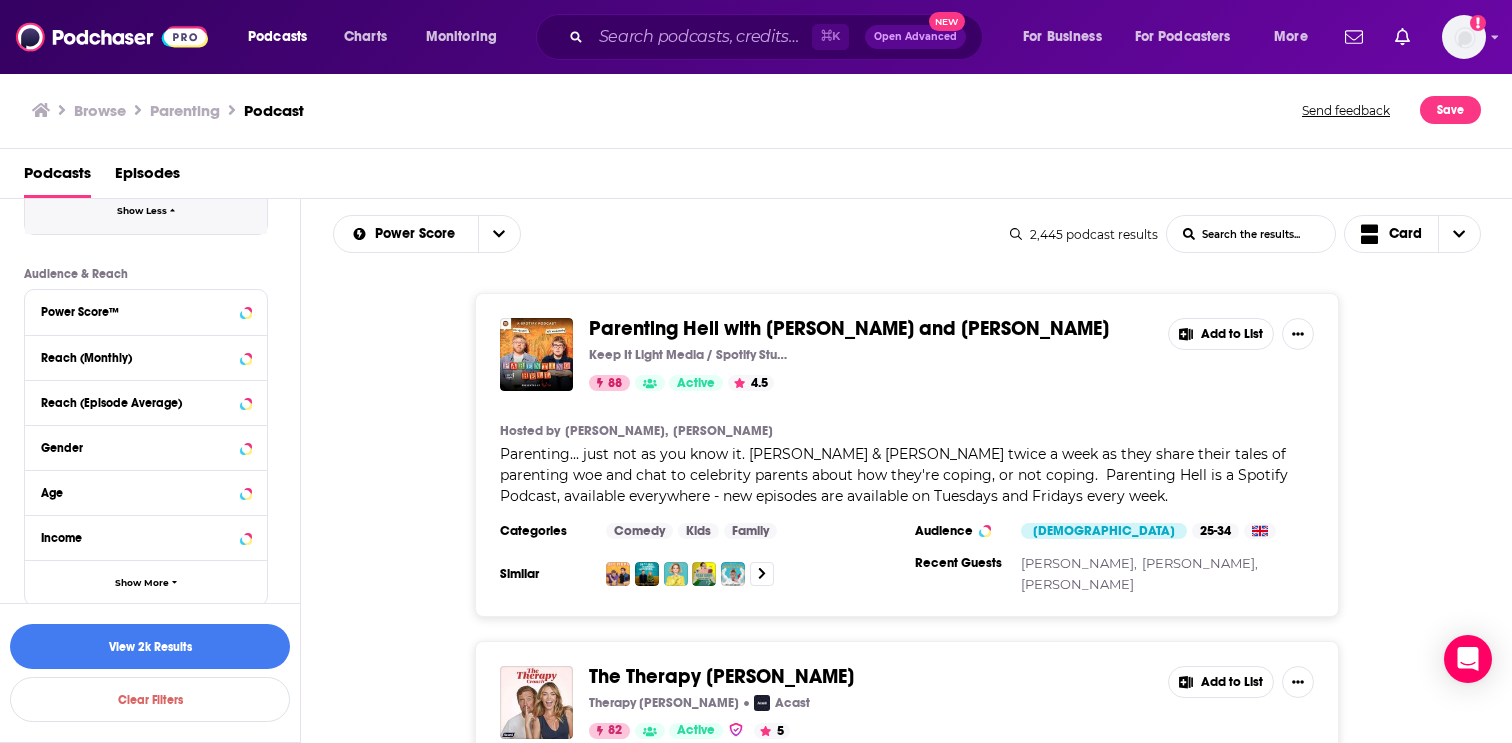 scroll, scrollTop: 967, scrollLeft: 0, axis: vertical 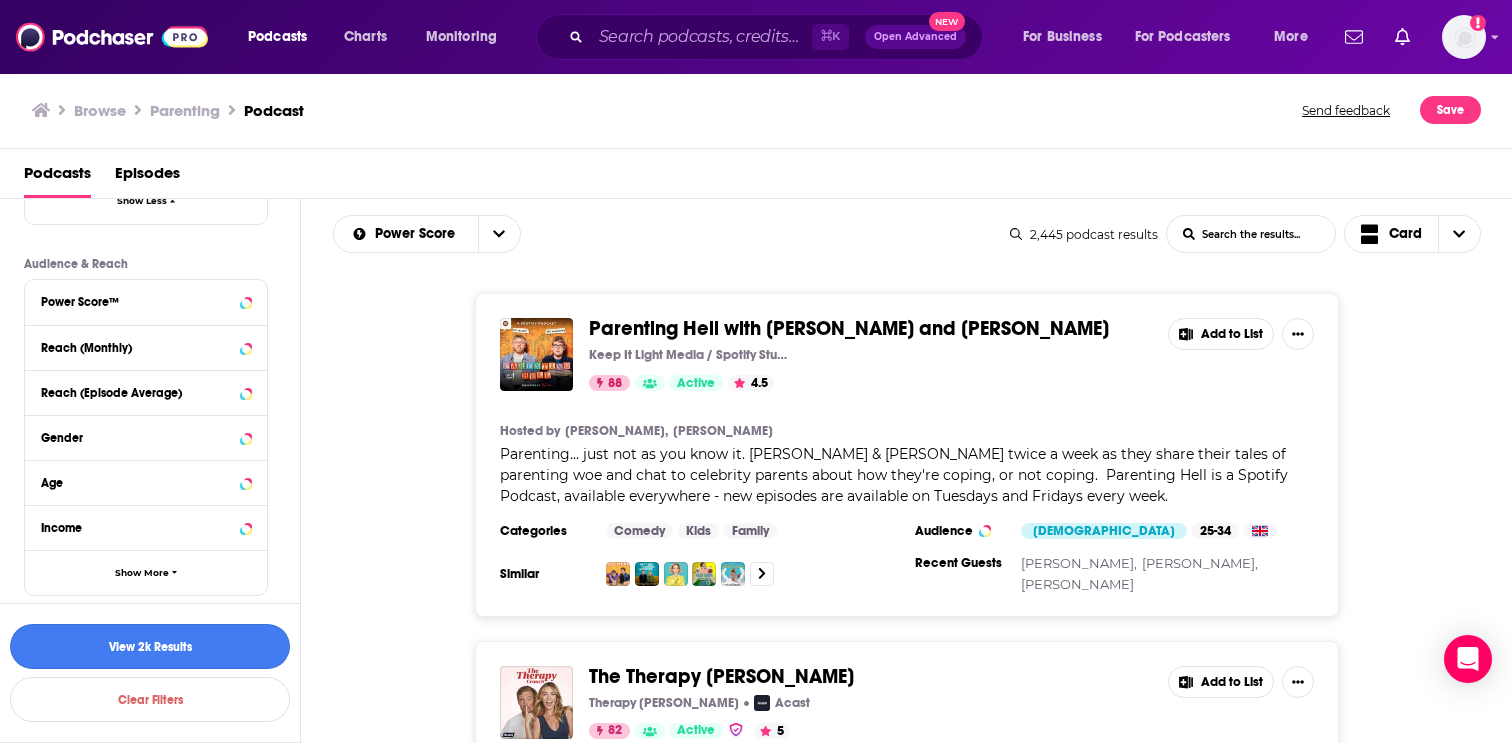 click on "View 2k Results" at bounding box center [150, 646] 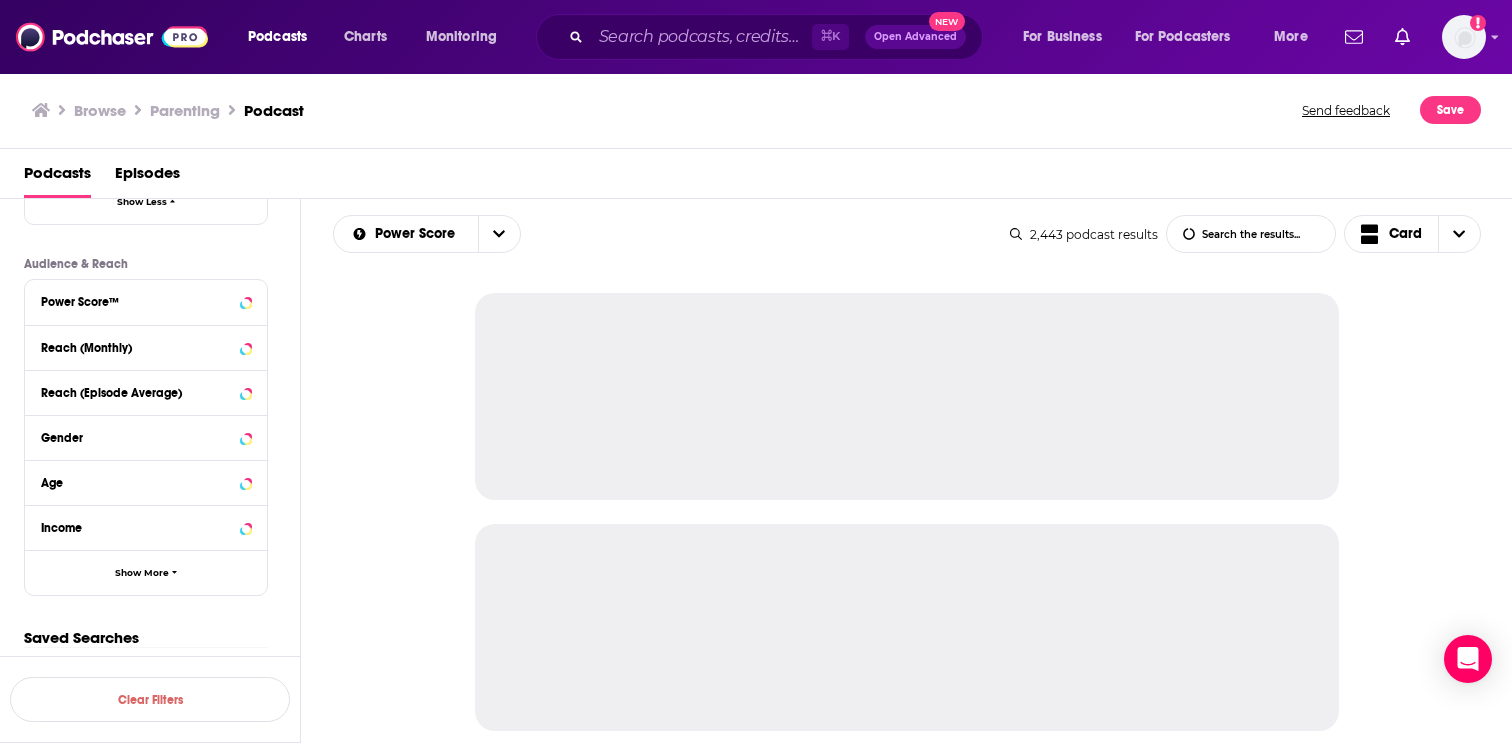 scroll, scrollTop: 942, scrollLeft: 0, axis: vertical 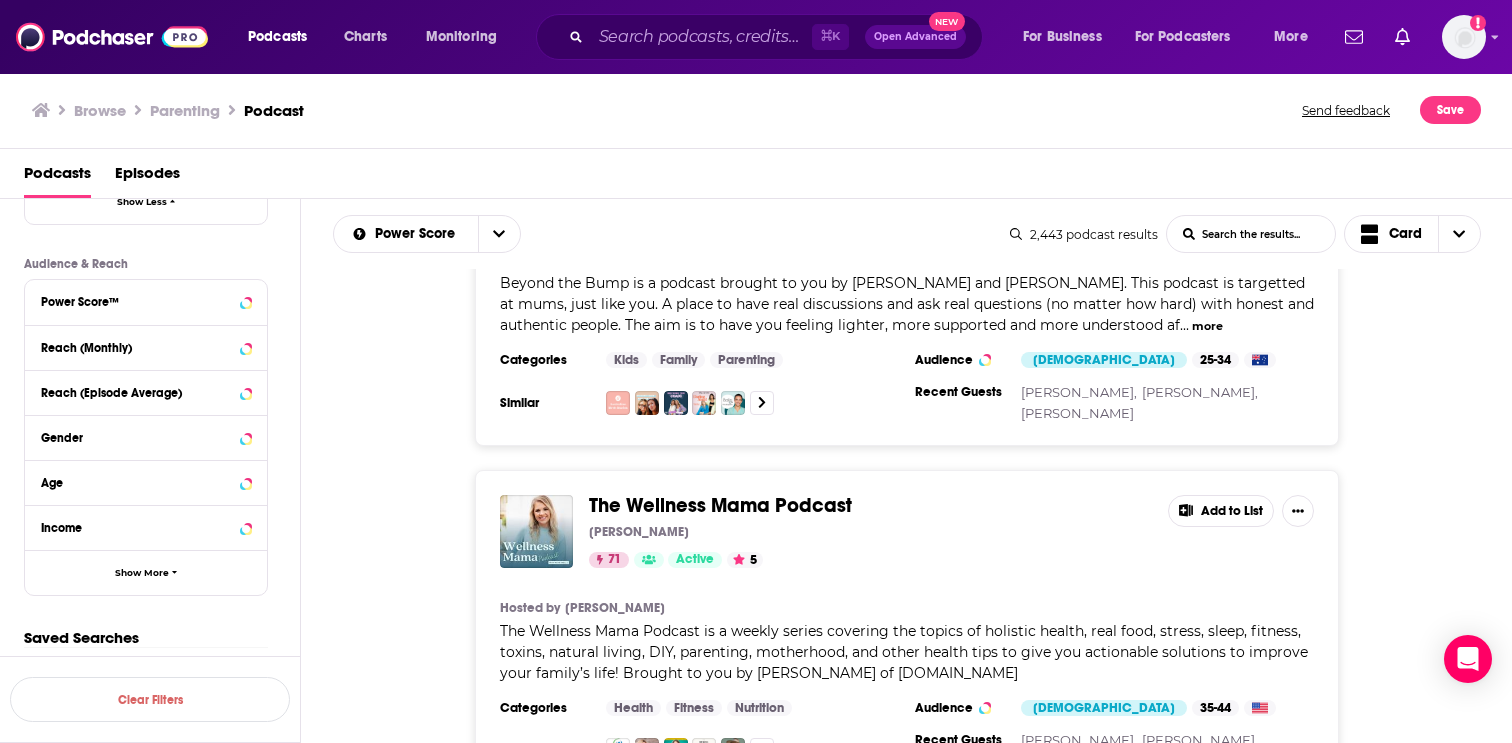 click on "The Wellness Mama Podcast" at bounding box center (720, 505) 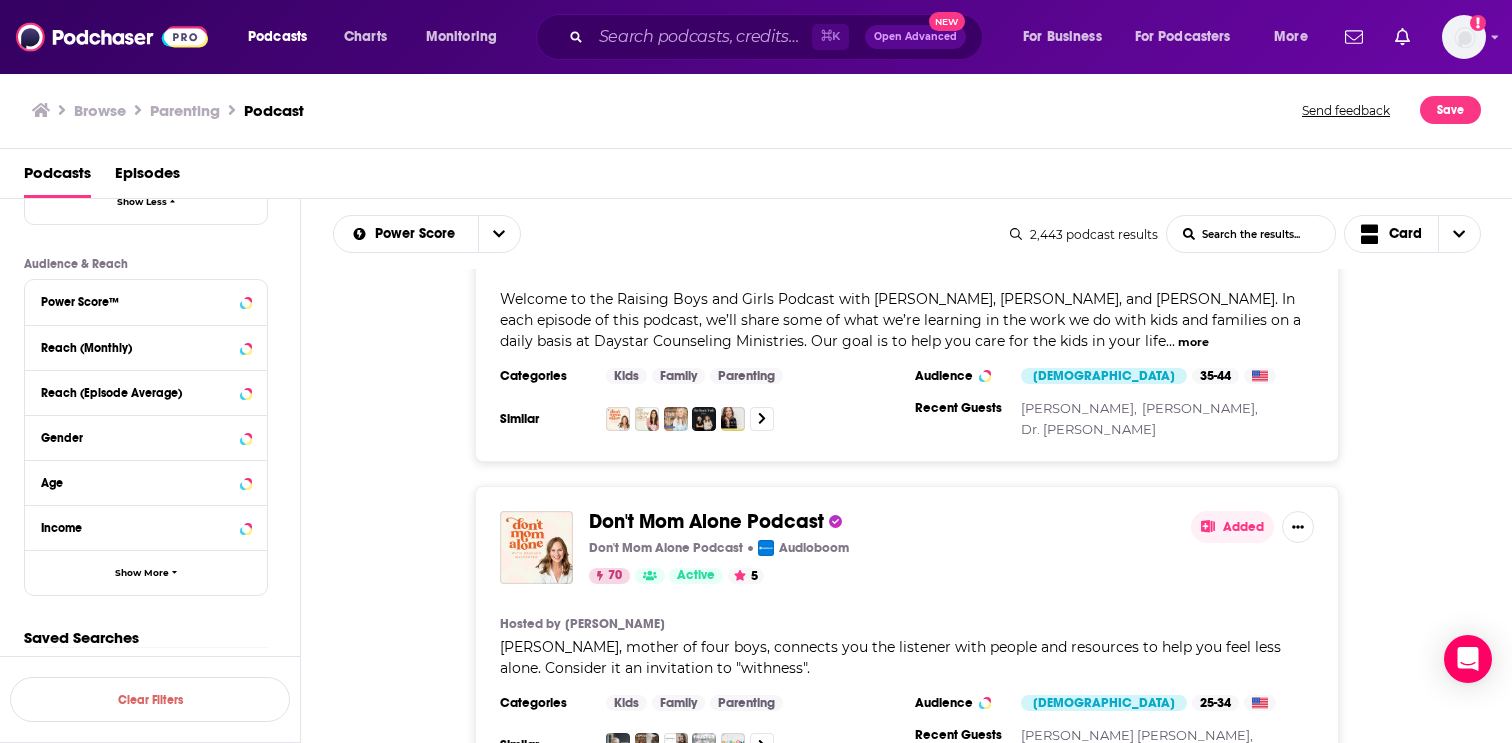scroll, scrollTop: 5767, scrollLeft: 0, axis: vertical 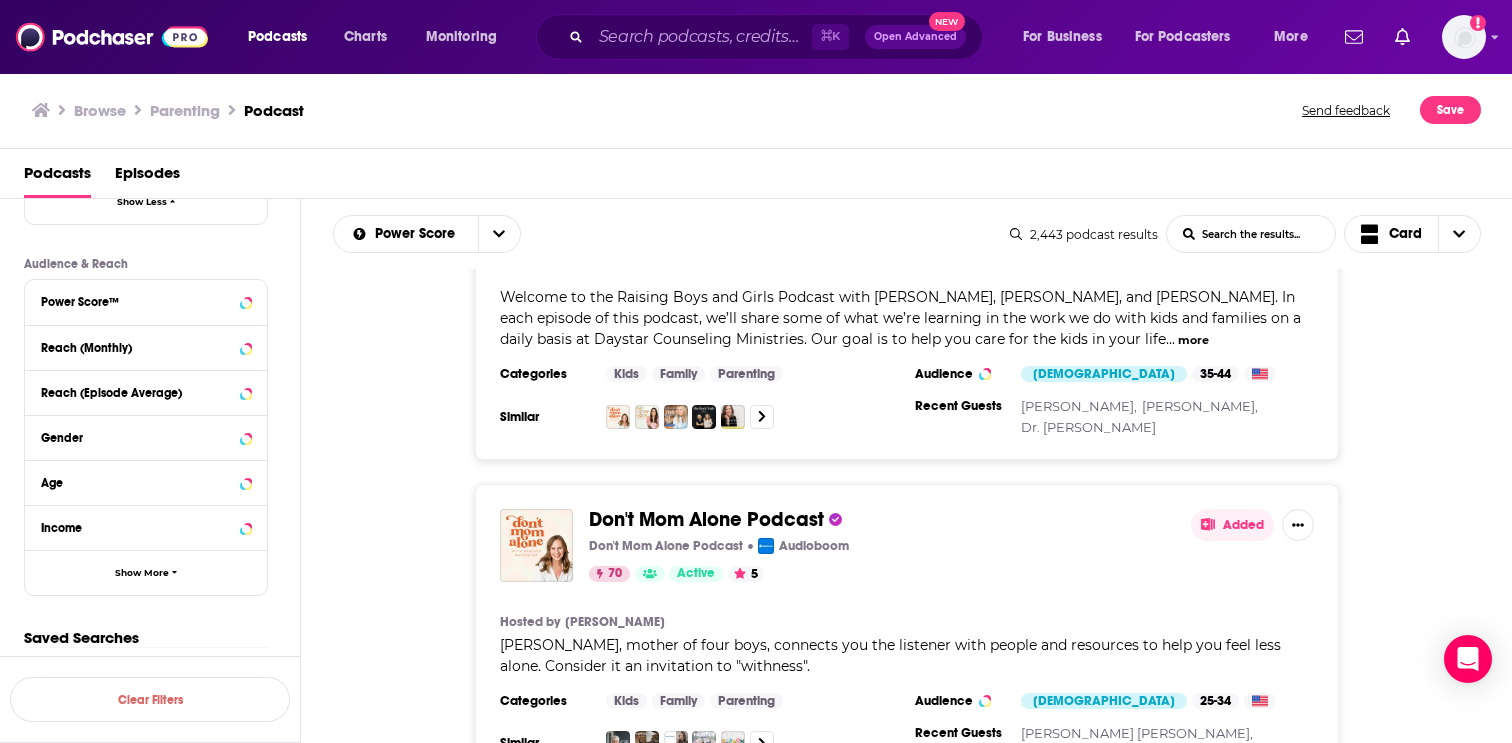 click on "Added" at bounding box center (1232, 525) 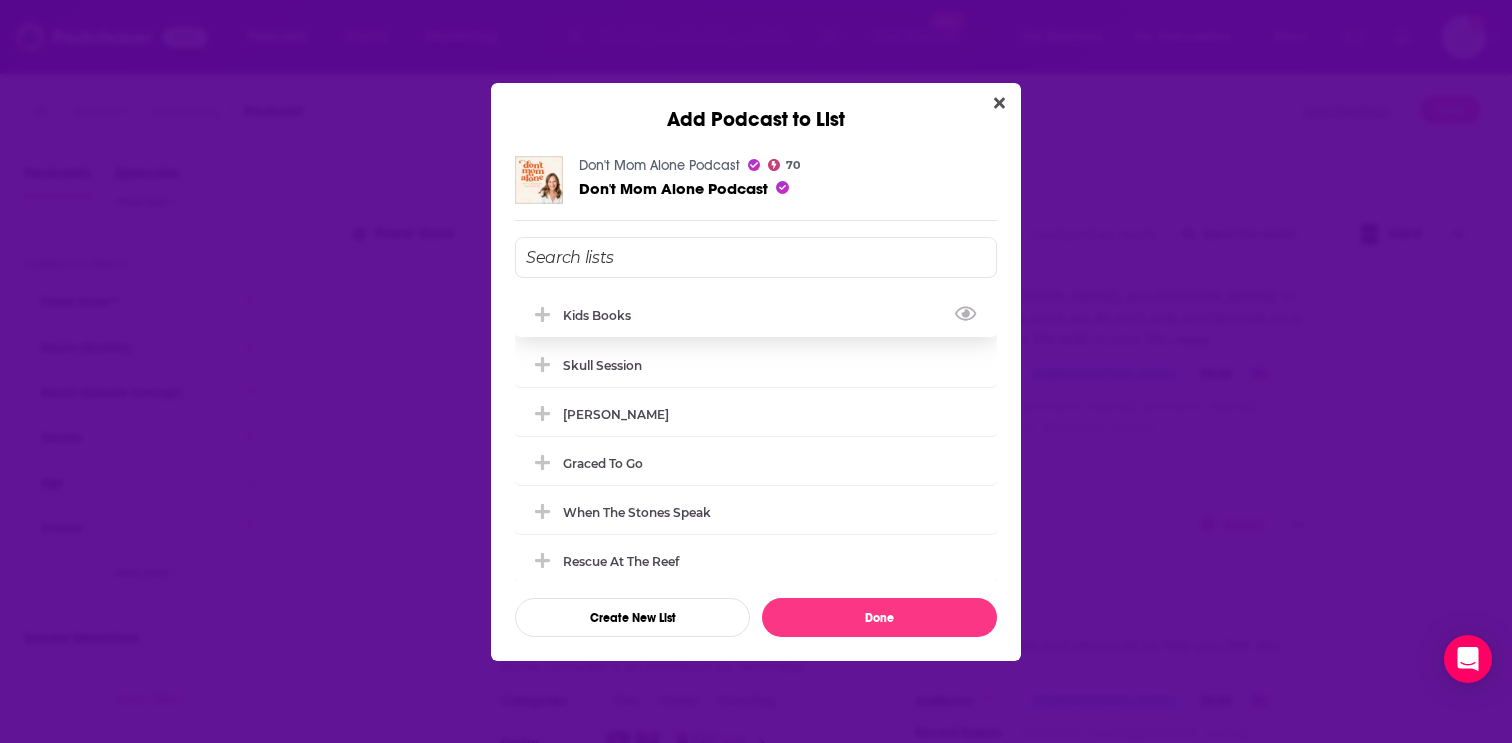 click on "Kids Books" at bounding box center (756, 315) 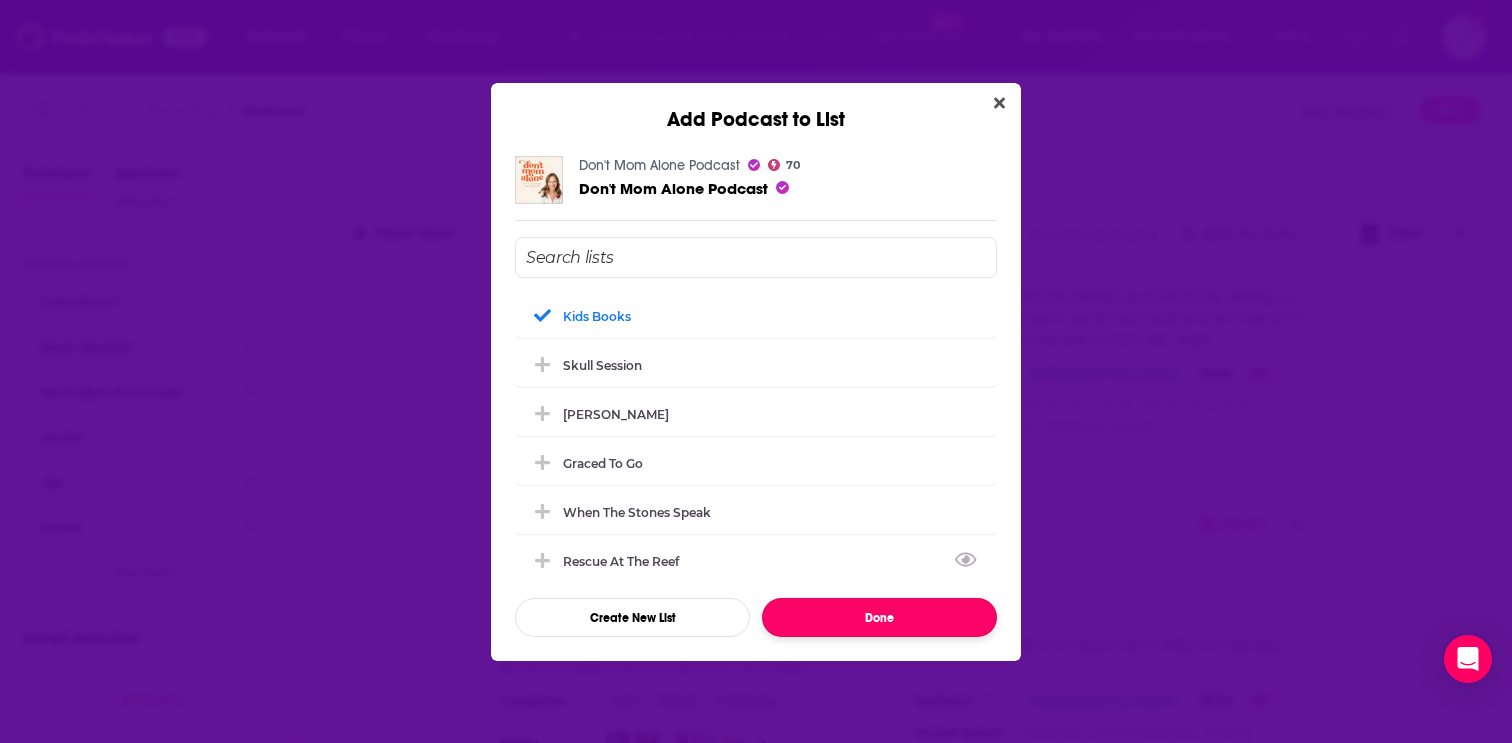 click on "Done" at bounding box center (879, 617) 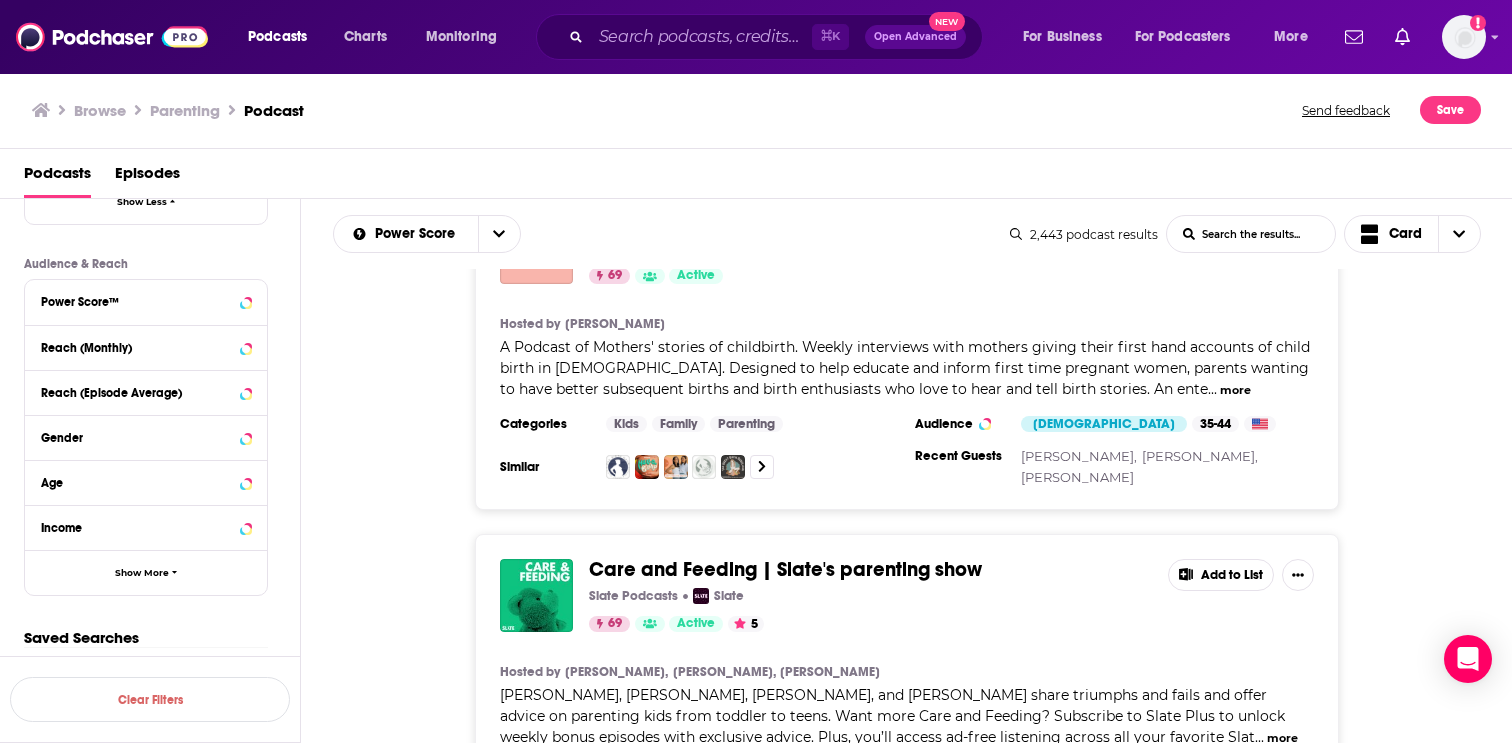 scroll, scrollTop: 7826, scrollLeft: 0, axis: vertical 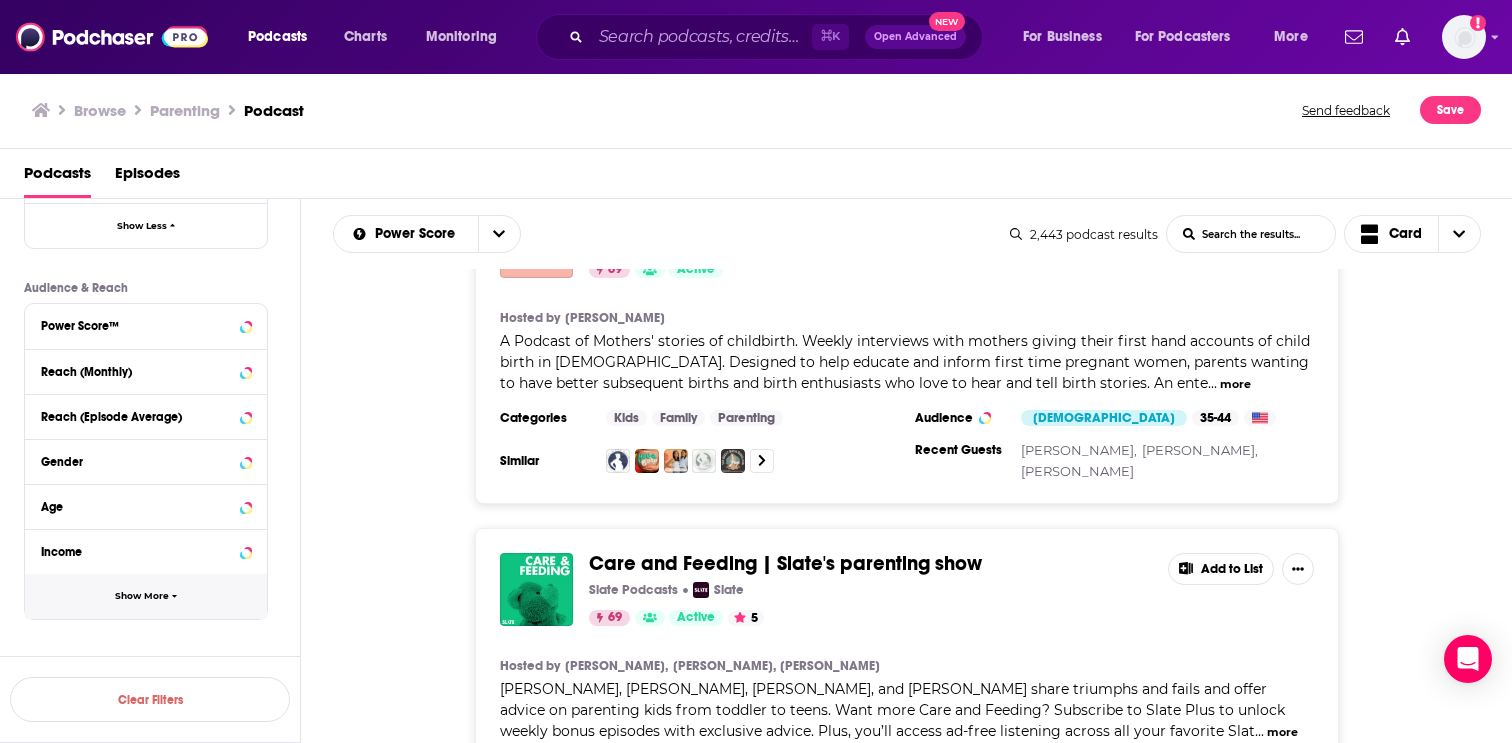 click on "Show More" at bounding box center (142, 596) 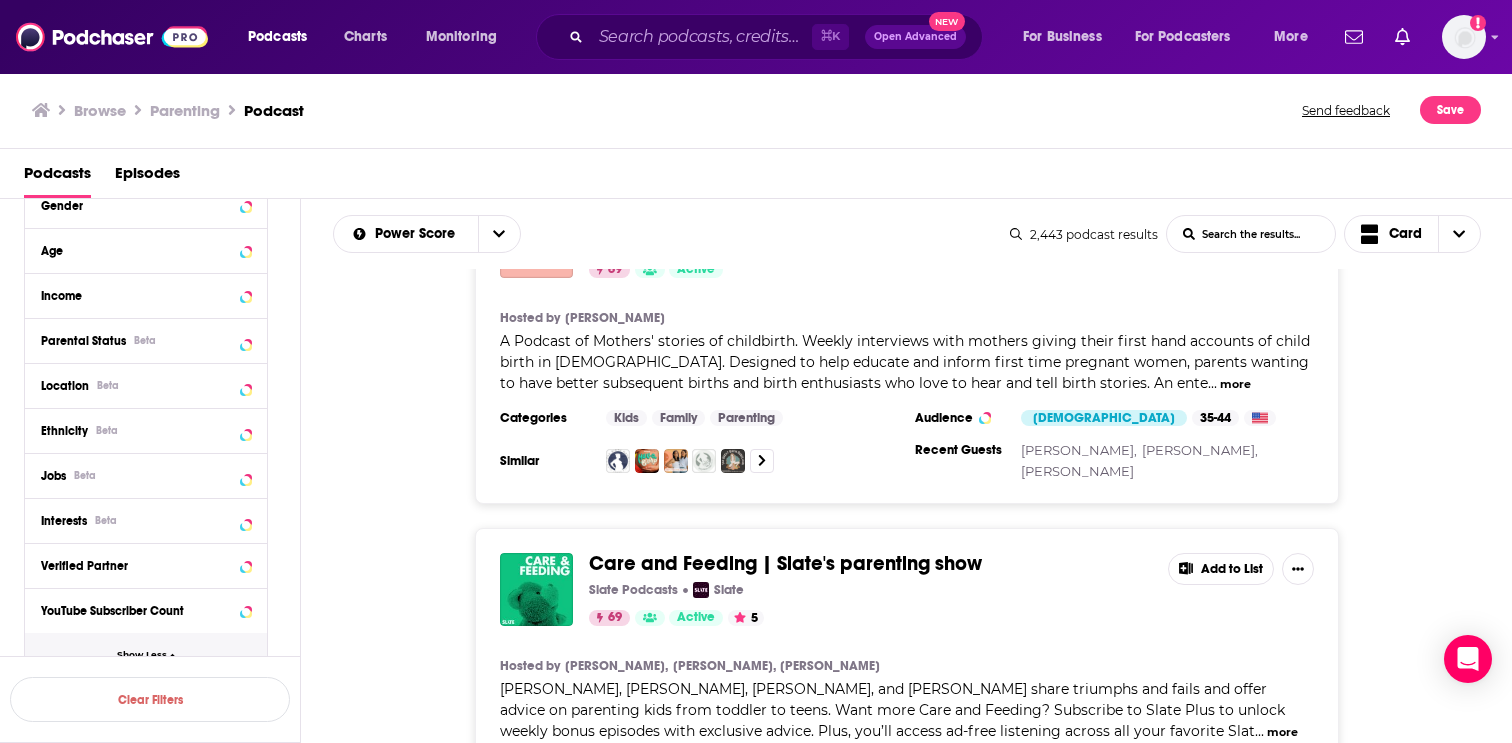 scroll, scrollTop: 1177, scrollLeft: 0, axis: vertical 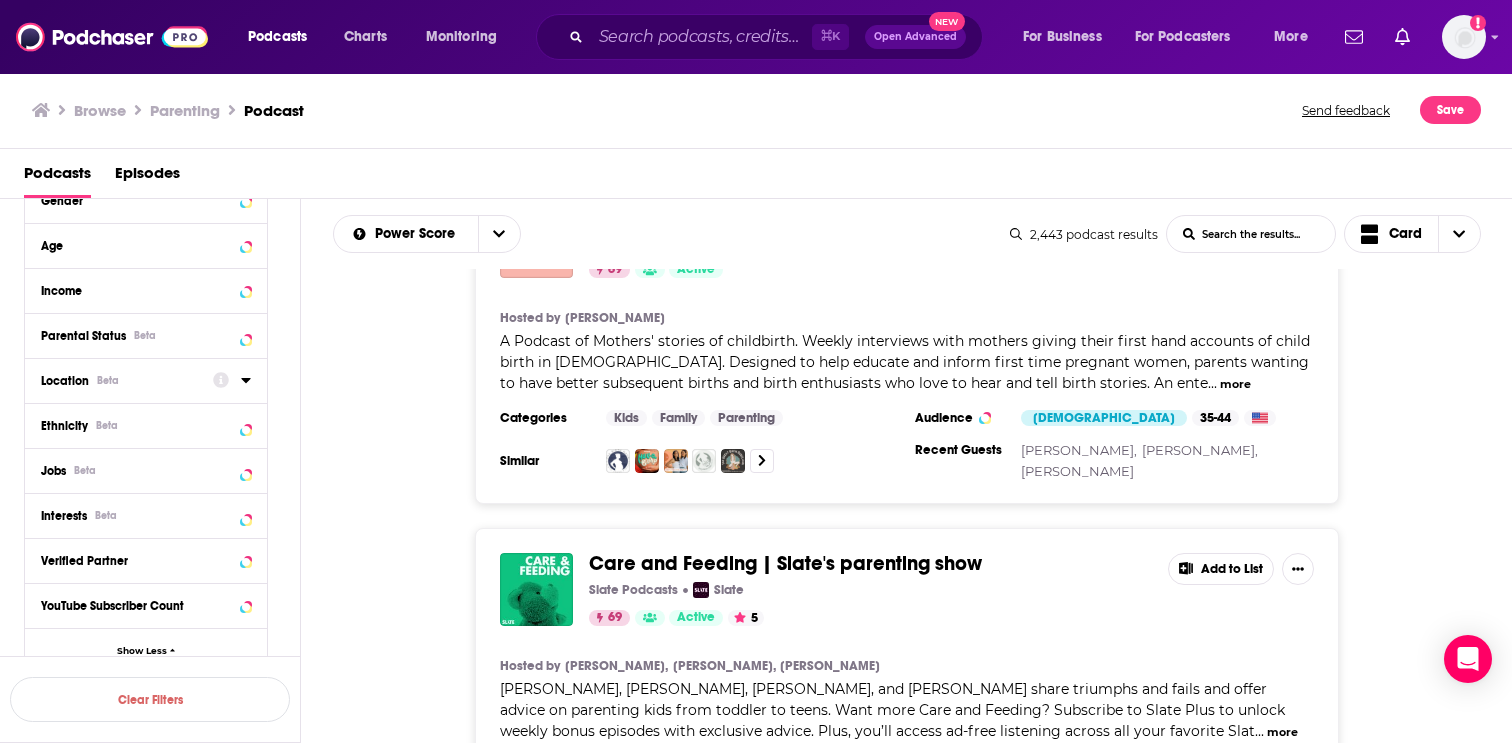 click 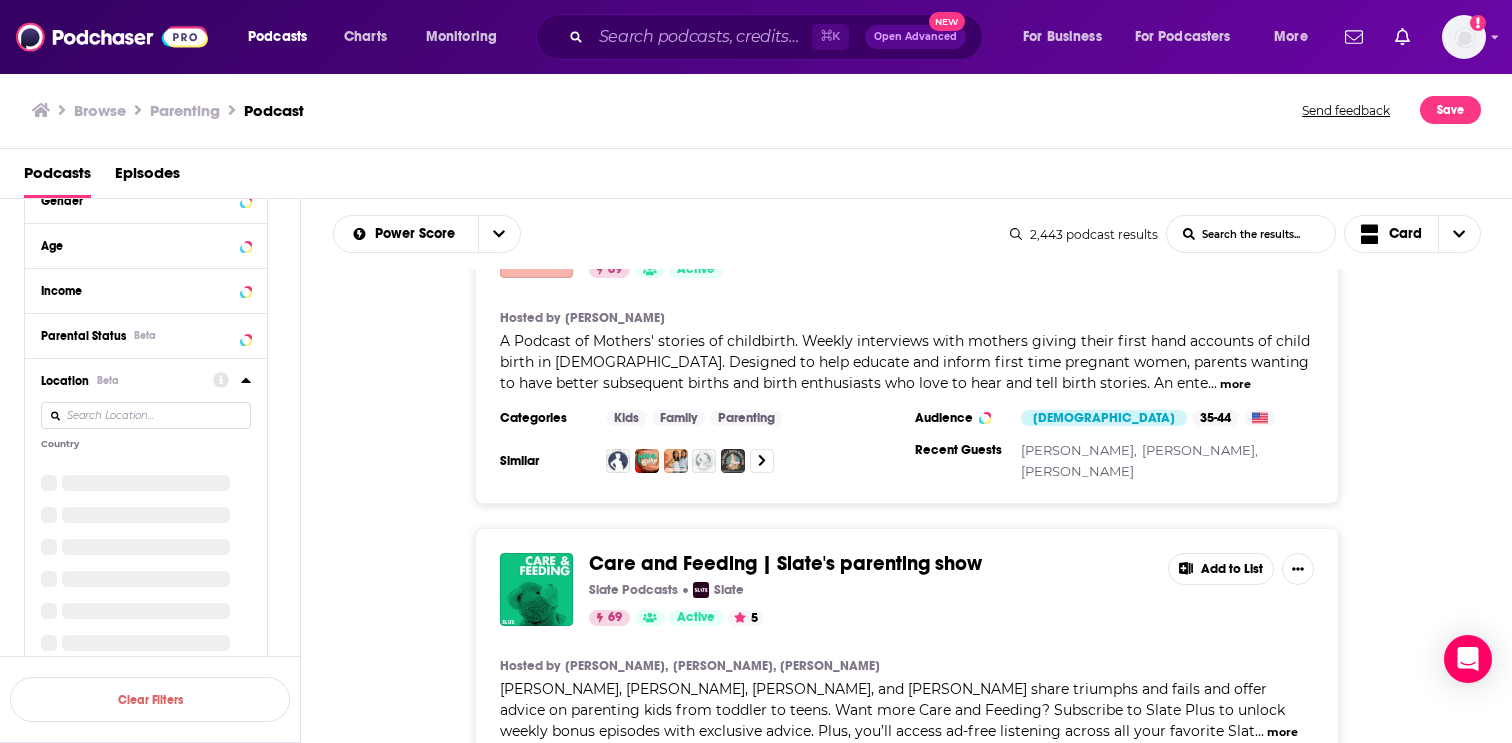 click at bounding box center (146, 415) 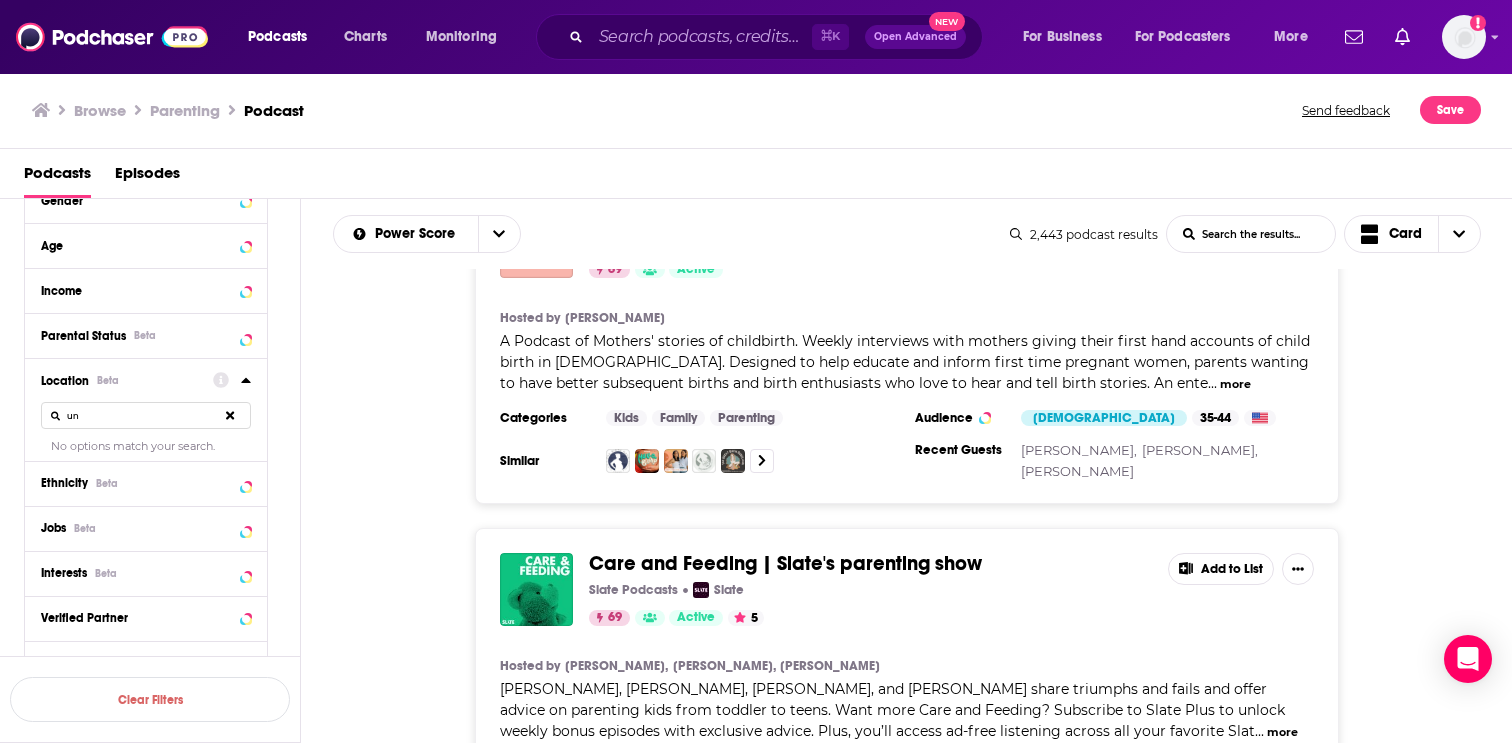 type on "u" 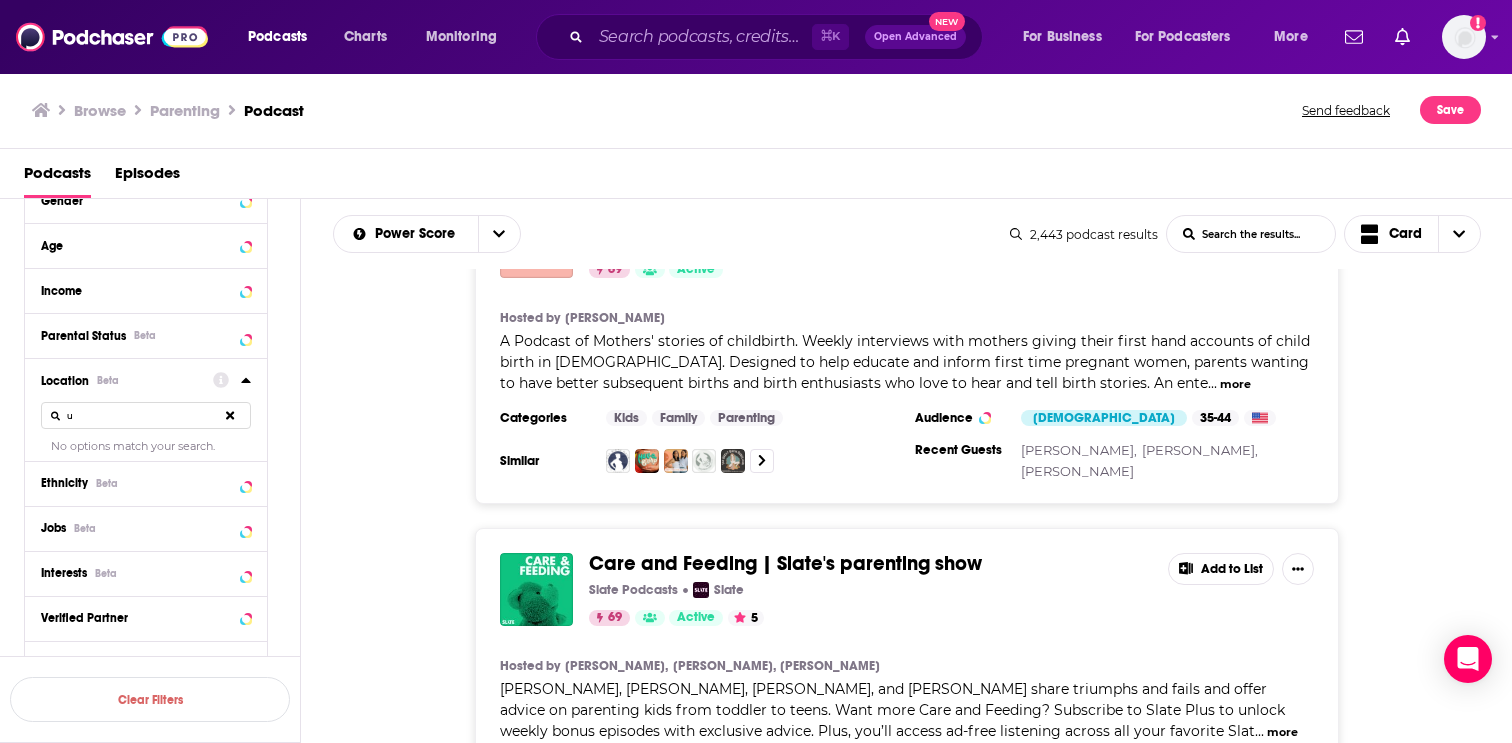 type 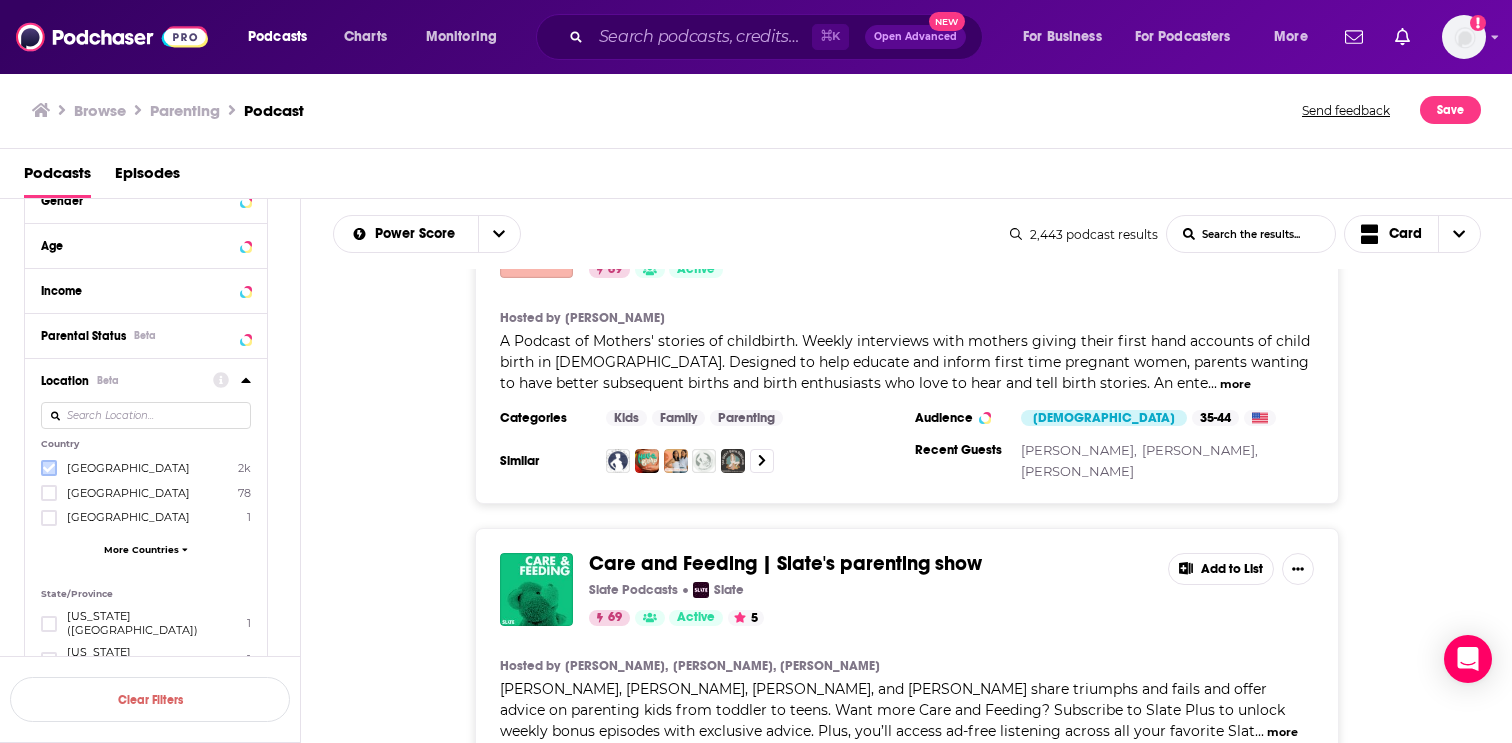 click 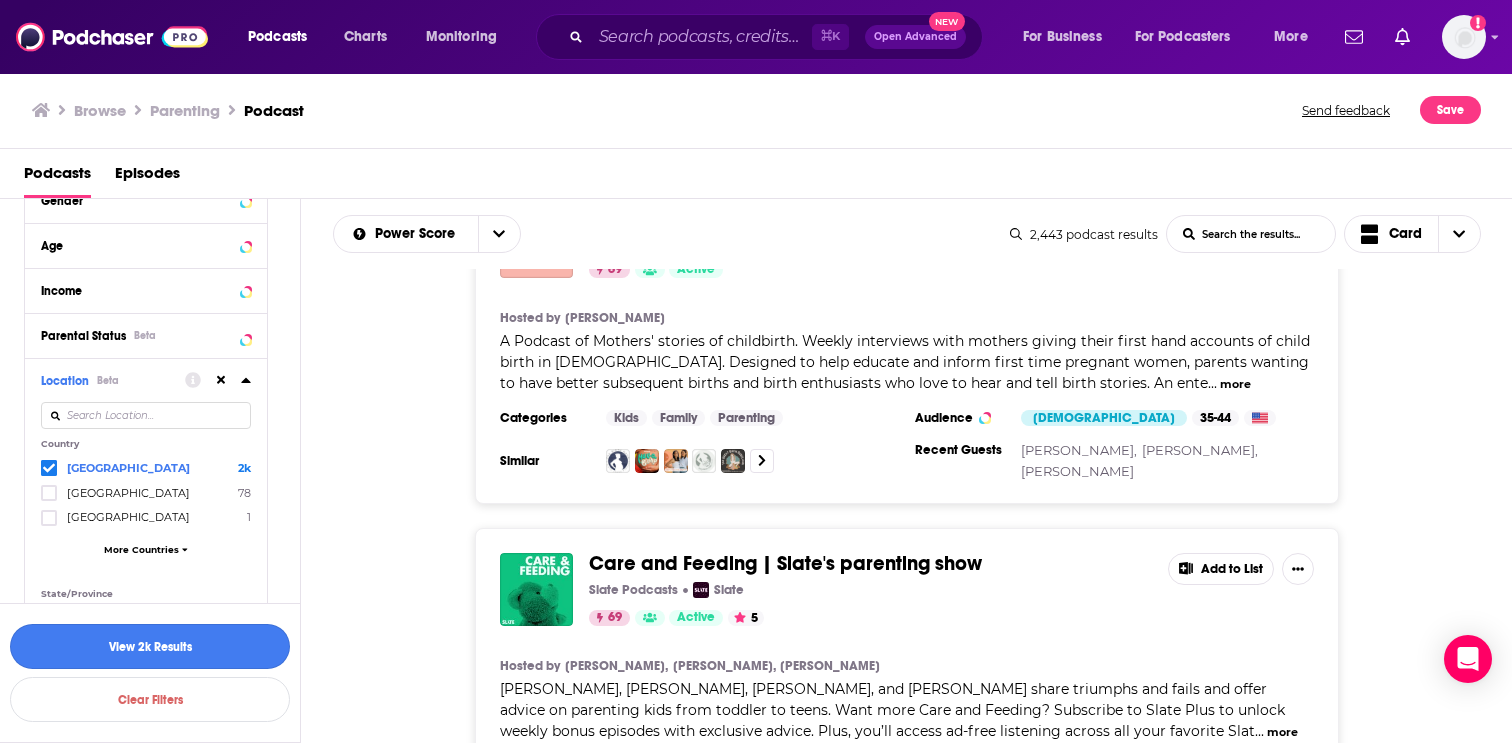 click on "View 2k Results" at bounding box center [150, 646] 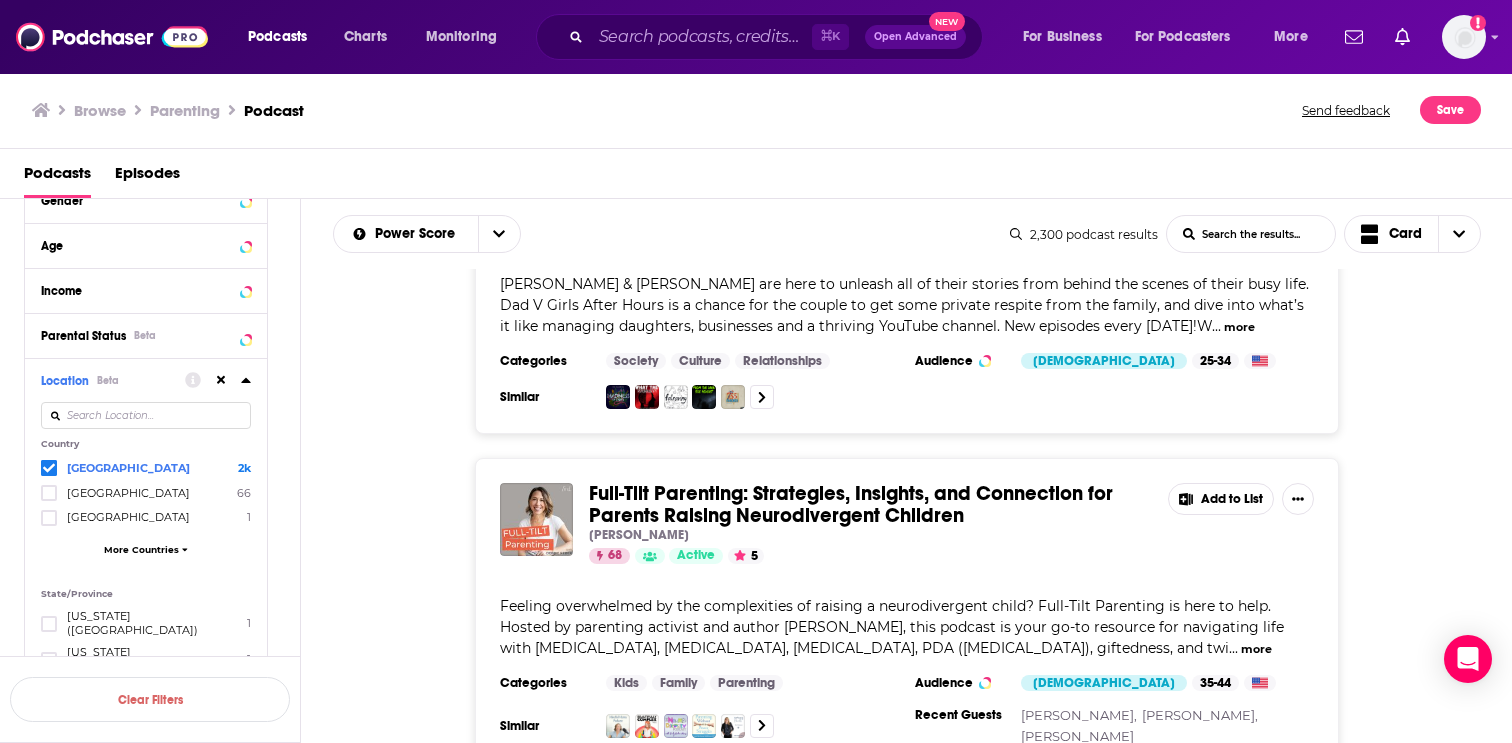 scroll, scrollTop: 7560, scrollLeft: 0, axis: vertical 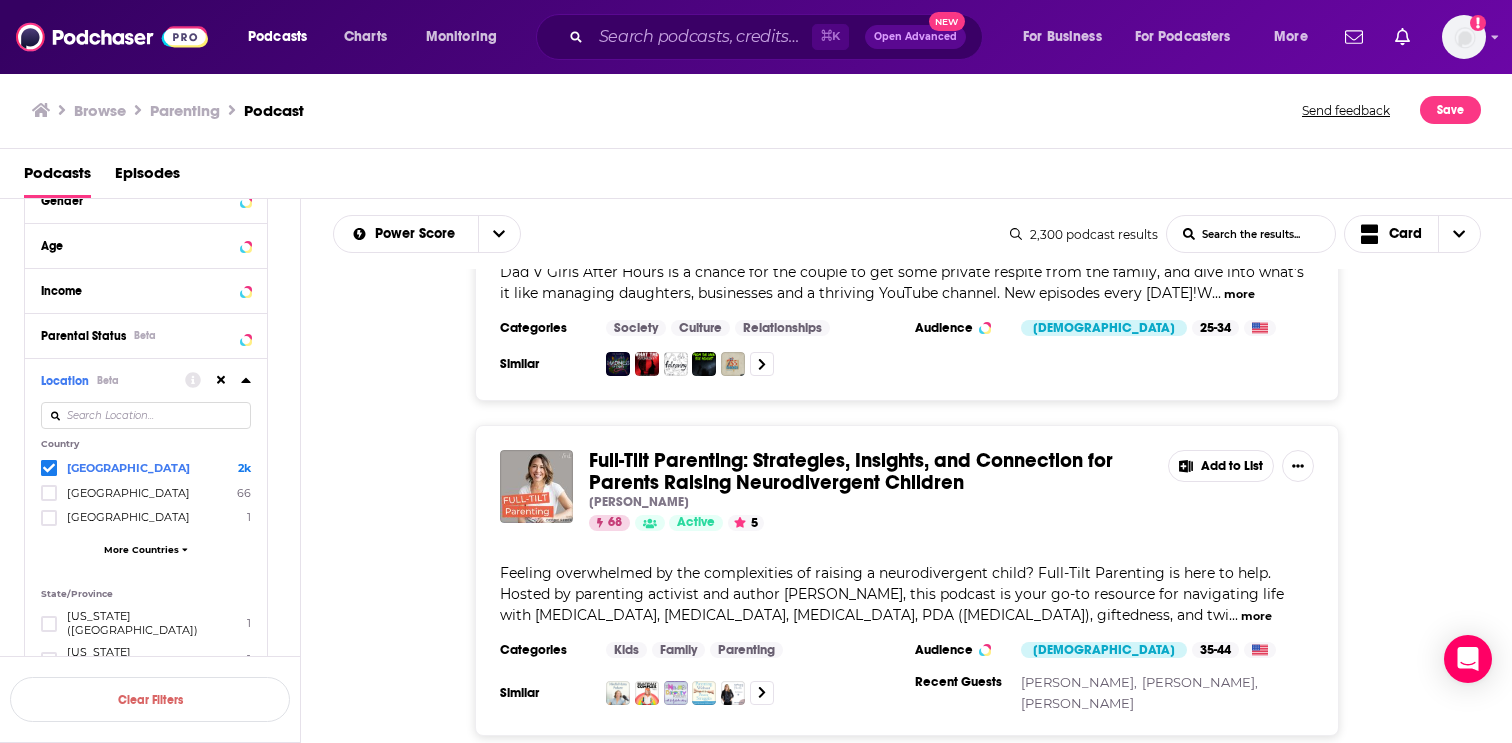 click on "Load More..." at bounding box center [907, 803] 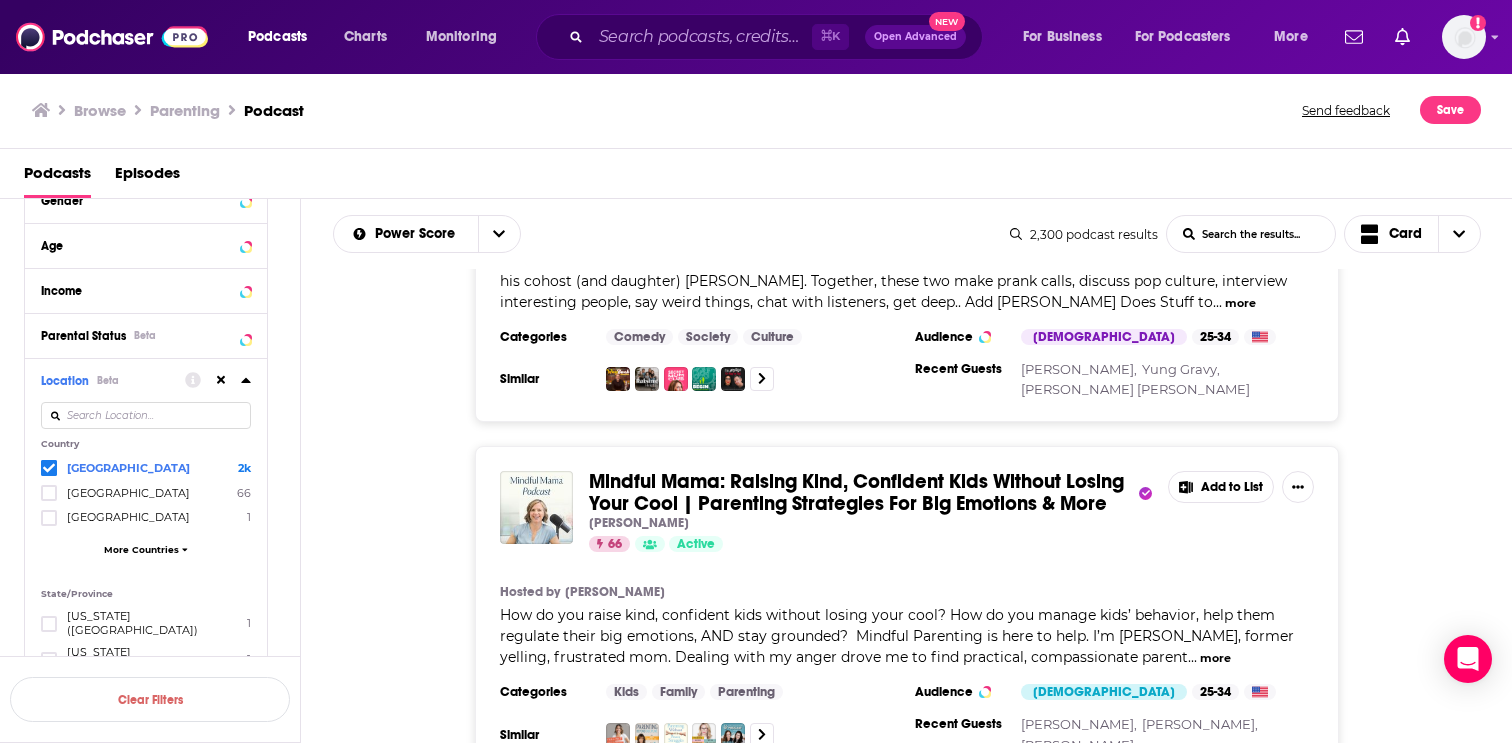 scroll, scrollTop: 9589, scrollLeft: 0, axis: vertical 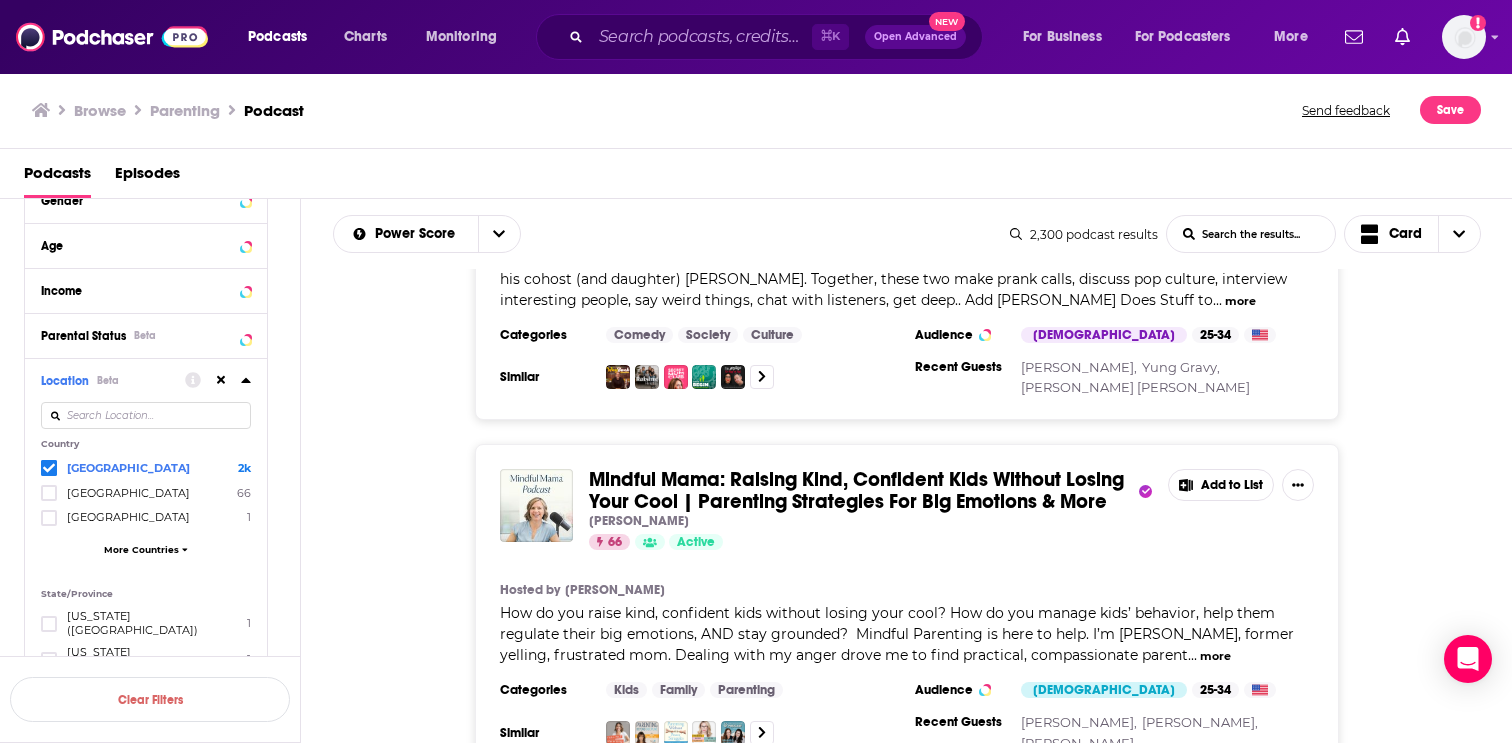 click on "How do you raise kind, confident kids without losing your cool? How do you manage kids’ behavior, help them regulate their big emotions, AND stay grounded?
Mindful Parenting is here to help. I’m Hunter Clarke-Fields, former yelling, frustrated mom. Dealing with my anger drove me to find practical, compassionate parent ...   more" at bounding box center (907, 634) 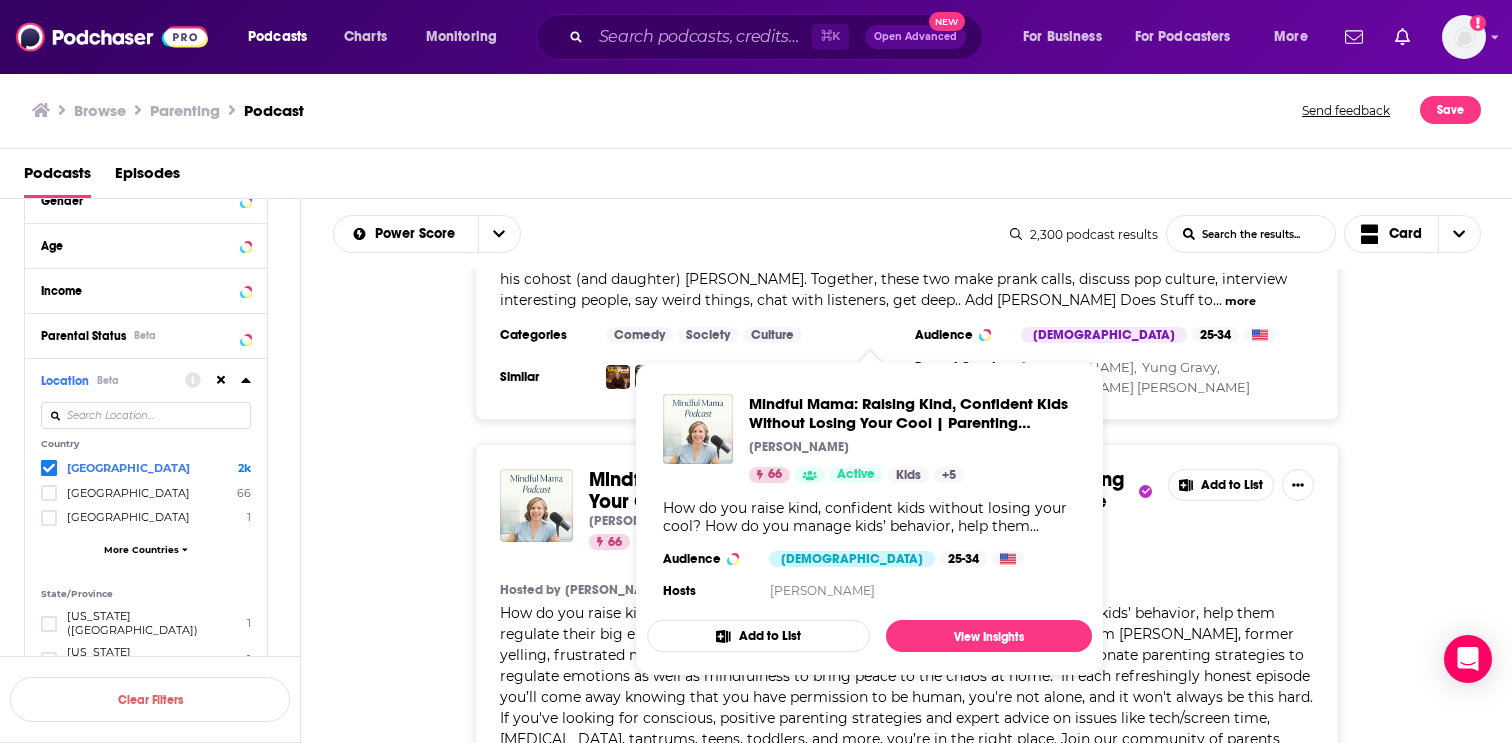 click on "Mindful Mama: Raising Kind, Confident Kids Without Losing Your Cool | Parenting Strategies For Big Emotions & More" at bounding box center (856, 490) 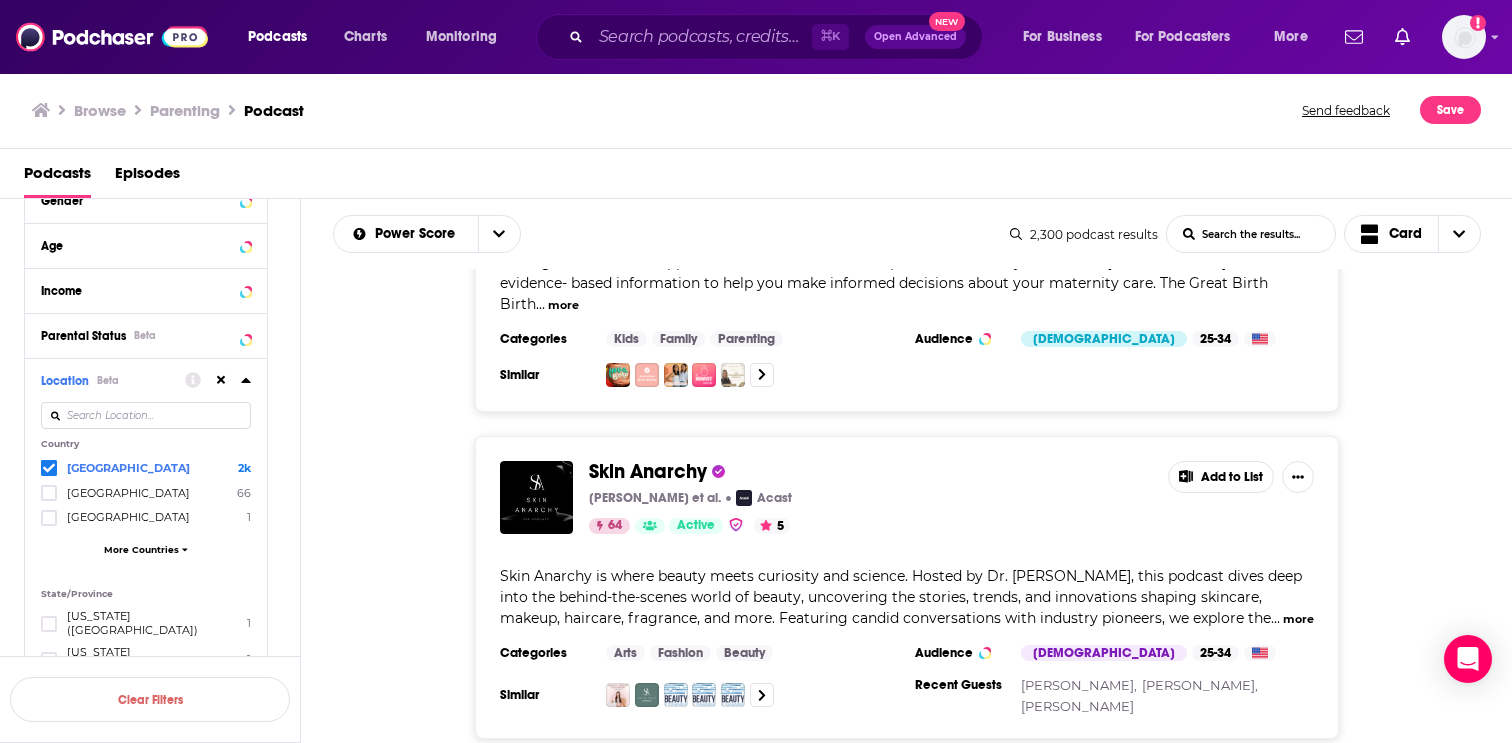 scroll, scrollTop: 15251, scrollLeft: 0, axis: vertical 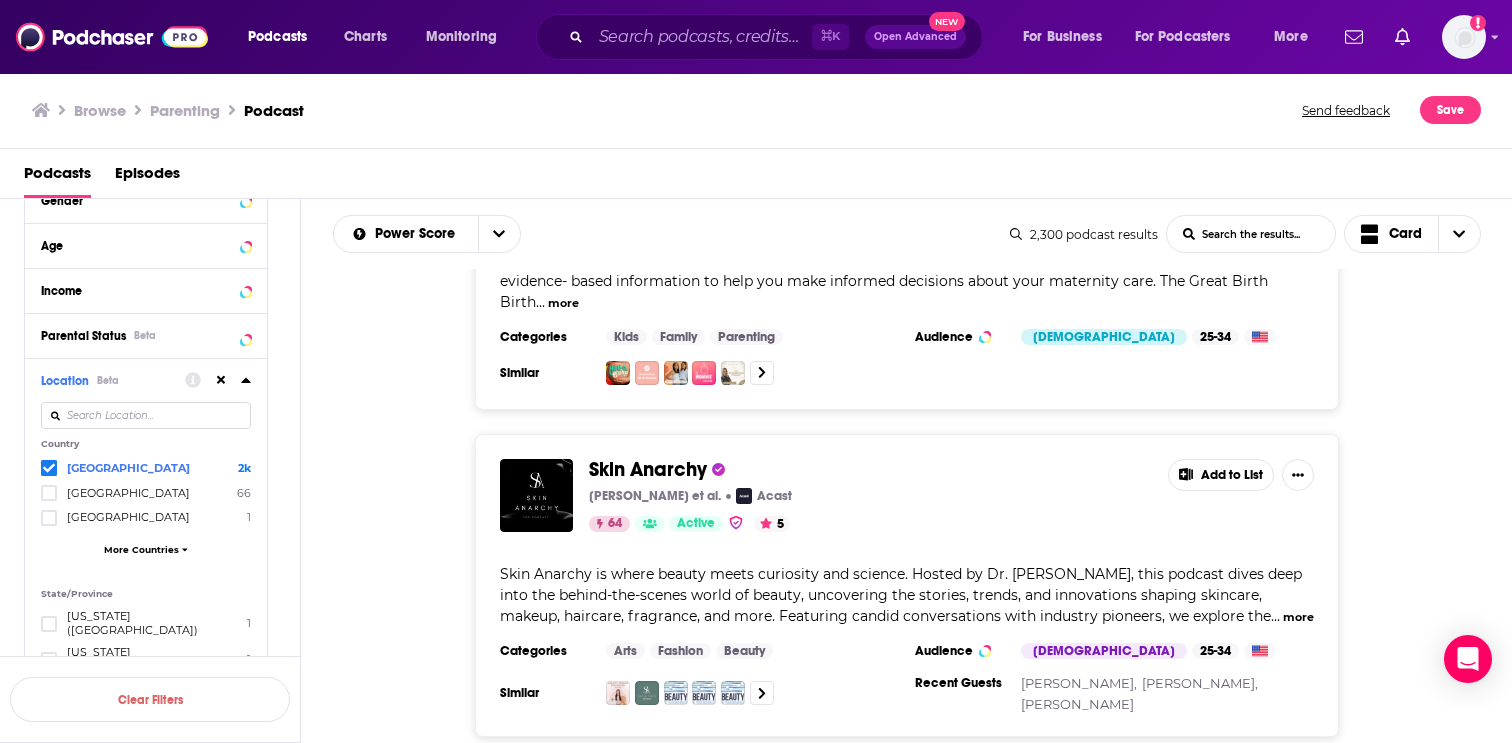 click on "The PedsDocTalk Podcast: Child Health, Development & Parenting—From a Pediatrician Mom" at bounding box center [845, 807] 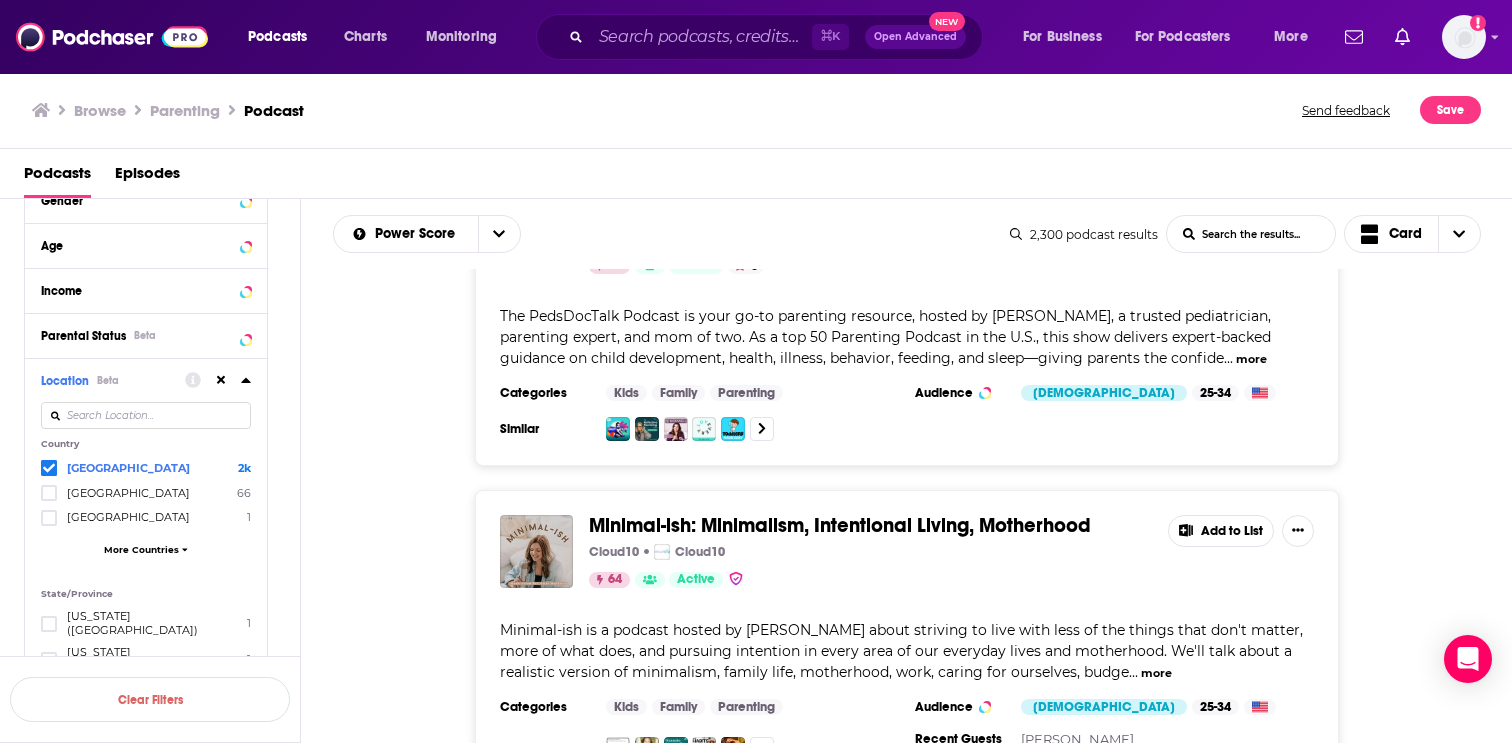 scroll, scrollTop: 15944, scrollLeft: 0, axis: vertical 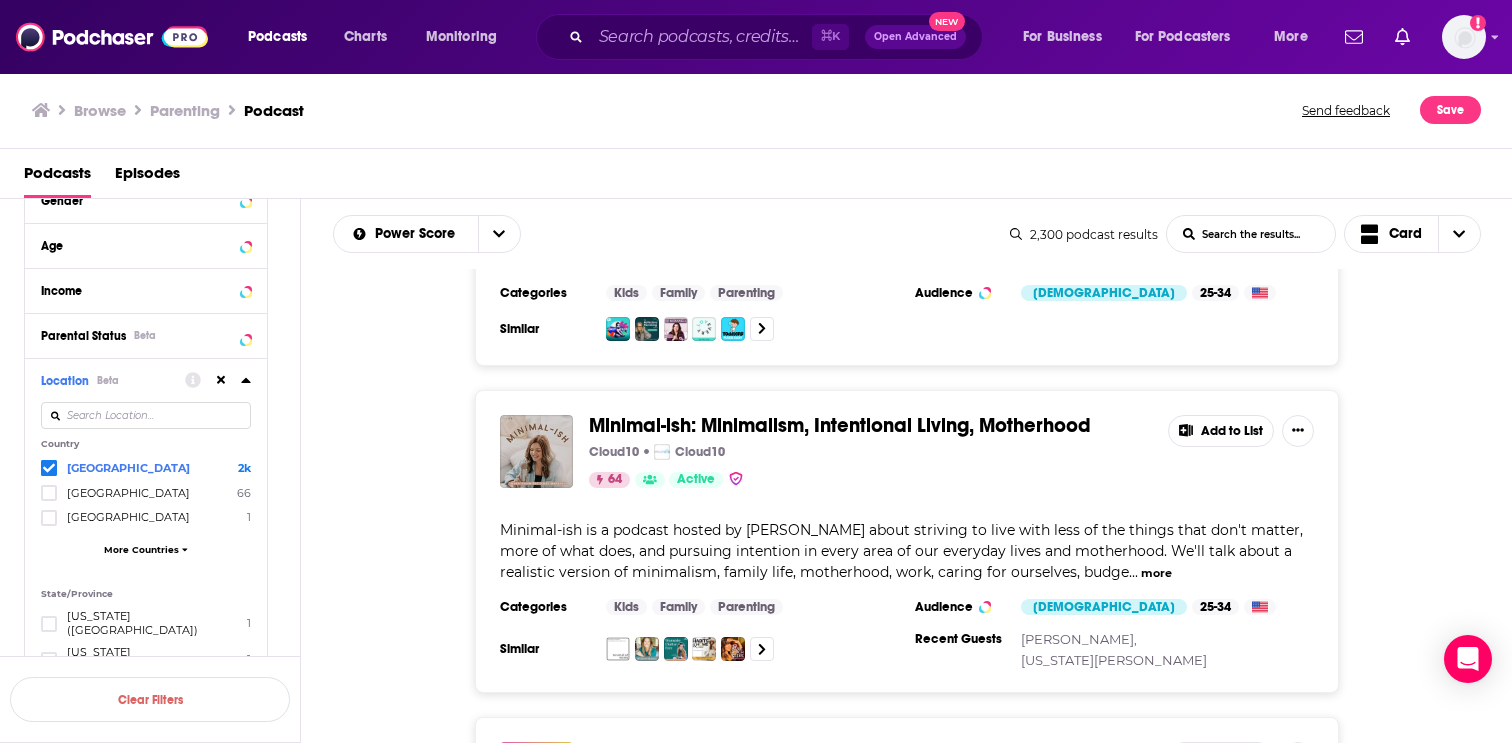click on "Load More..." at bounding box center (907, 1107) 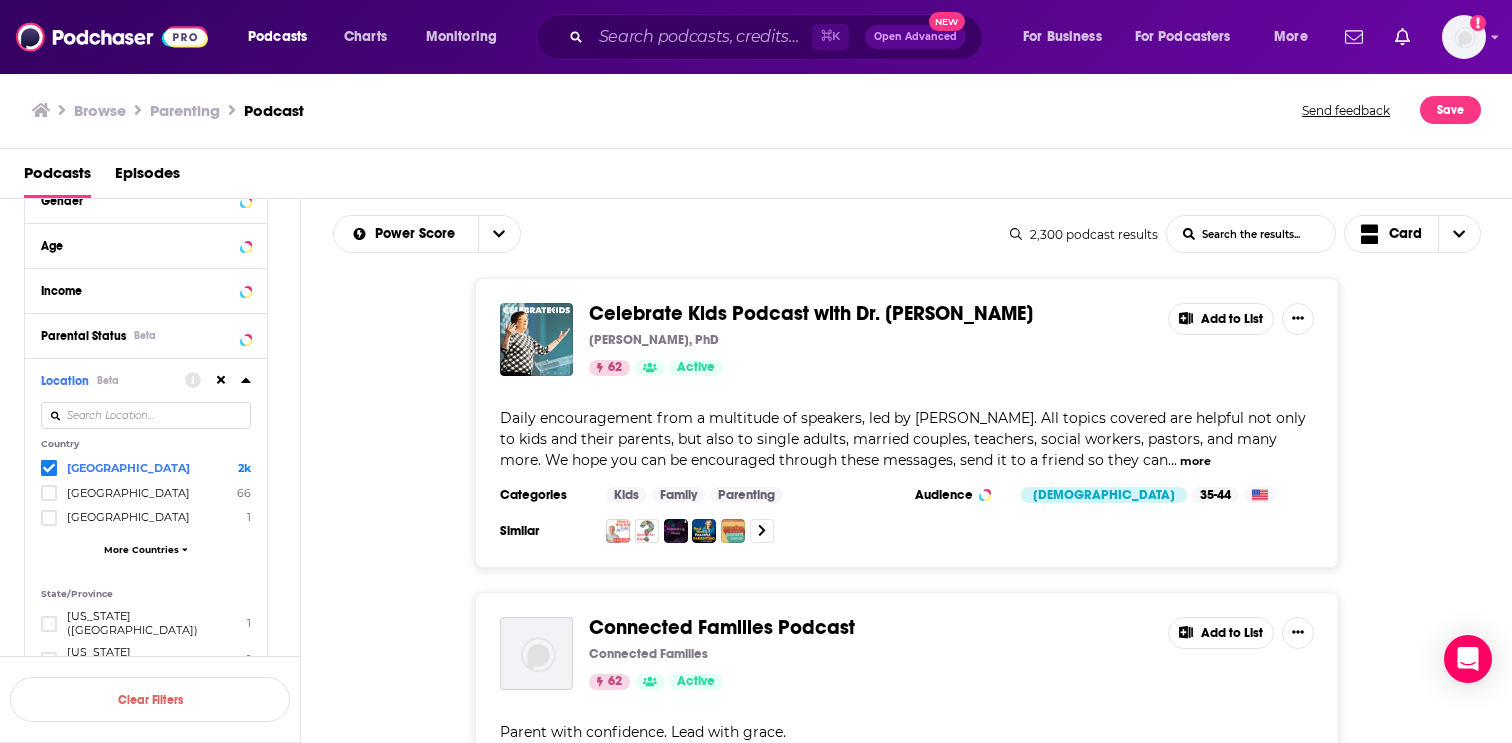 scroll, scrollTop: 24053, scrollLeft: 0, axis: vertical 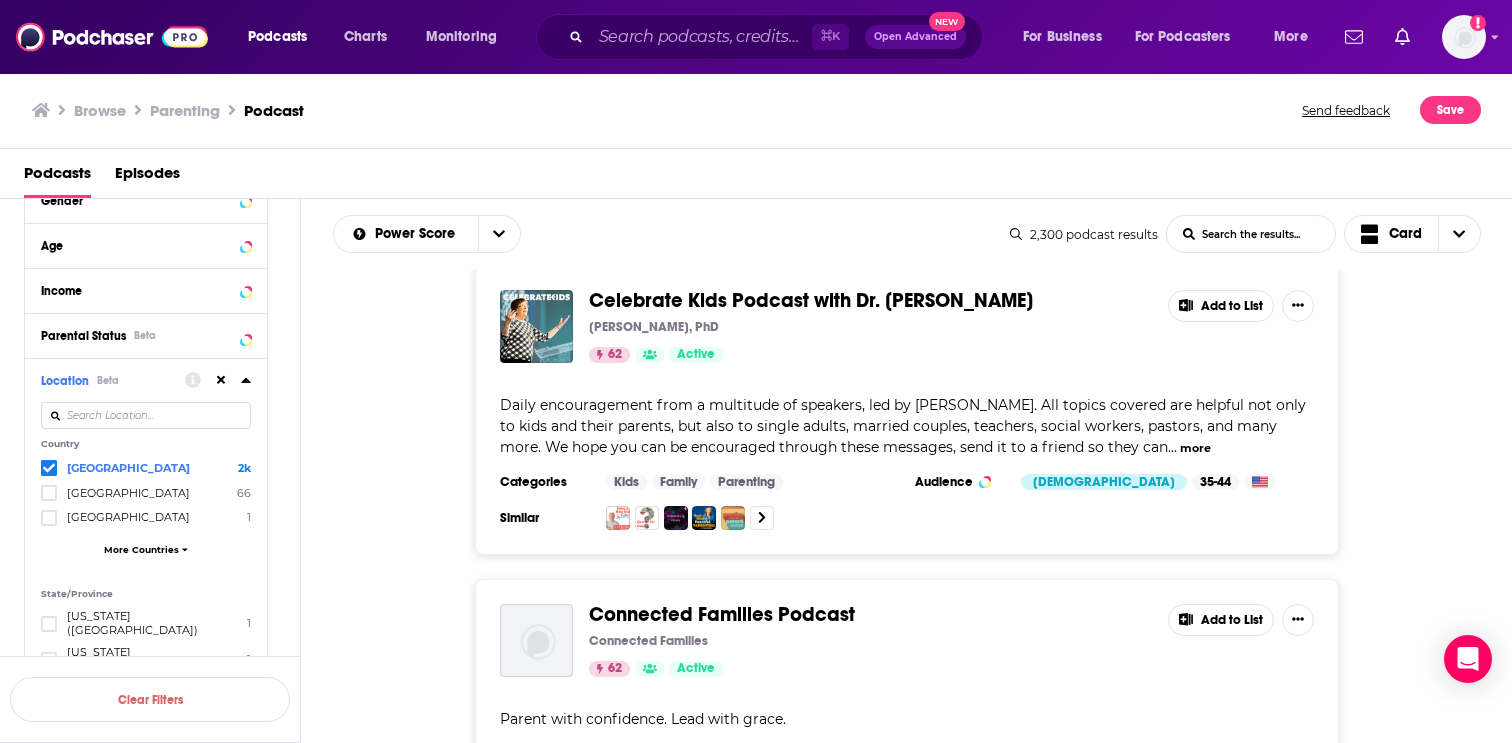 click on "Load More..." at bounding box center [907, 1241] 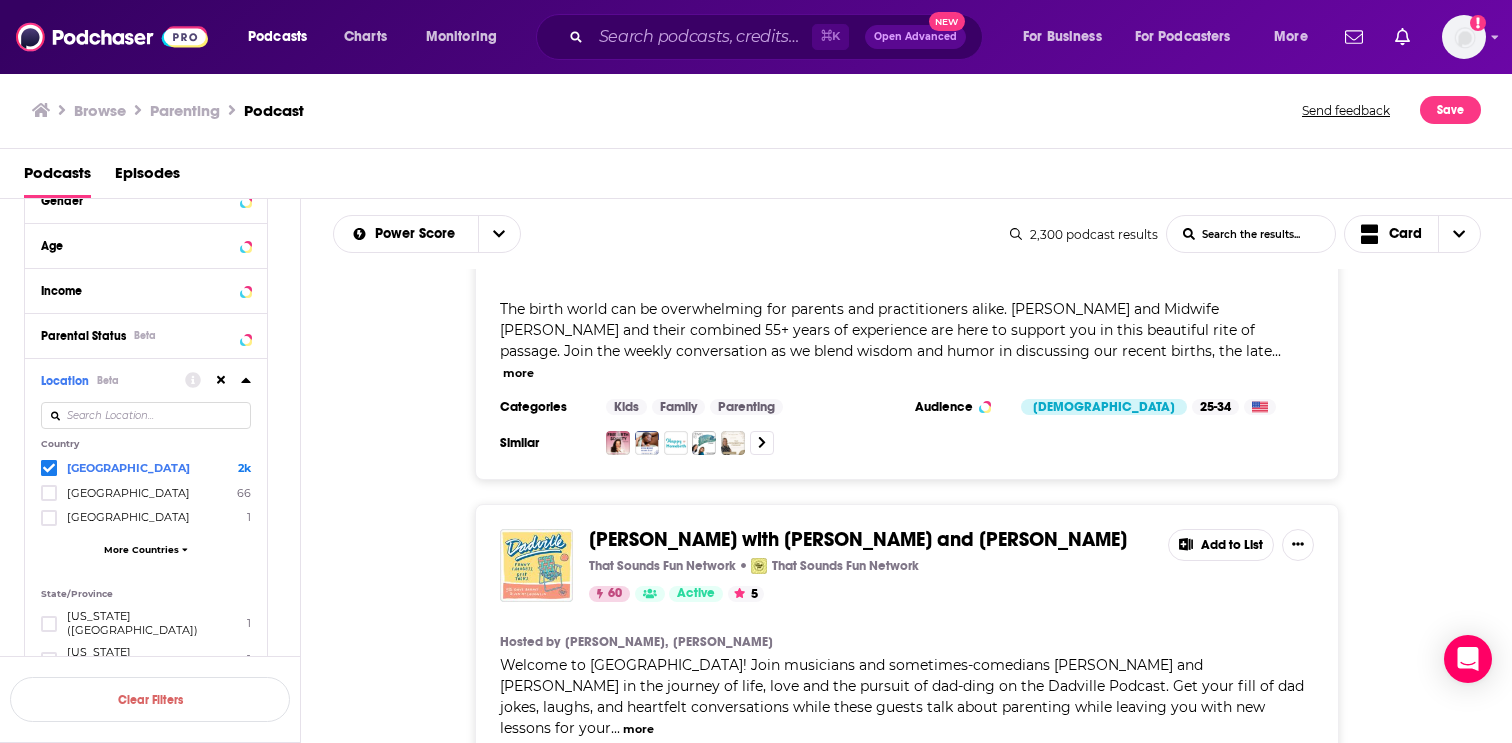 scroll, scrollTop: 32070, scrollLeft: 0, axis: vertical 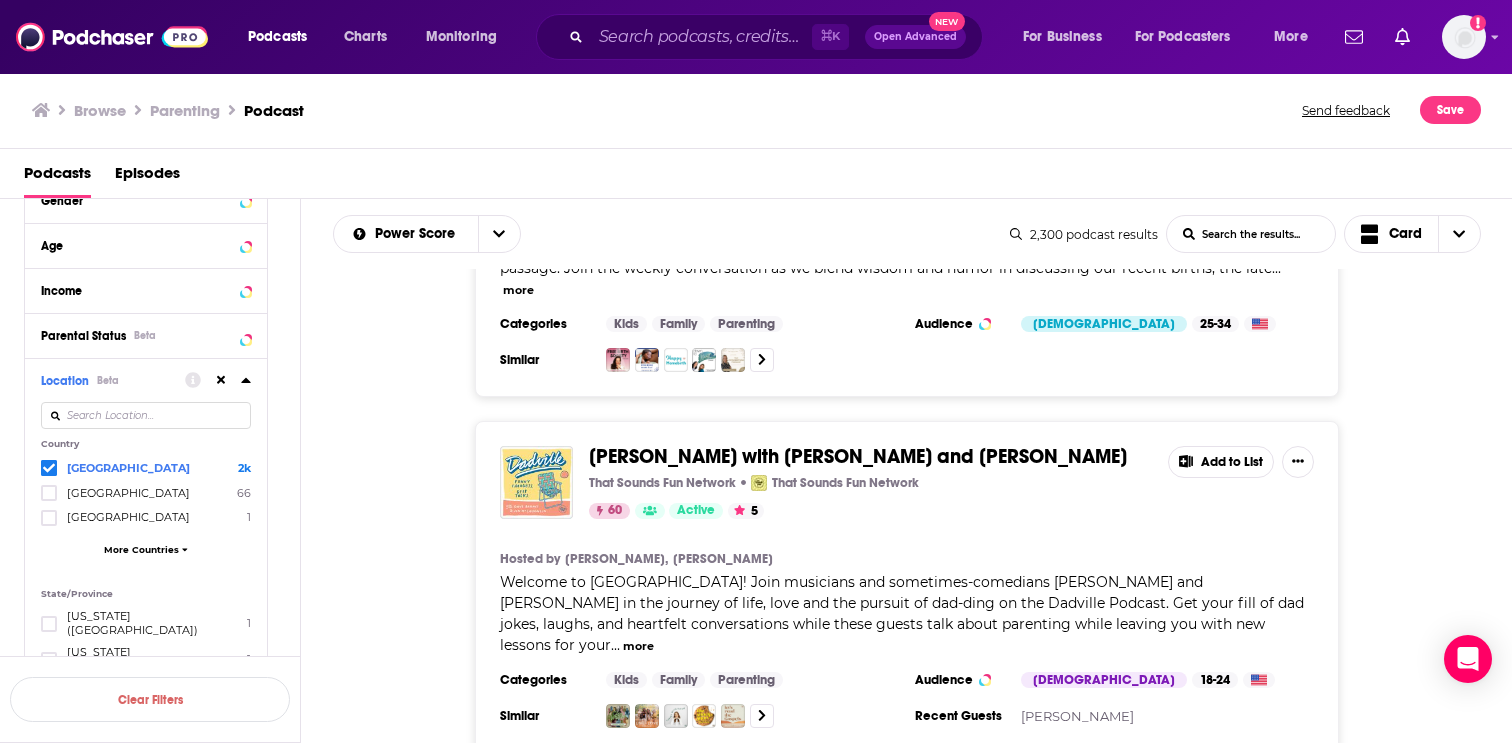 click on "Good Inside with Dr. Becky Dr. Becky 78 Active 5 Add to List Hosted by   Jonathan Haidt, Dr. Becky Kennedy Join clinical psychologist and mom of three Dr. Becky Kennedy on her weekly podcast, as she takes on tough parenting questions and delivers actionable guidance—all in short episodes, because we know time is hard to find as a parent. Her breakthrough approach has enabled thousands of people to get more comfortable in di ...   more Categories Kids Family Parenting Audience Female 25-34 Similar Recent Guests Gretchen Rubin, Samantha Bee, Richard Reeves Add to List Respectful Parenting: Janet Lansbury Unruffled JLML Press | Wondery 77 Active 5 Add to List Hosted by   Janet Lansbury In the 25+ years Janet Lansbury has worked with children and parents, she's learned a lot. She's here to share it with you. Each episode of Unruffled addresses a reader's parenting issue through the lens of Janet's respectful parenting approach, consistently offering a perspective shift that ultimately frees parents of ...   76" at bounding box center [907, 506] 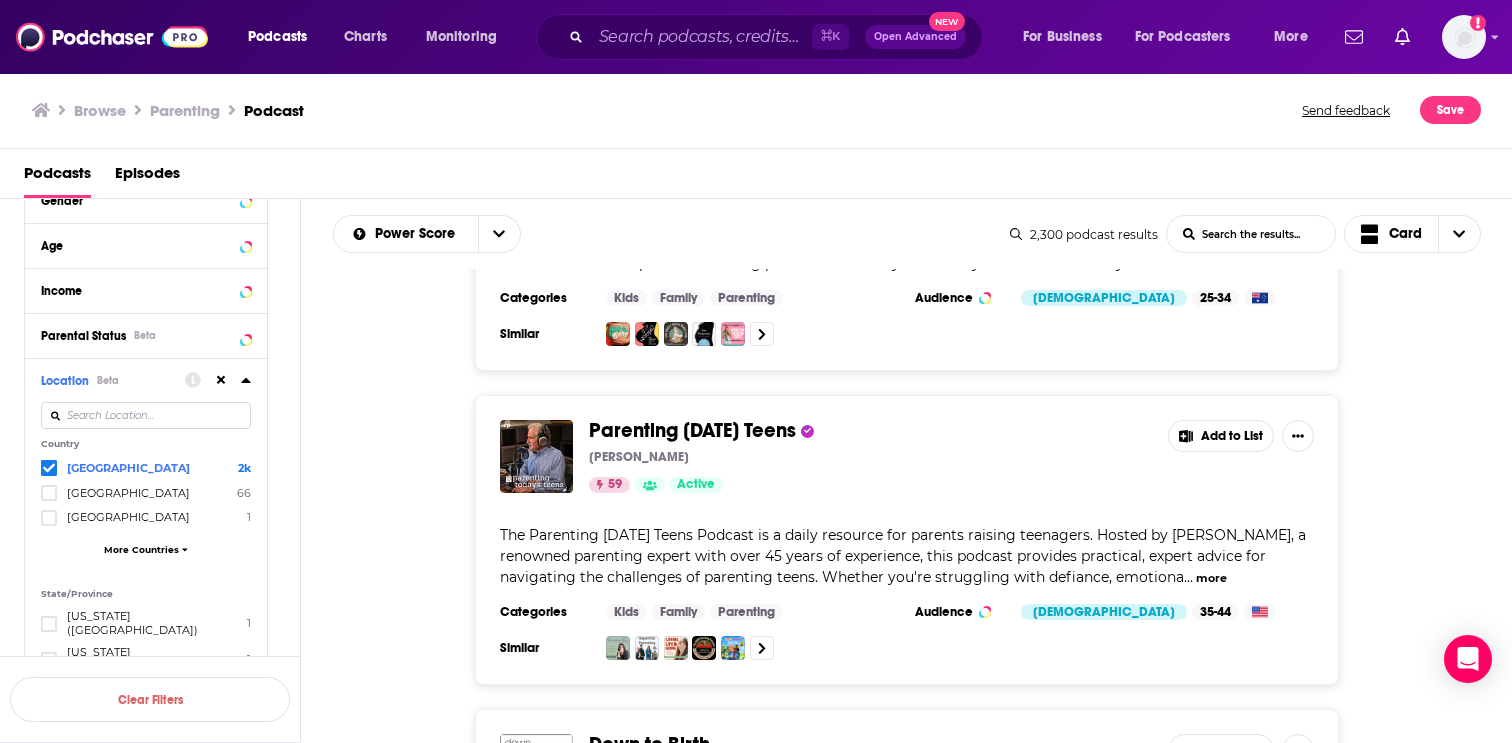 scroll, scrollTop: 40079, scrollLeft: 0, axis: vertical 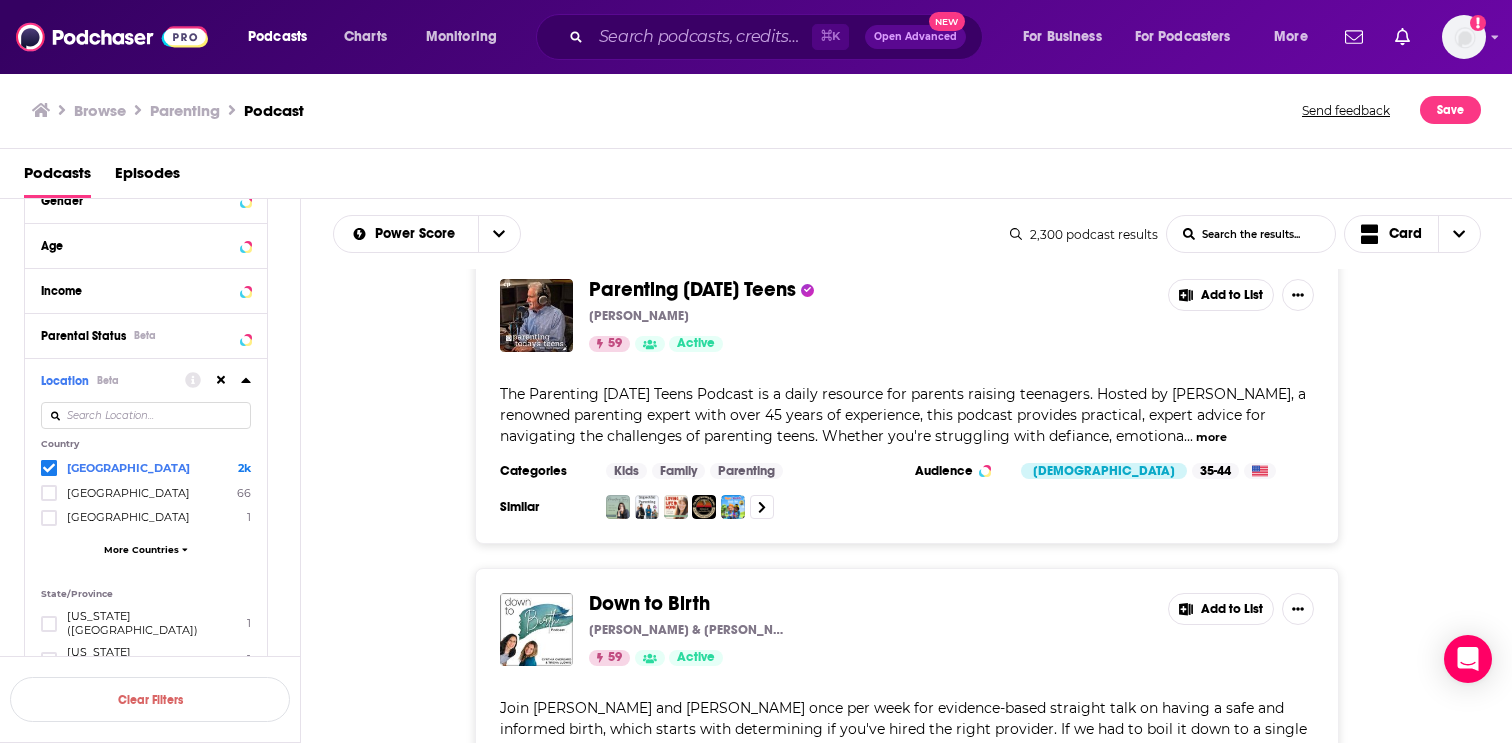 click on "Load More..." at bounding box center (907, 1595) 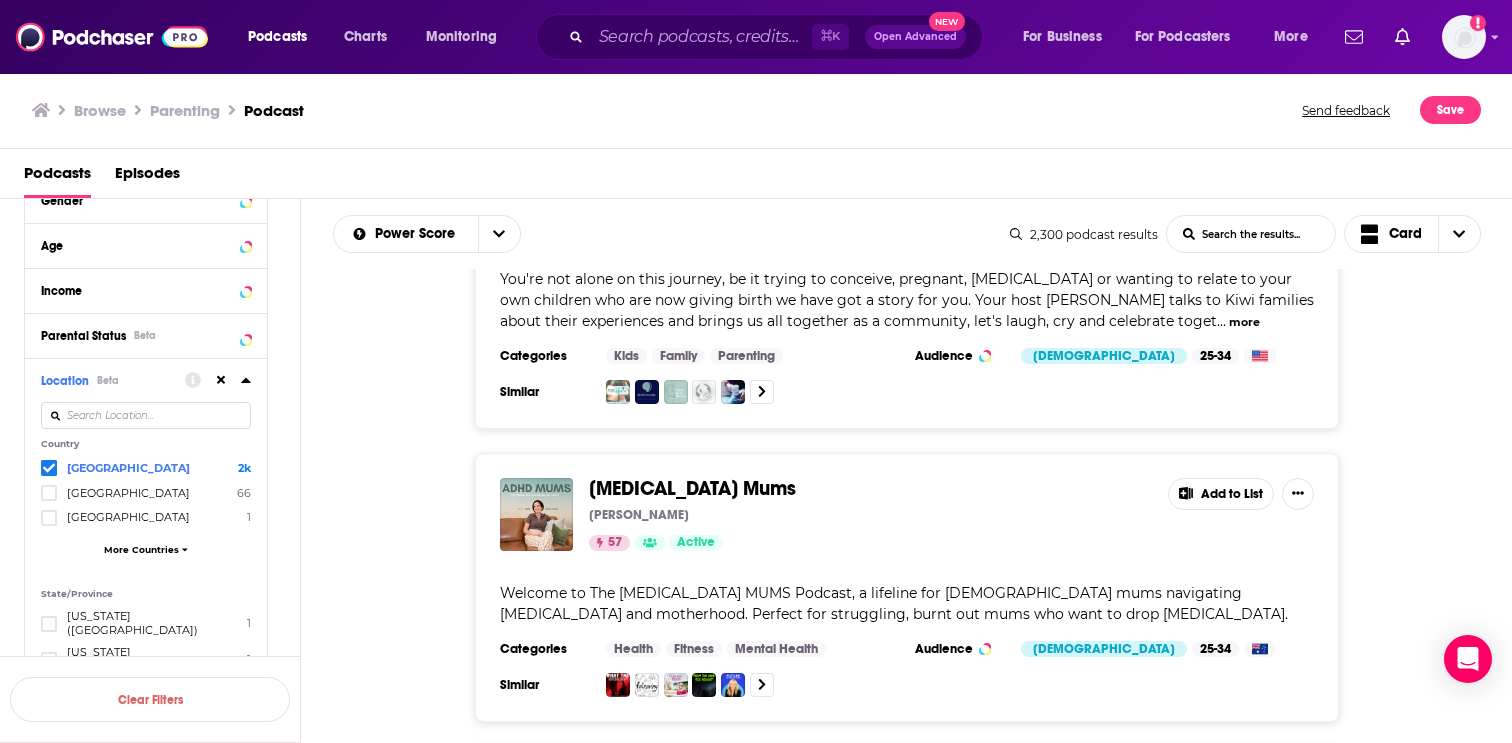 scroll, scrollTop: 48022, scrollLeft: 0, axis: vertical 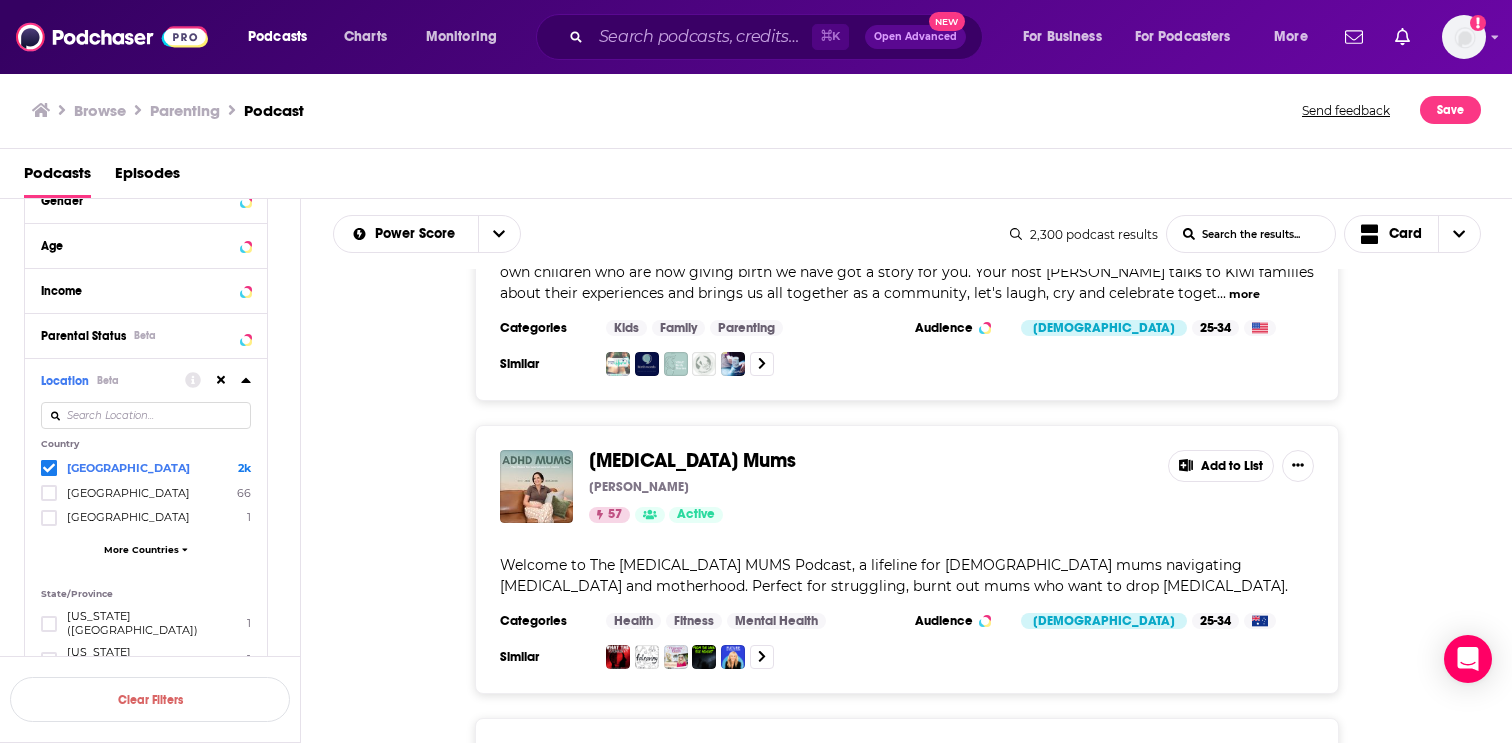 click on "Load More..." at bounding box center (907, 1758) 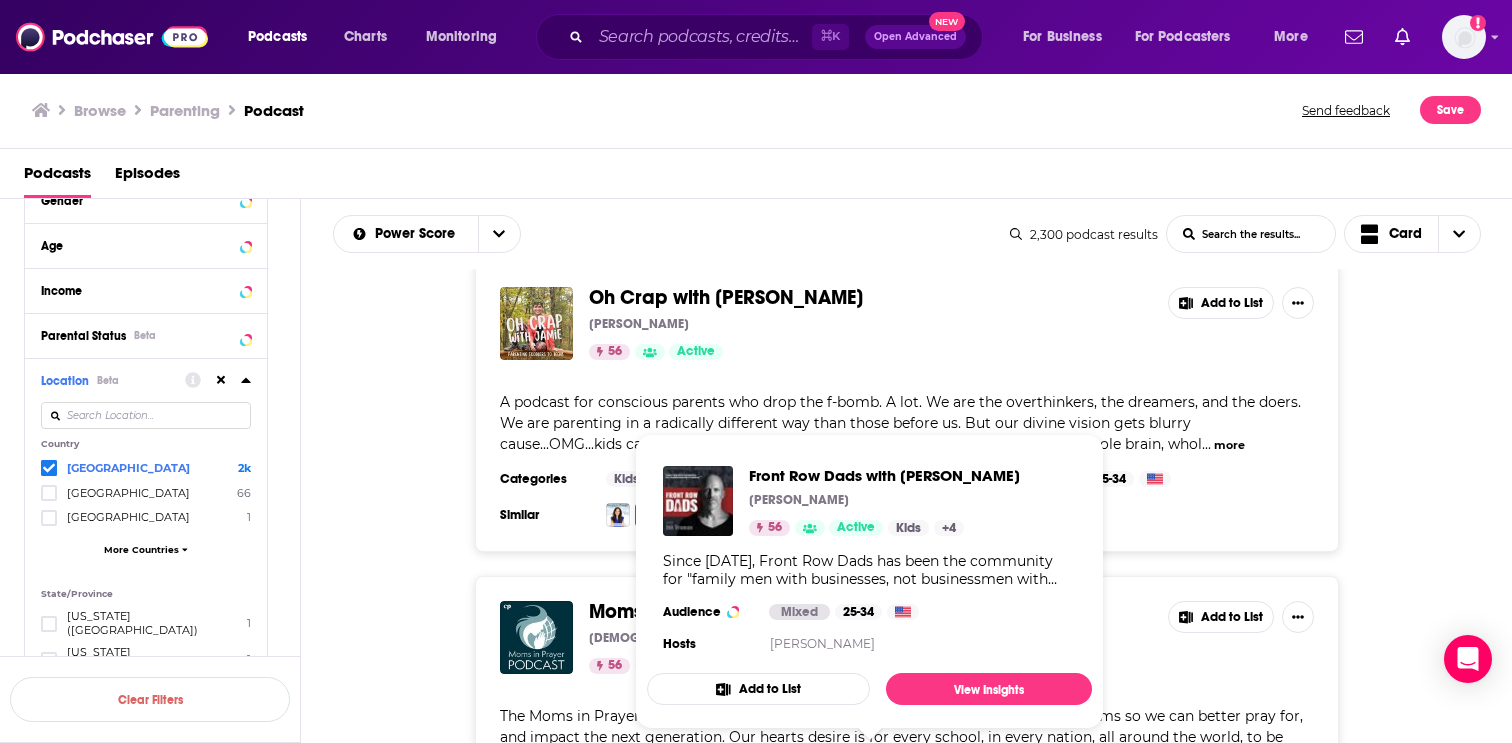 scroll, scrollTop: 53261, scrollLeft: 0, axis: vertical 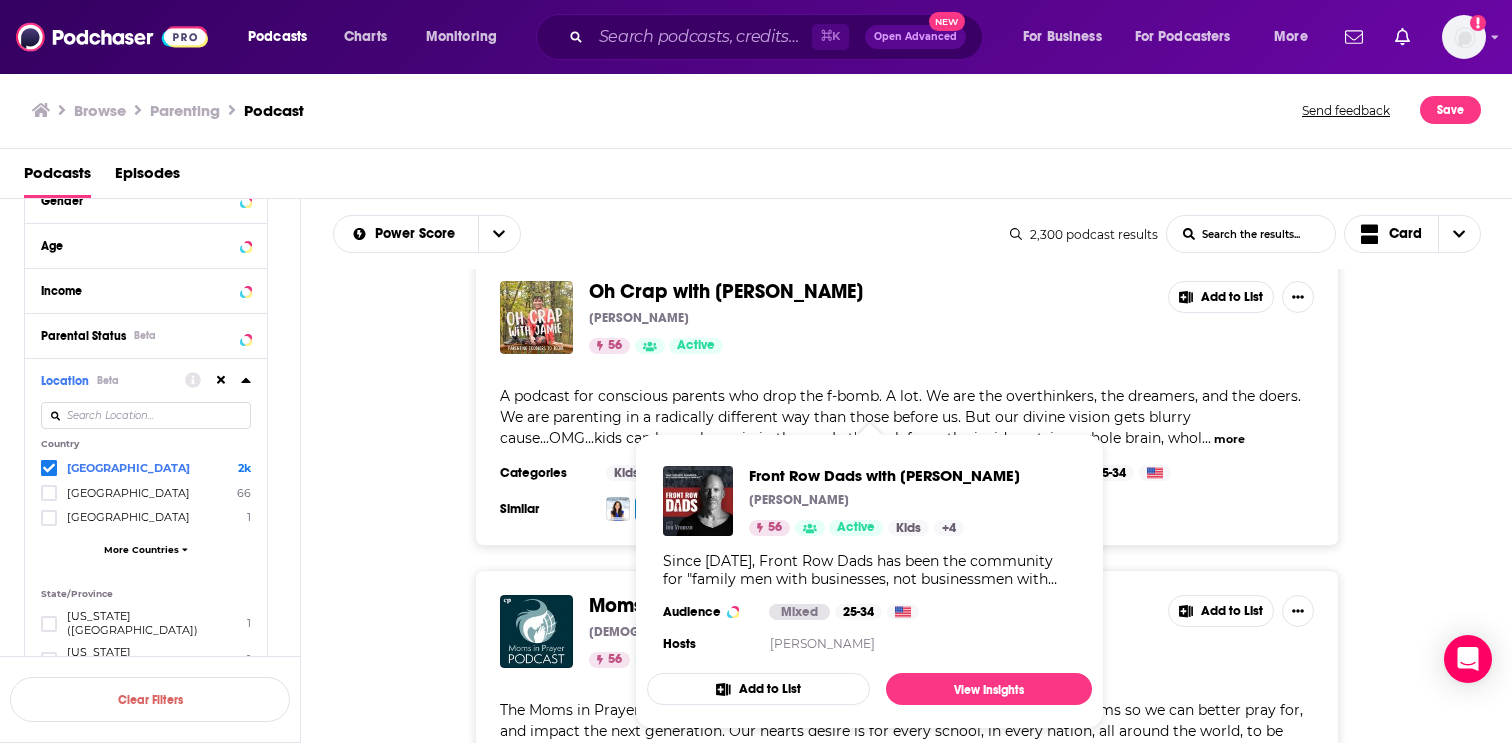 click on "Front Row Dads with Jon Vroman Jon Vroman 56 Active Kids + 4 Since 2016, Front Row Dads has been the community for "family men with businesses, not businessmen with families".
Weekly interviews on marriage, parenting, health, emotional intelligence, business and legacy.
Learn about the brotherhood at FrontRowDads.com Audience Mixed 25-34 Hosts   Jon Vroman" at bounding box center [869, 561] 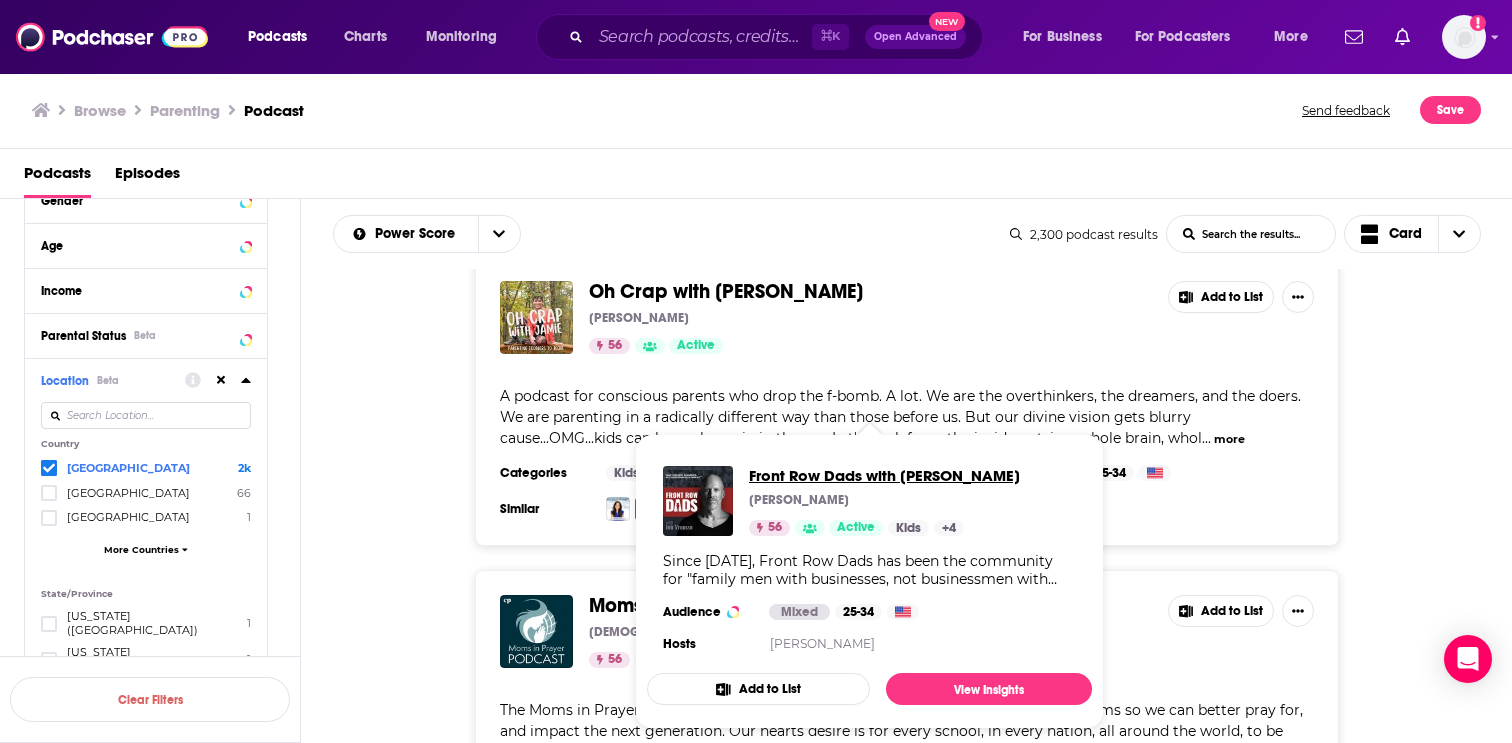 click on "Front Row Dads with Jon Vroman" at bounding box center [884, 475] 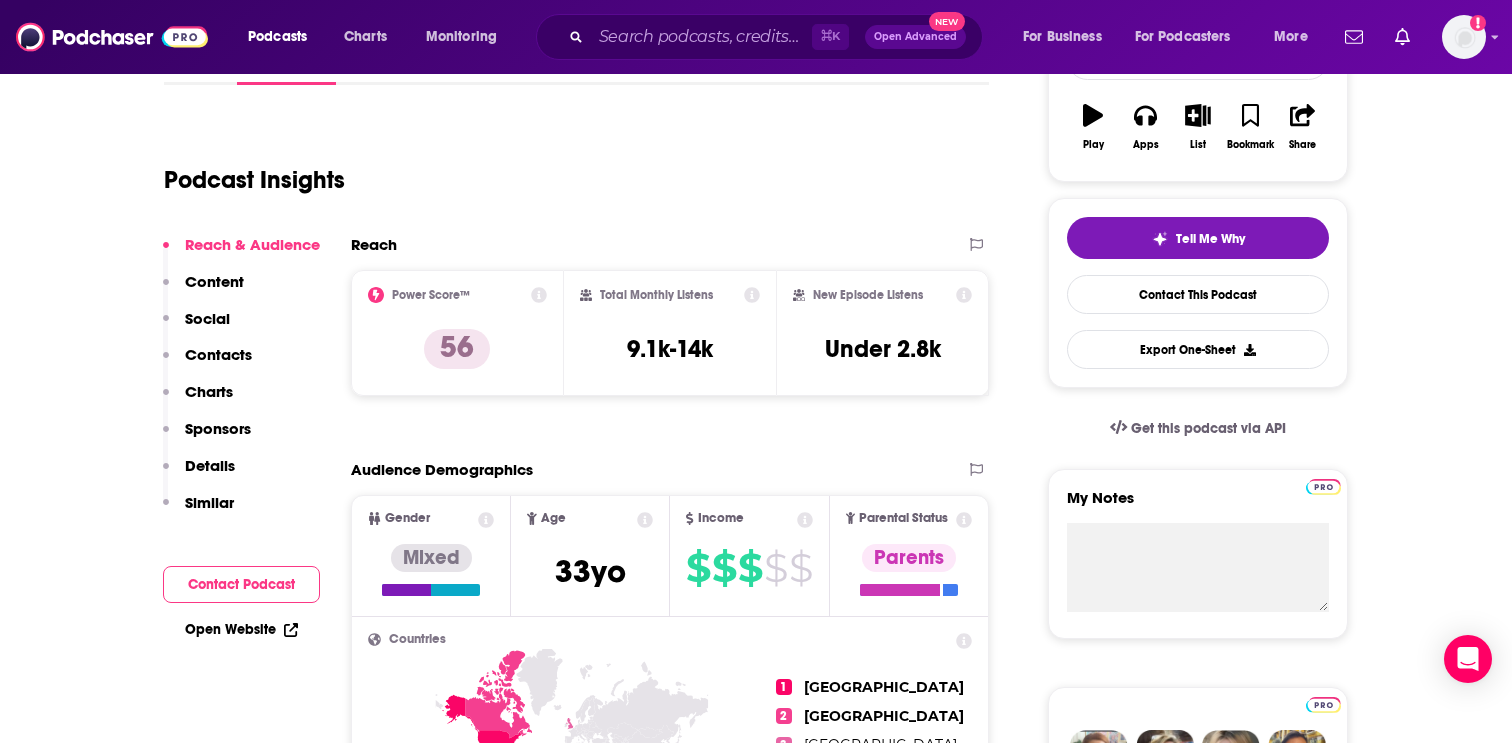scroll, scrollTop: 189, scrollLeft: 0, axis: vertical 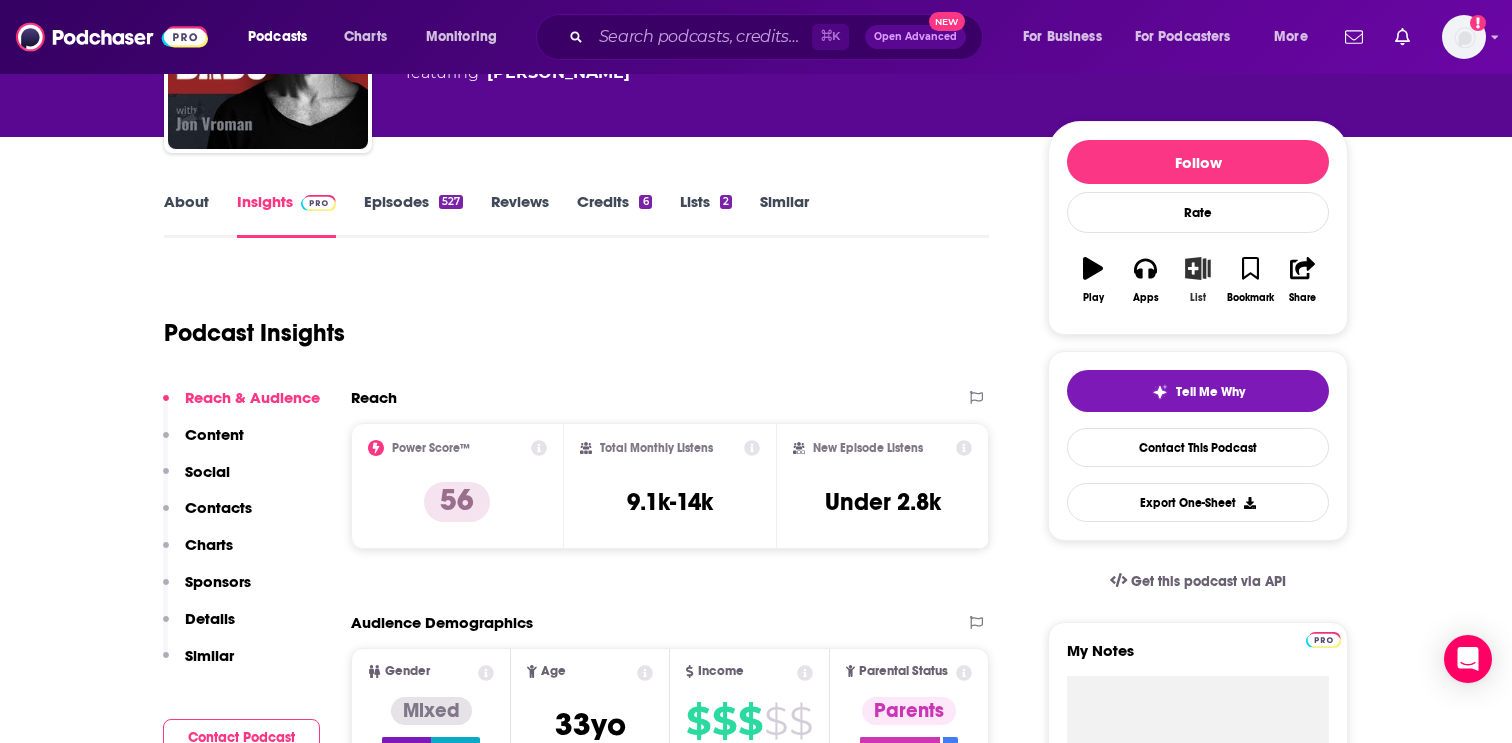 click on "List" at bounding box center [1198, 280] 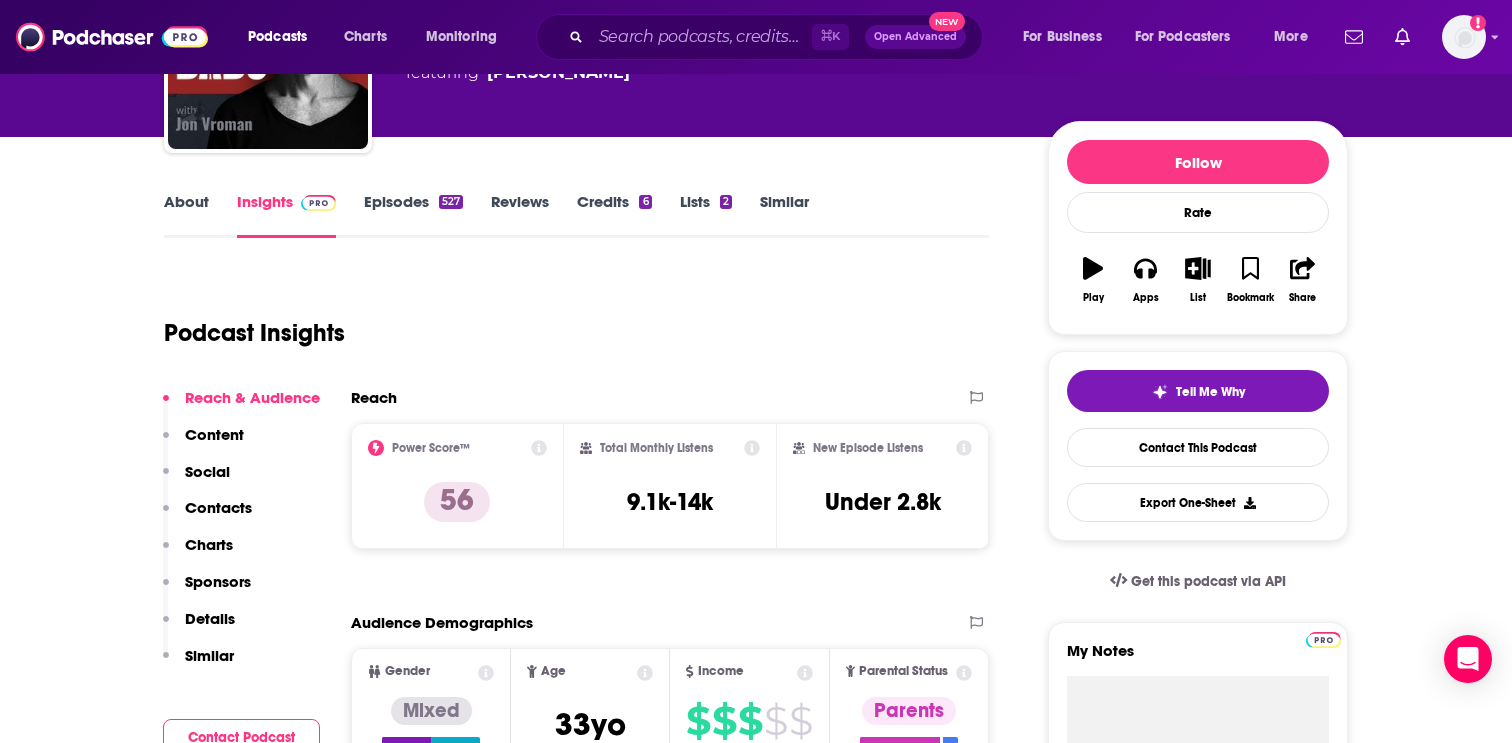 scroll, scrollTop: 0, scrollLeft: 0, axis: both 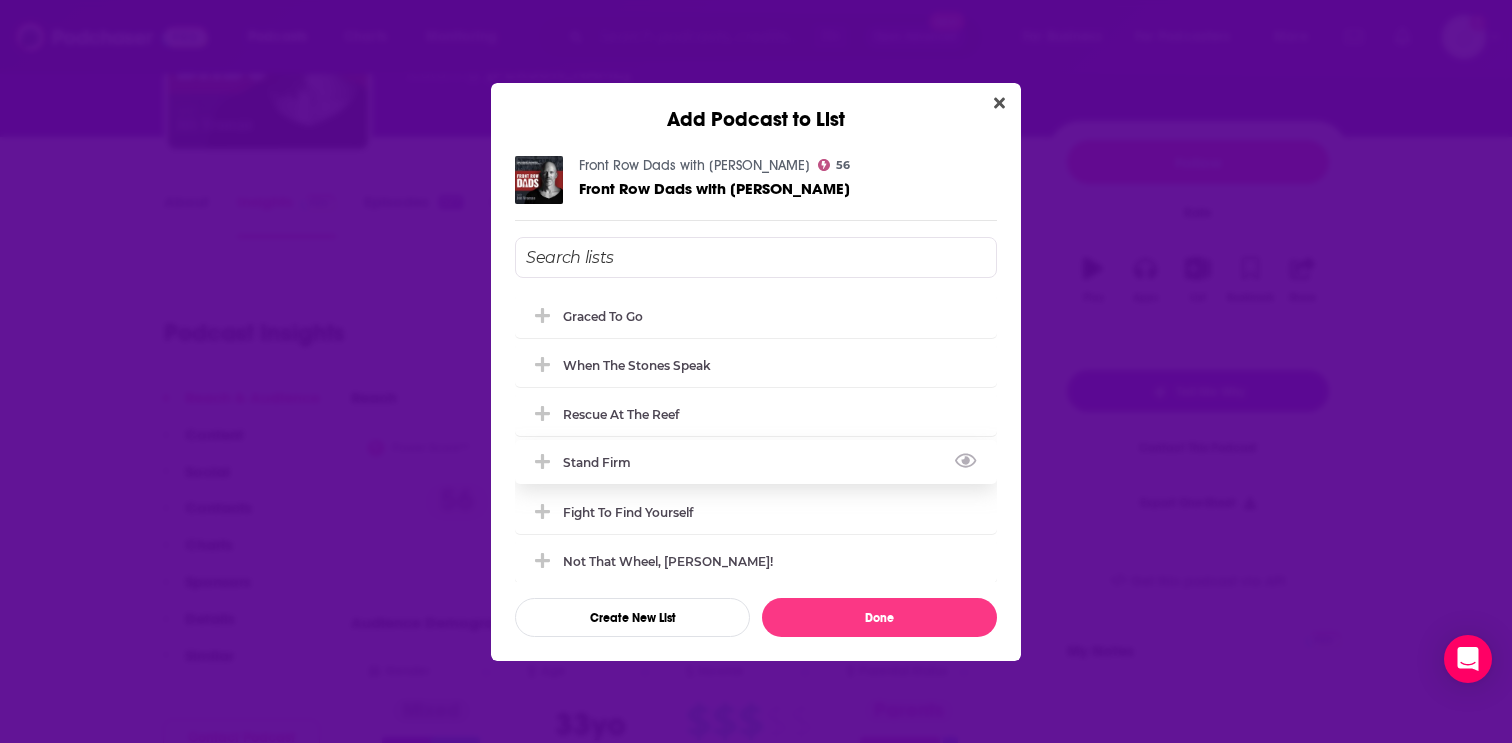 click on "Stand Firm" at bounding box center [756, 462] 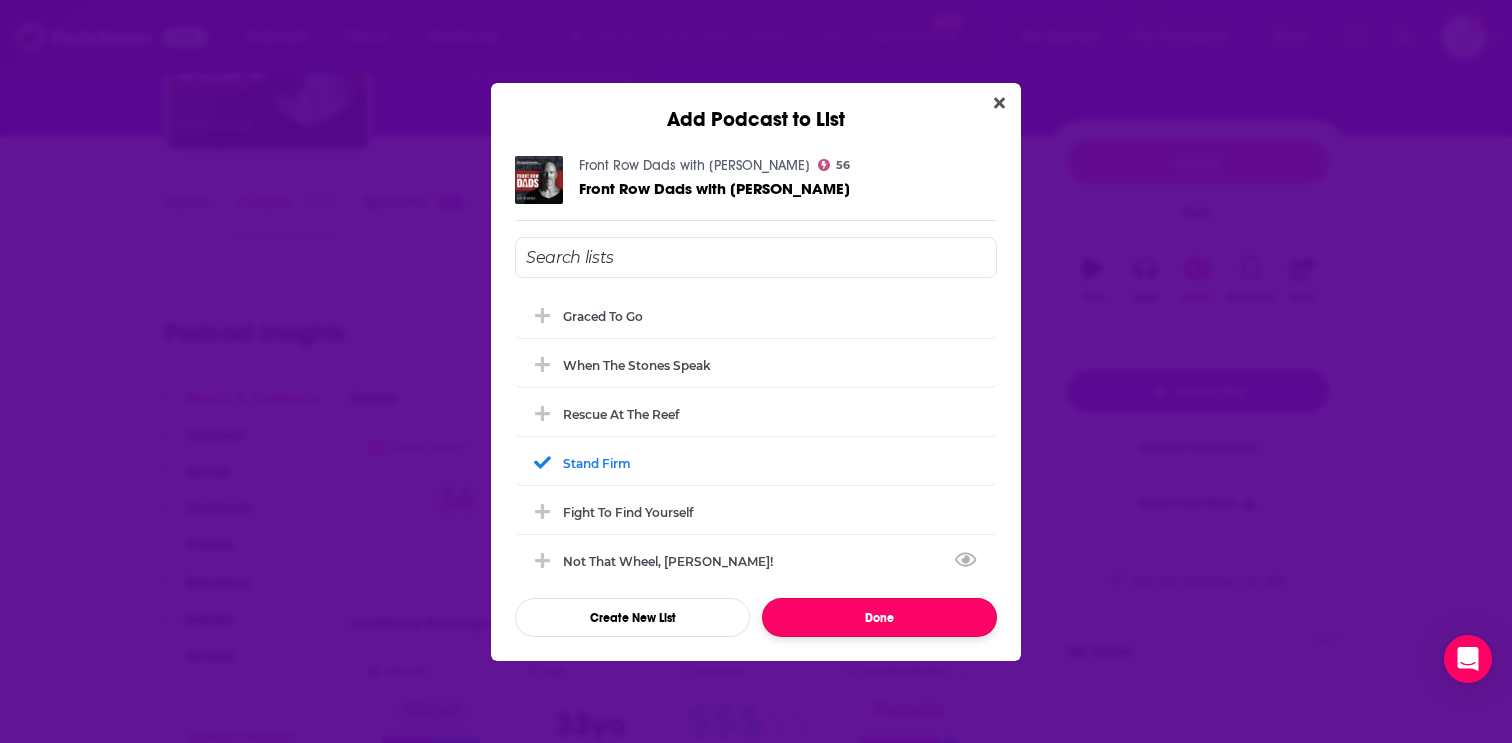 click on "Done" at bounding box center [879, 617] 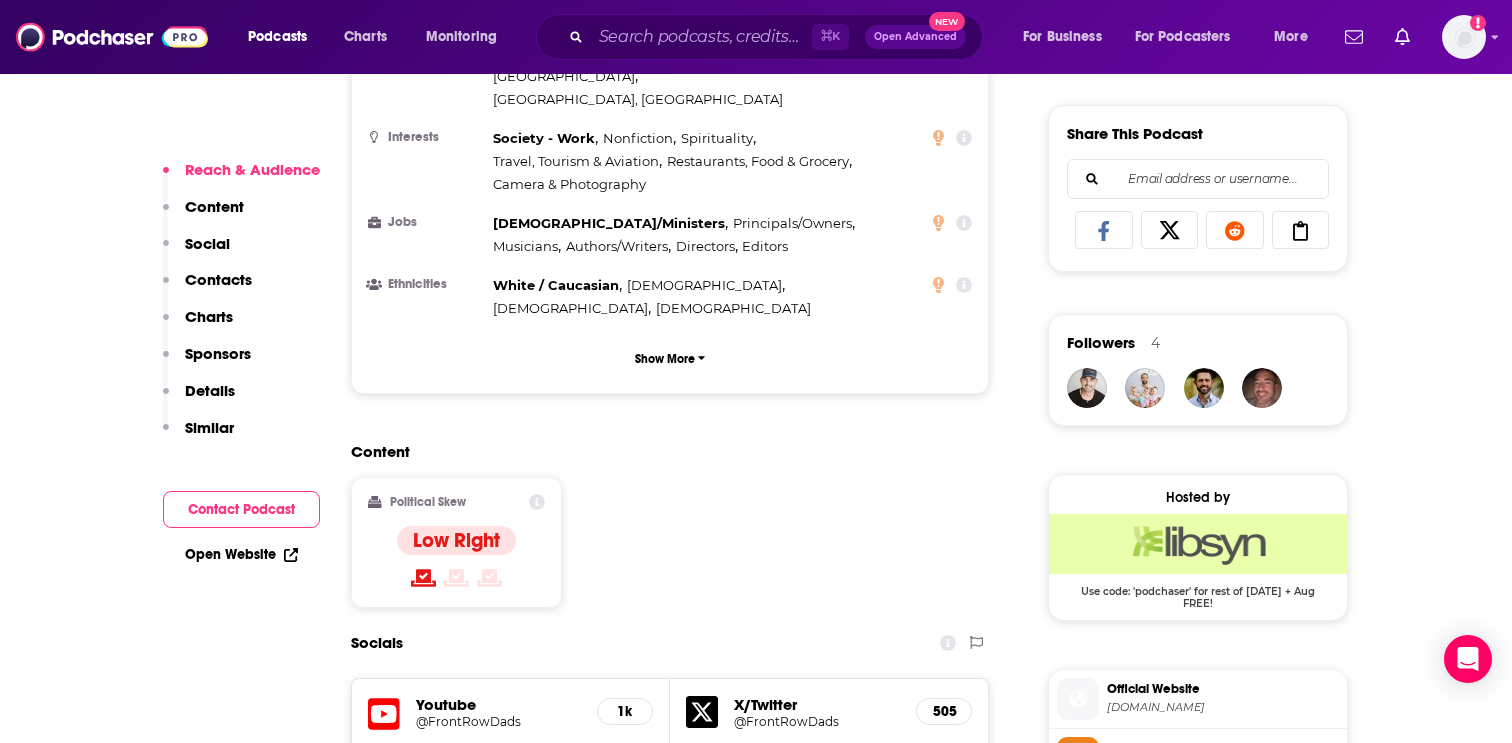 scroll, scrollTop: 1236, scrollLeft: 0, axis: vertical 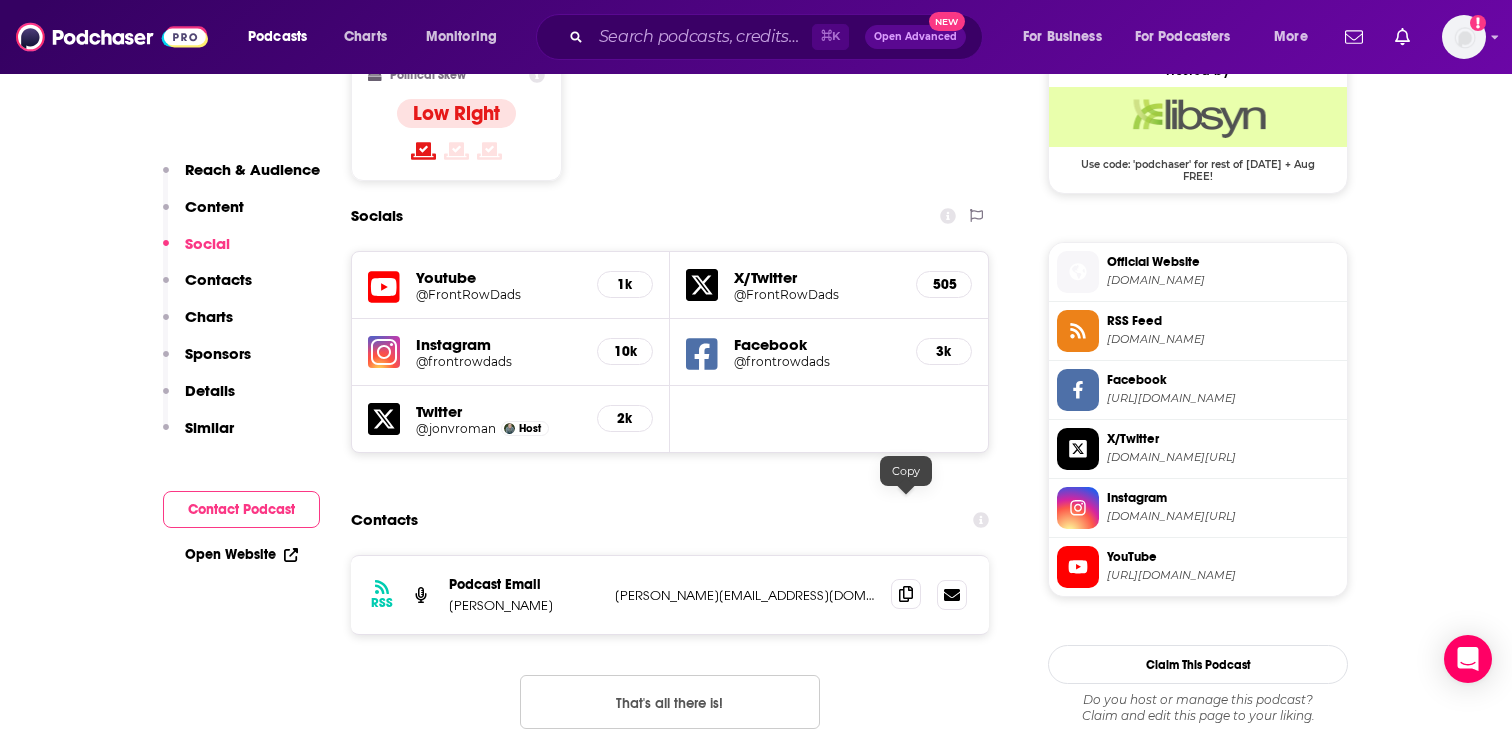 click 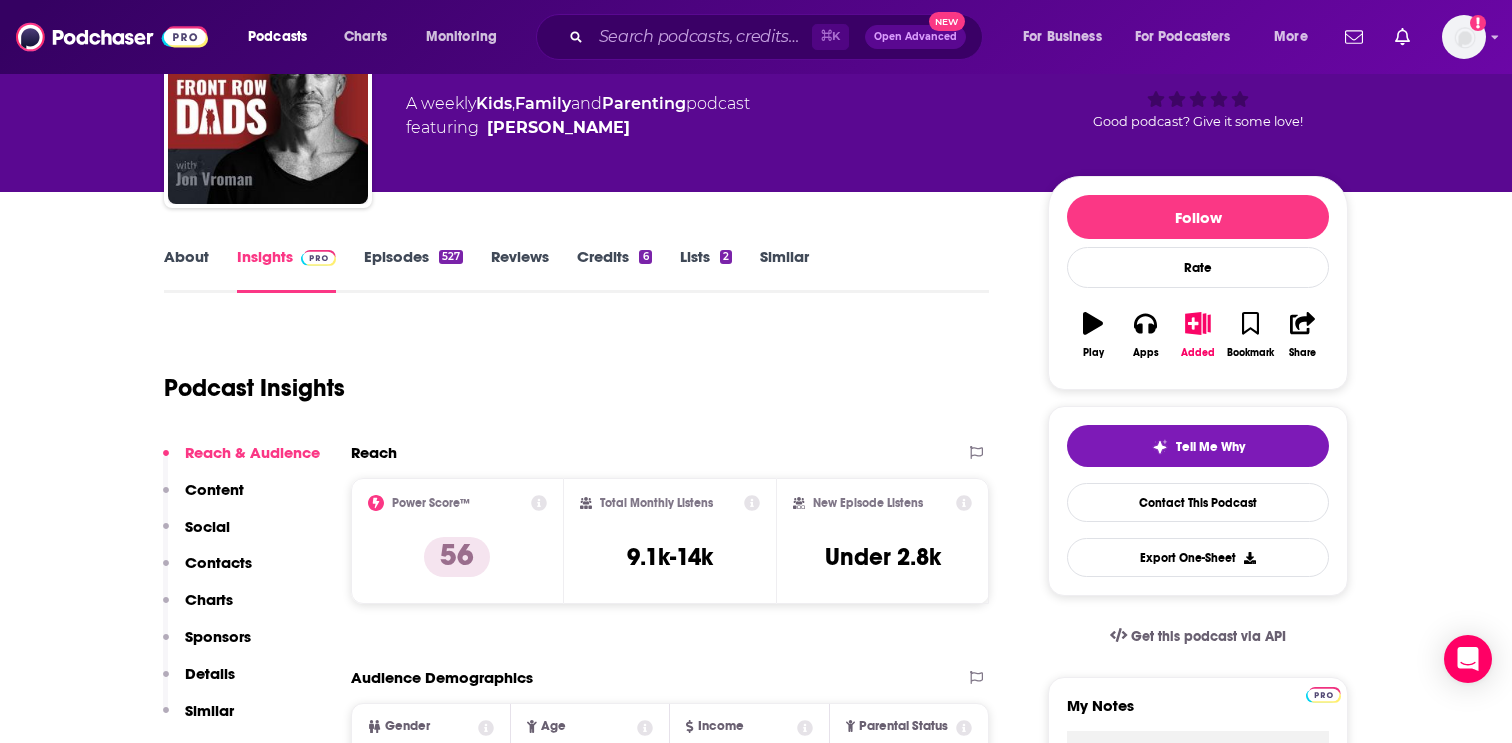 scroll, scrollTop: 0, scrollLeft: 0, axis: both 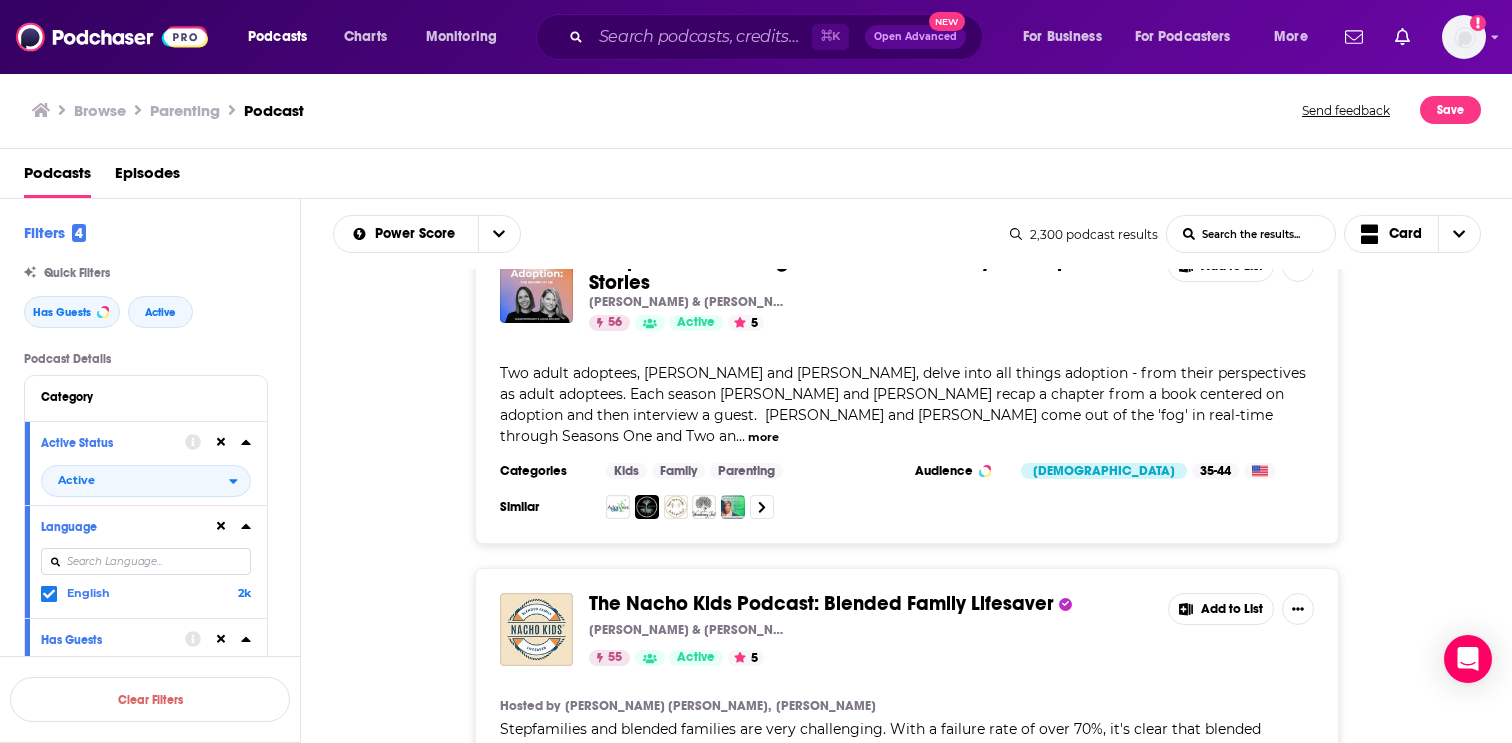 click on "Load More..." at bounding box center [907, 1938] 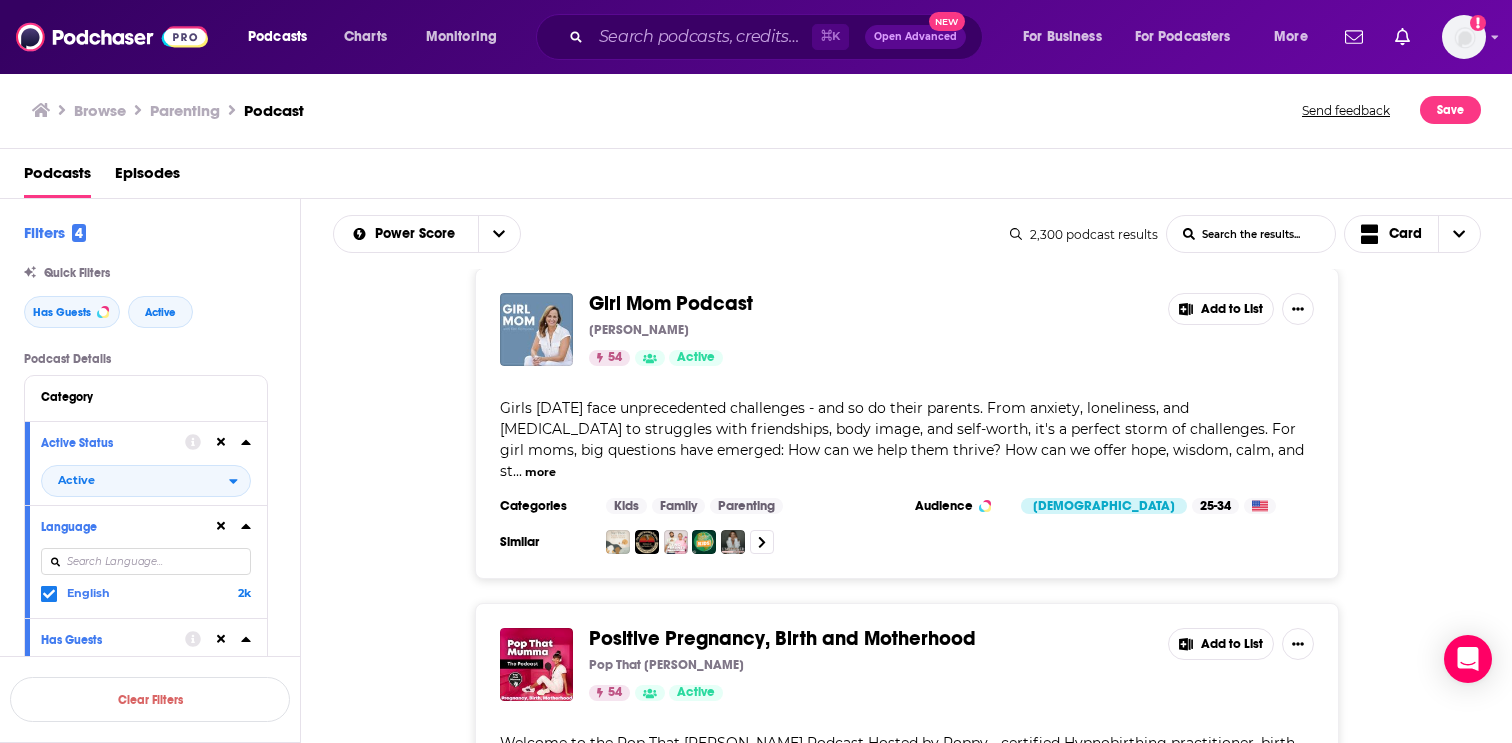scroll, scrollTop: 64190, scrollLeft: 0, axis: vertical 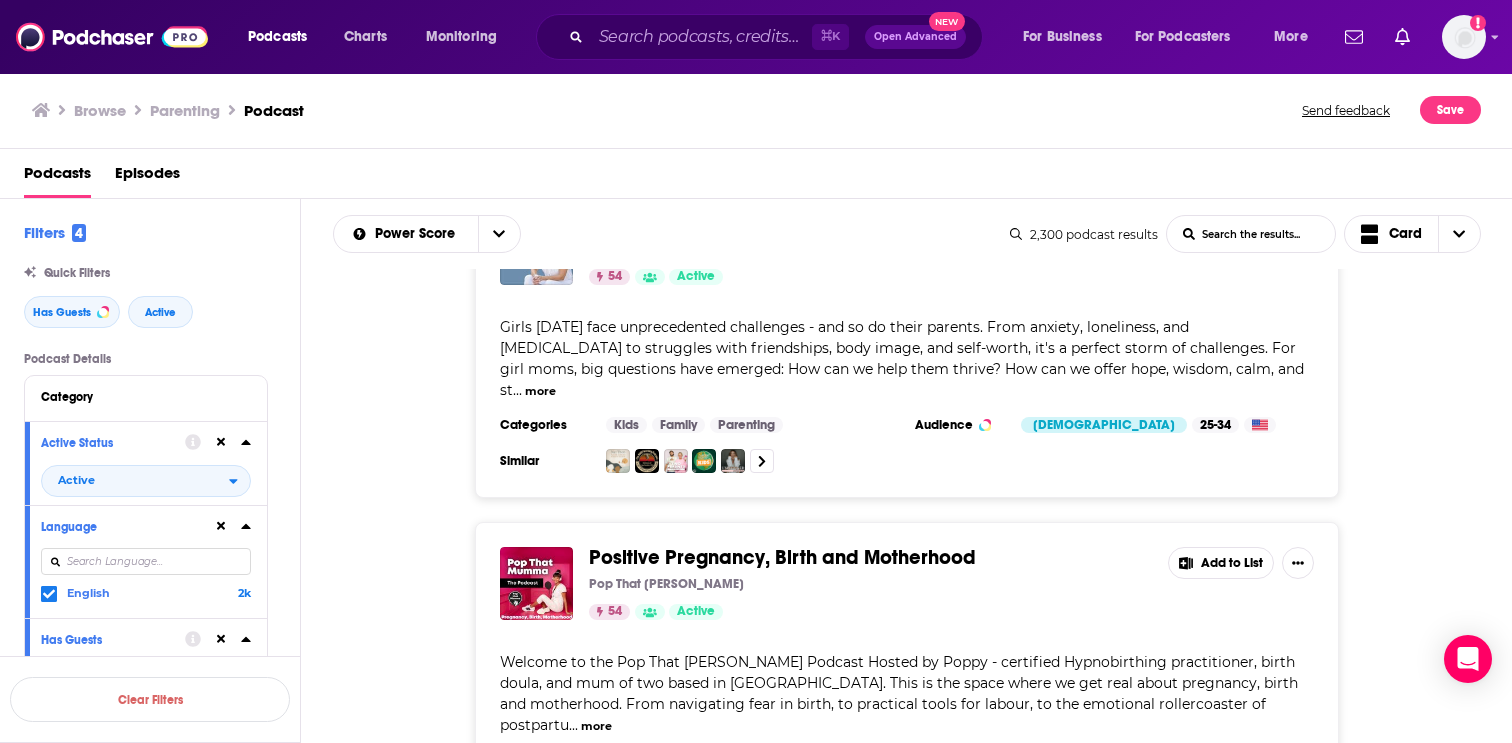 click on "Load More..." at bounding box center [907, 2169] 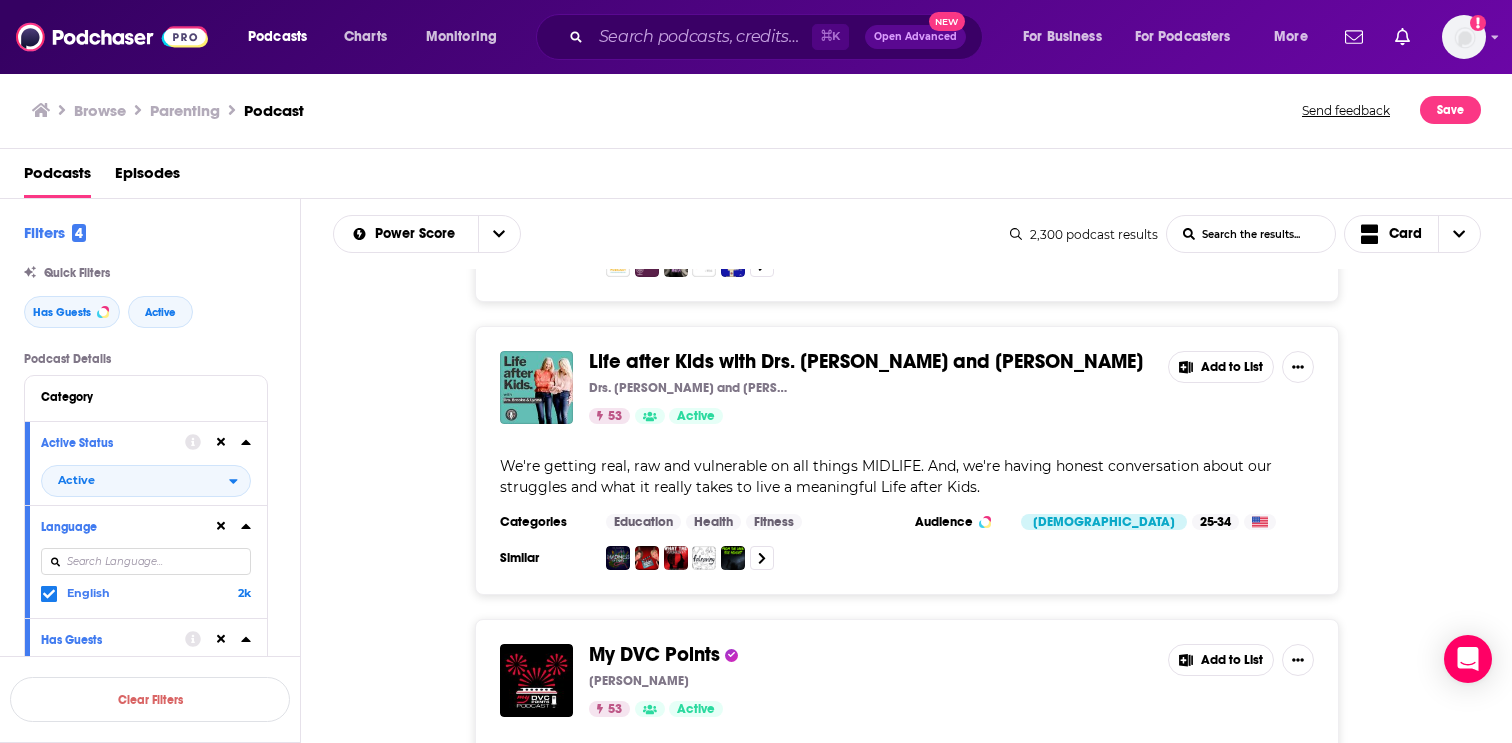 scroll, scrollTop: 71936, scrollLeft: 0, axis: vertical 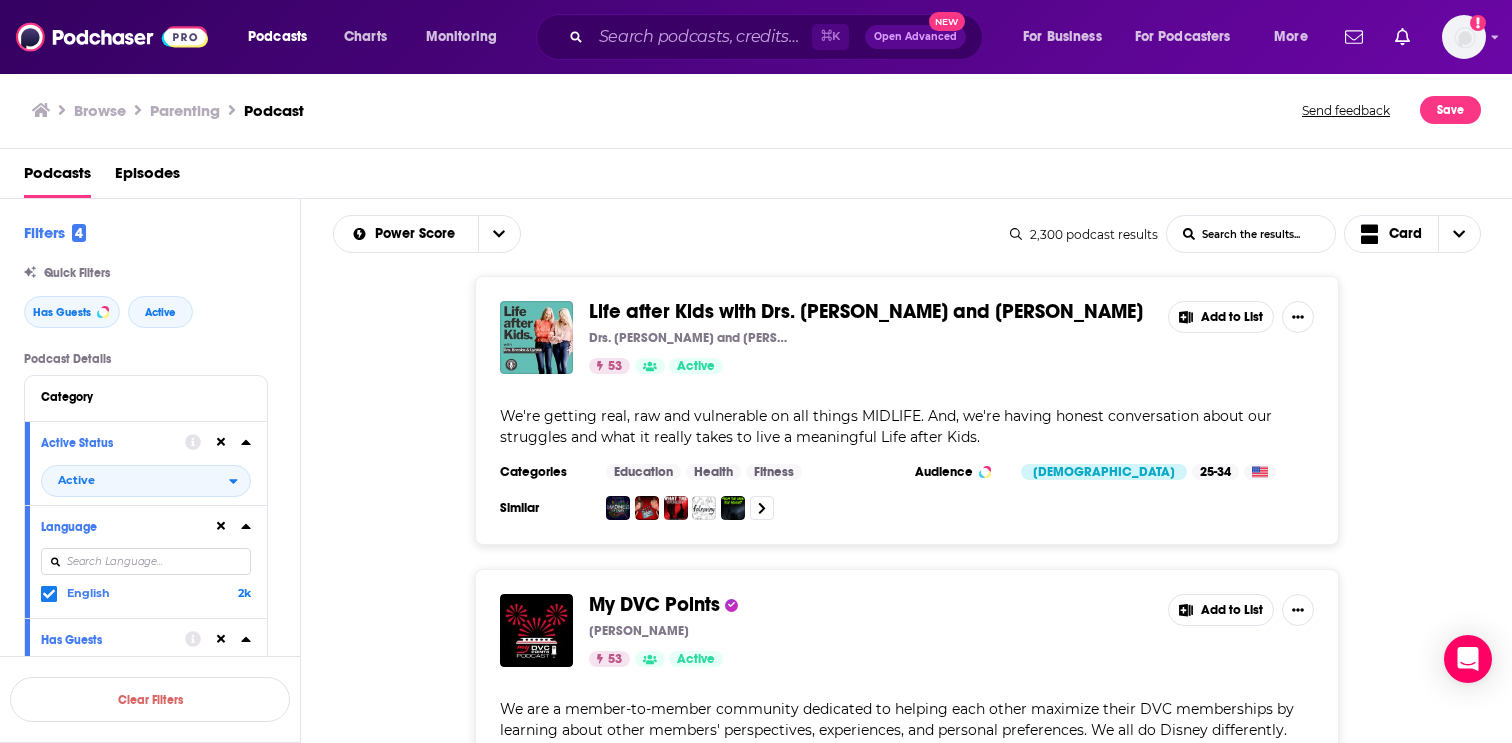 click on "Load More..." at bounding box center [907, 2475] 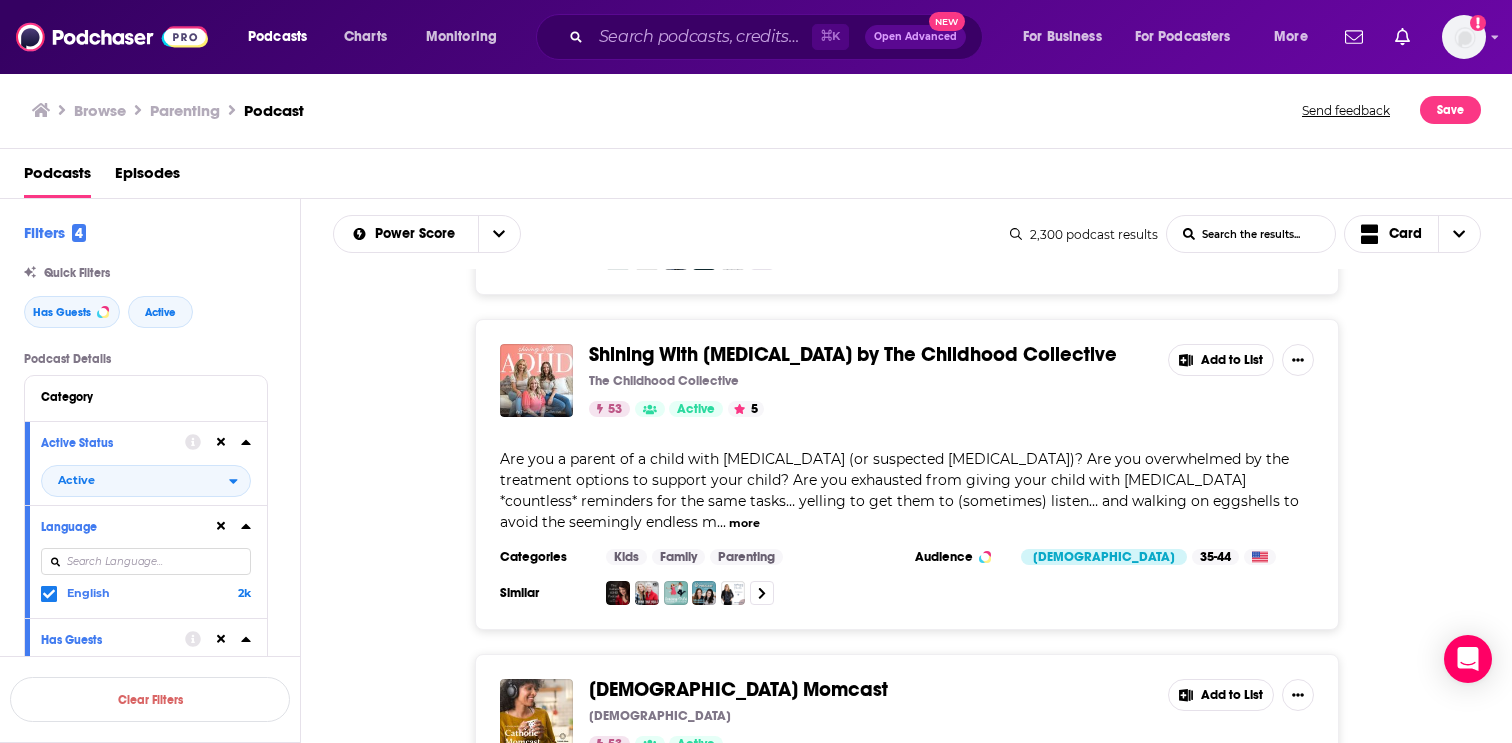 scroll, scrollTop: 73134, scrollLeft: 0, axis: vertical 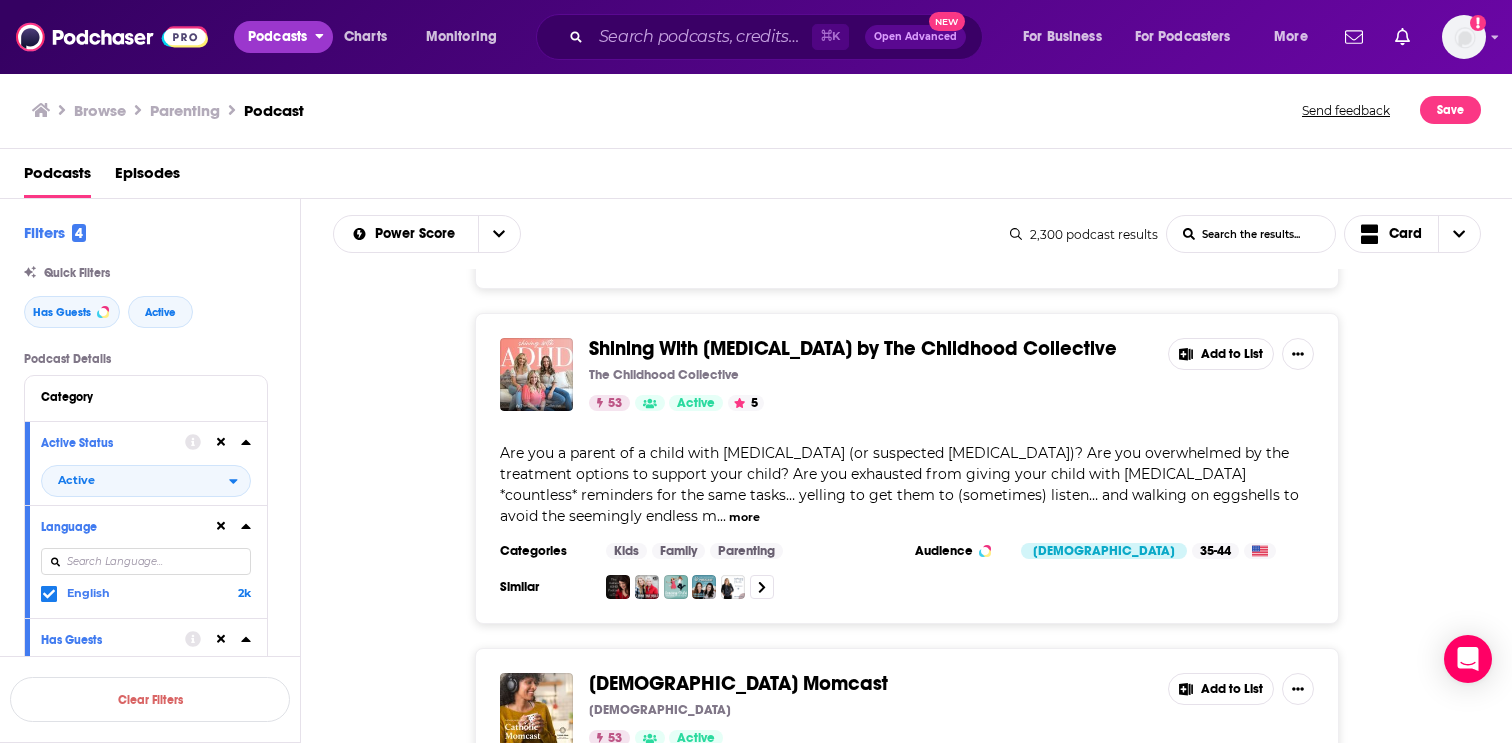 click on "Podcasts" at bounding box center [277, 37] 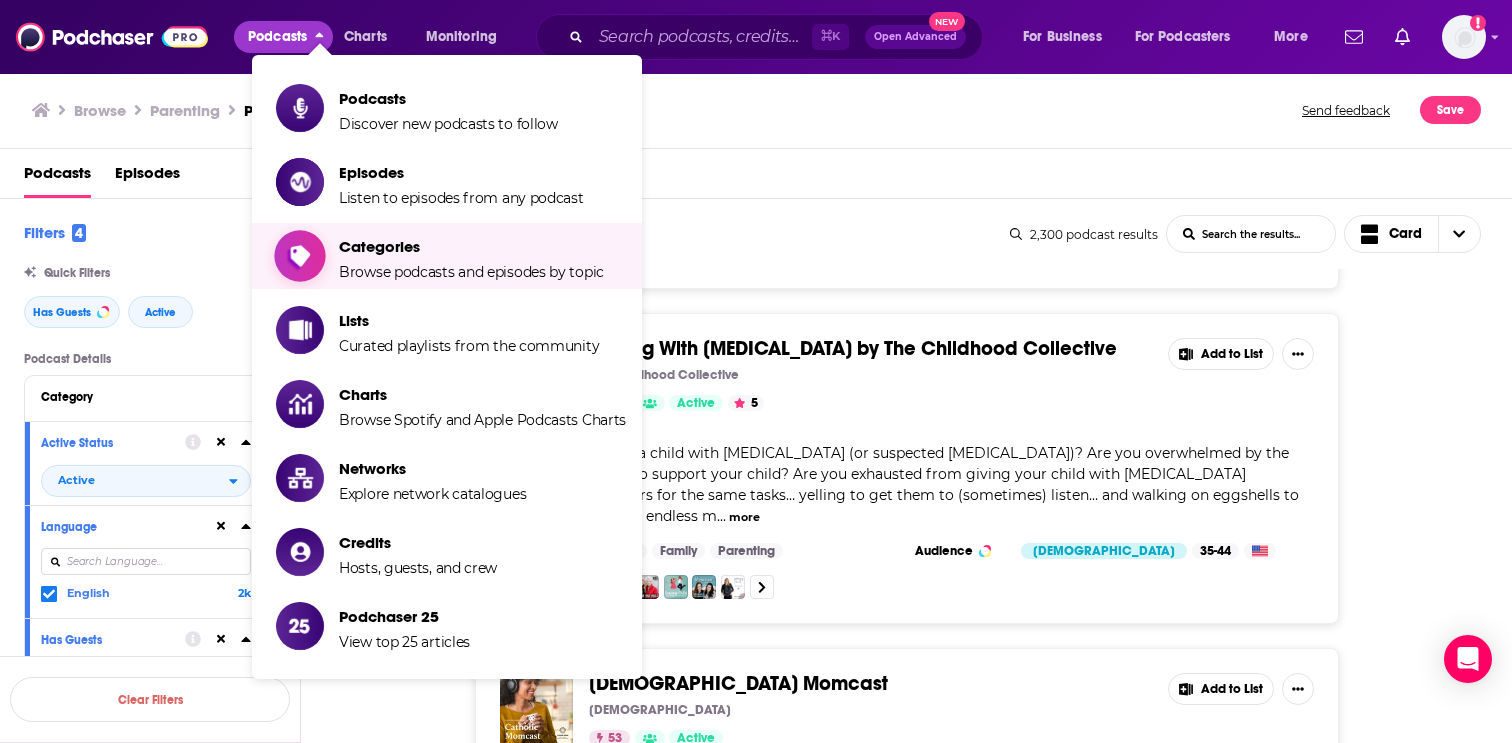click on "Categories" at bounding box center (471, 246) 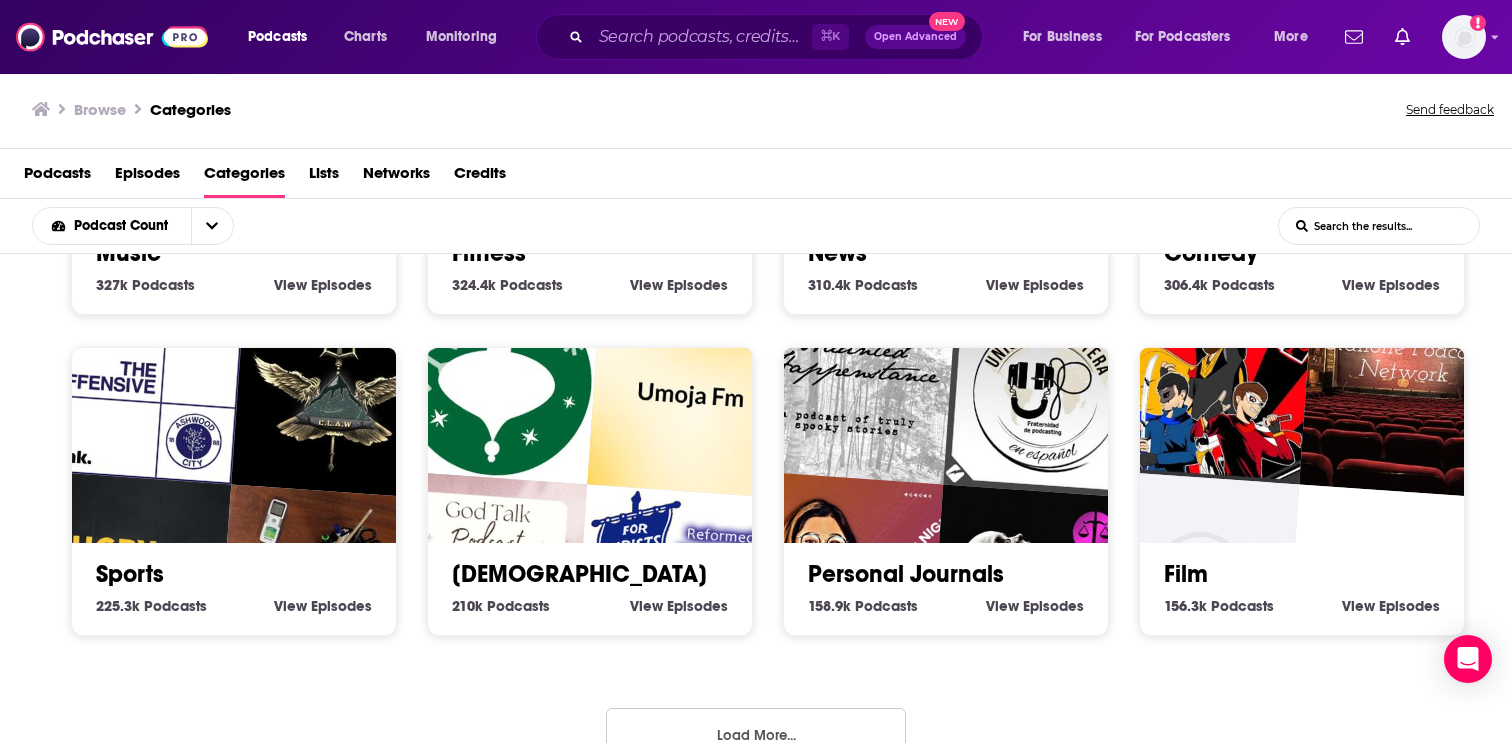 scroll, scrollTop: 935, scrollLeft: 0, axis: vertical 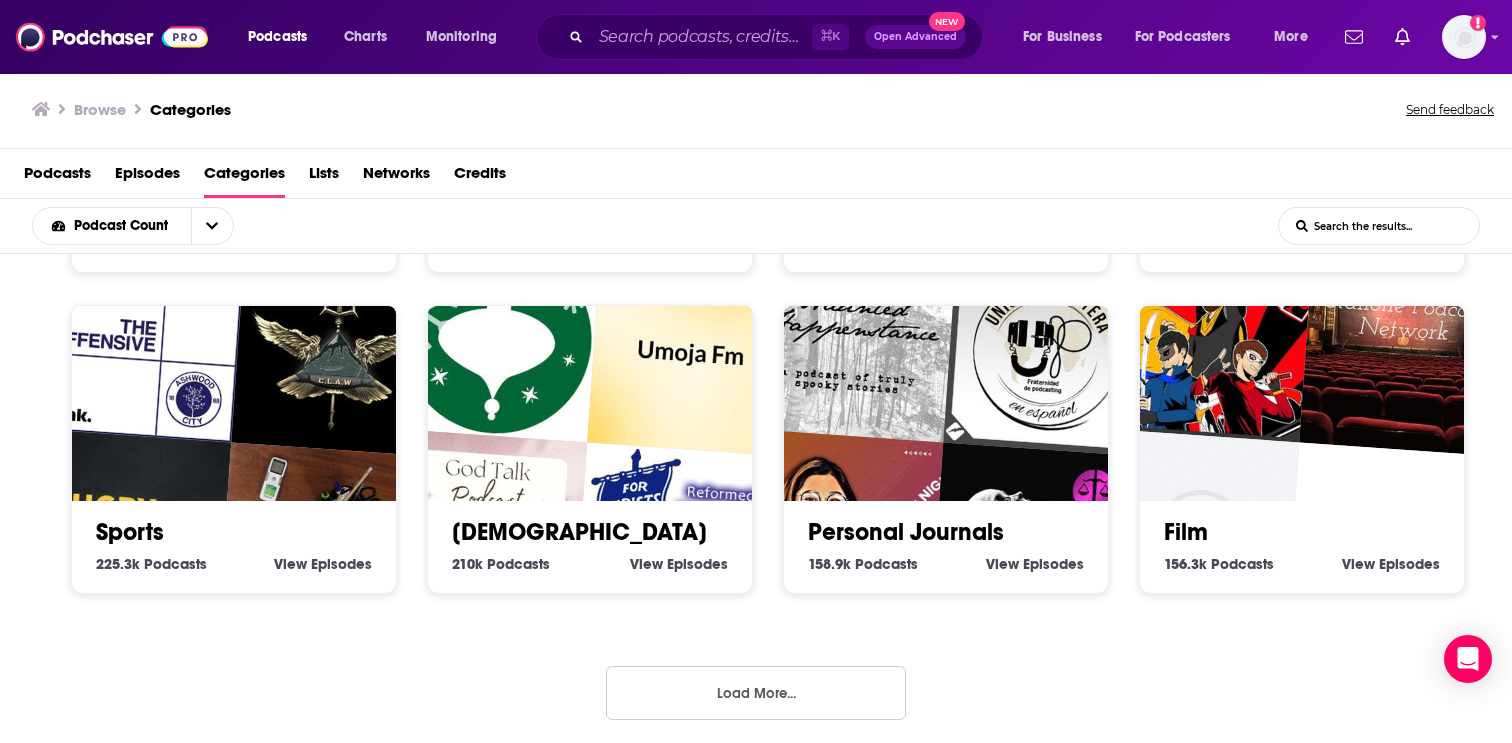 click on "Load More..." at bounding box center (756, 693) 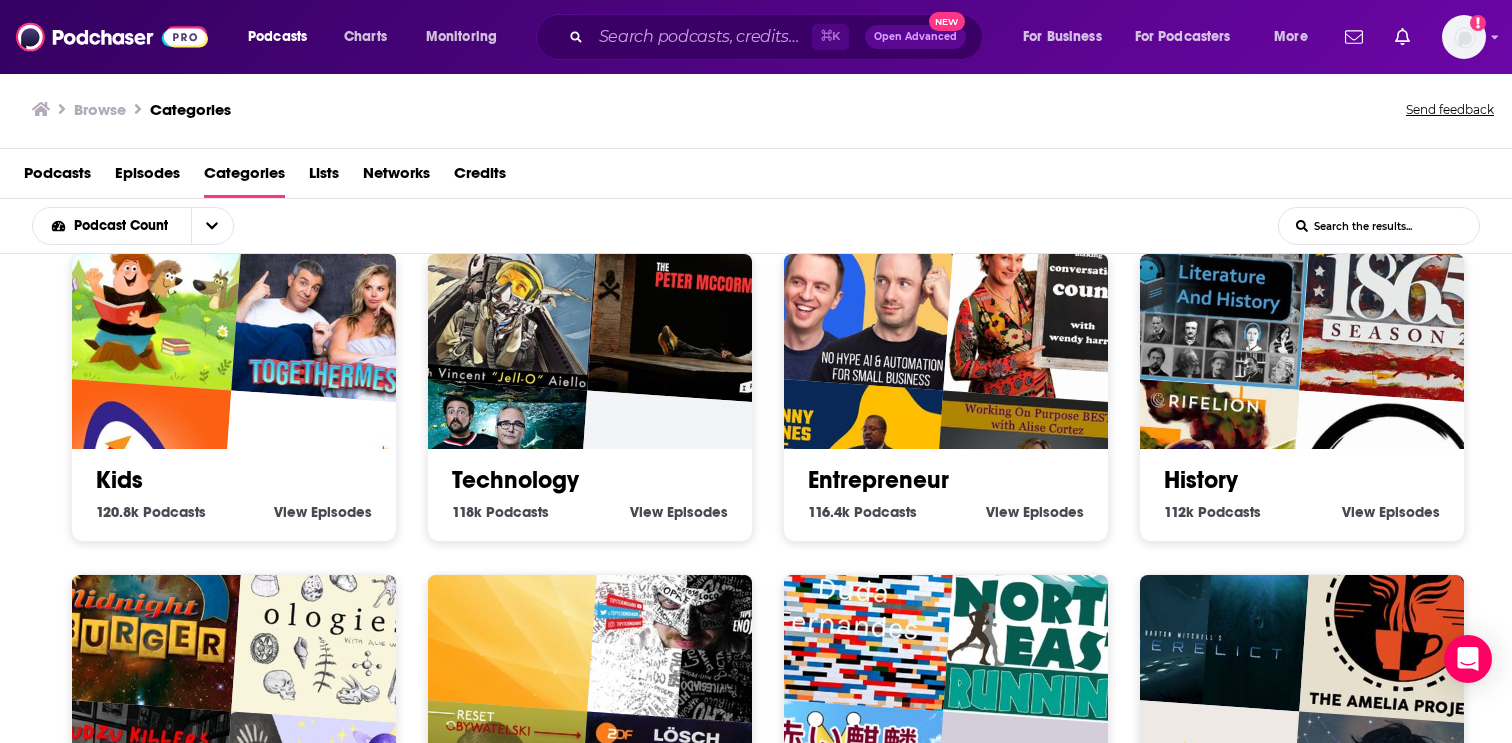 scroll, scrollTop: 1627, scrollLeft: 0, axis: vertical 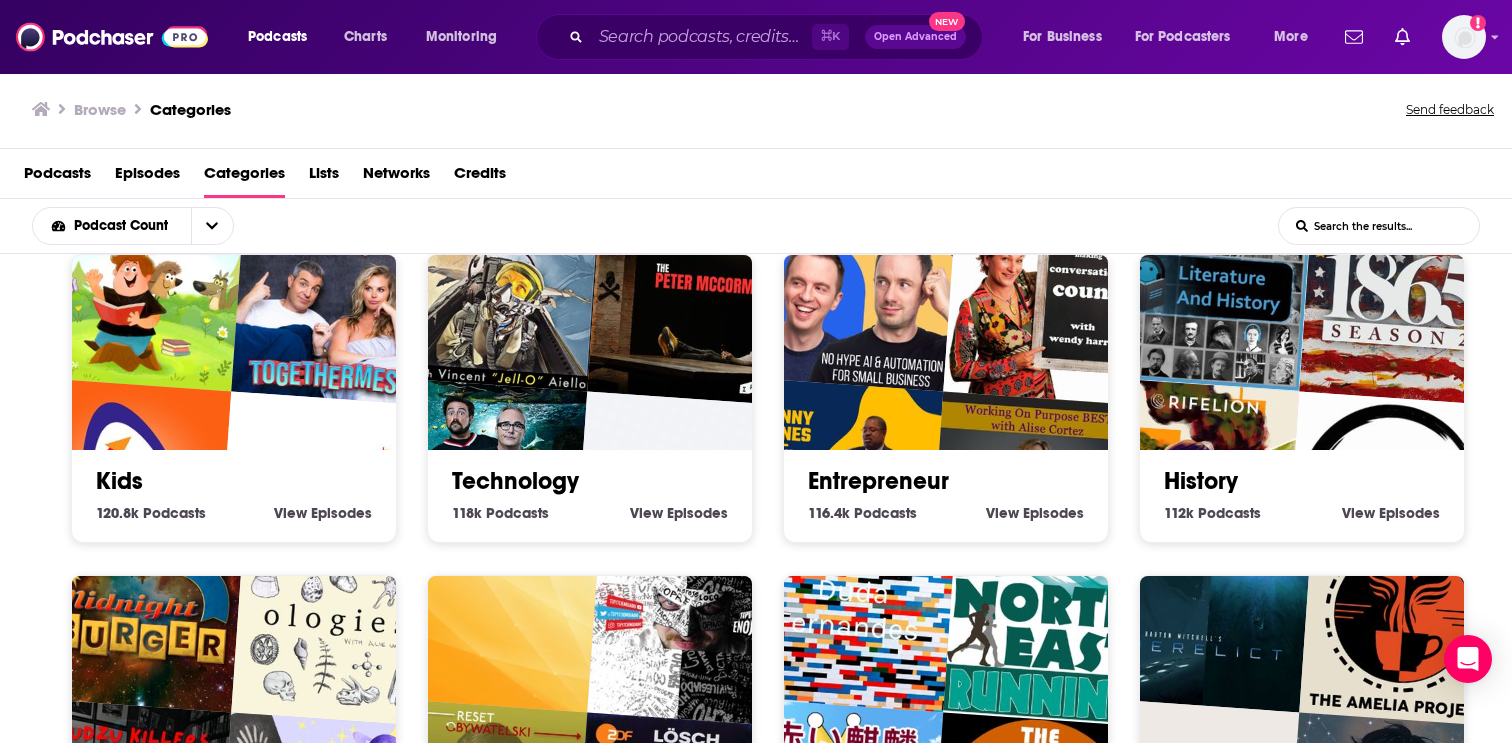 click at bounding box center [321, 495] 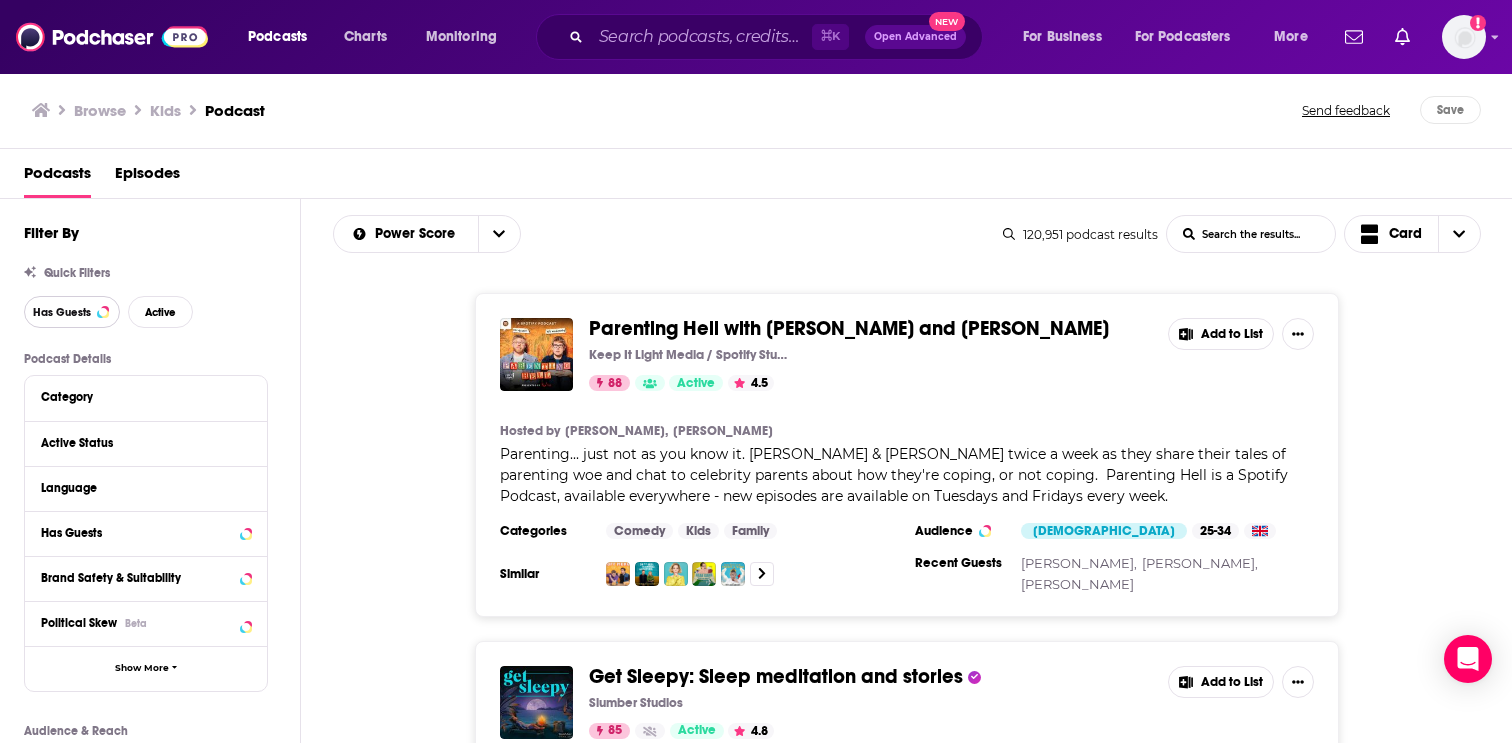 click on "Has Guests" at bounding box center [62, 312] 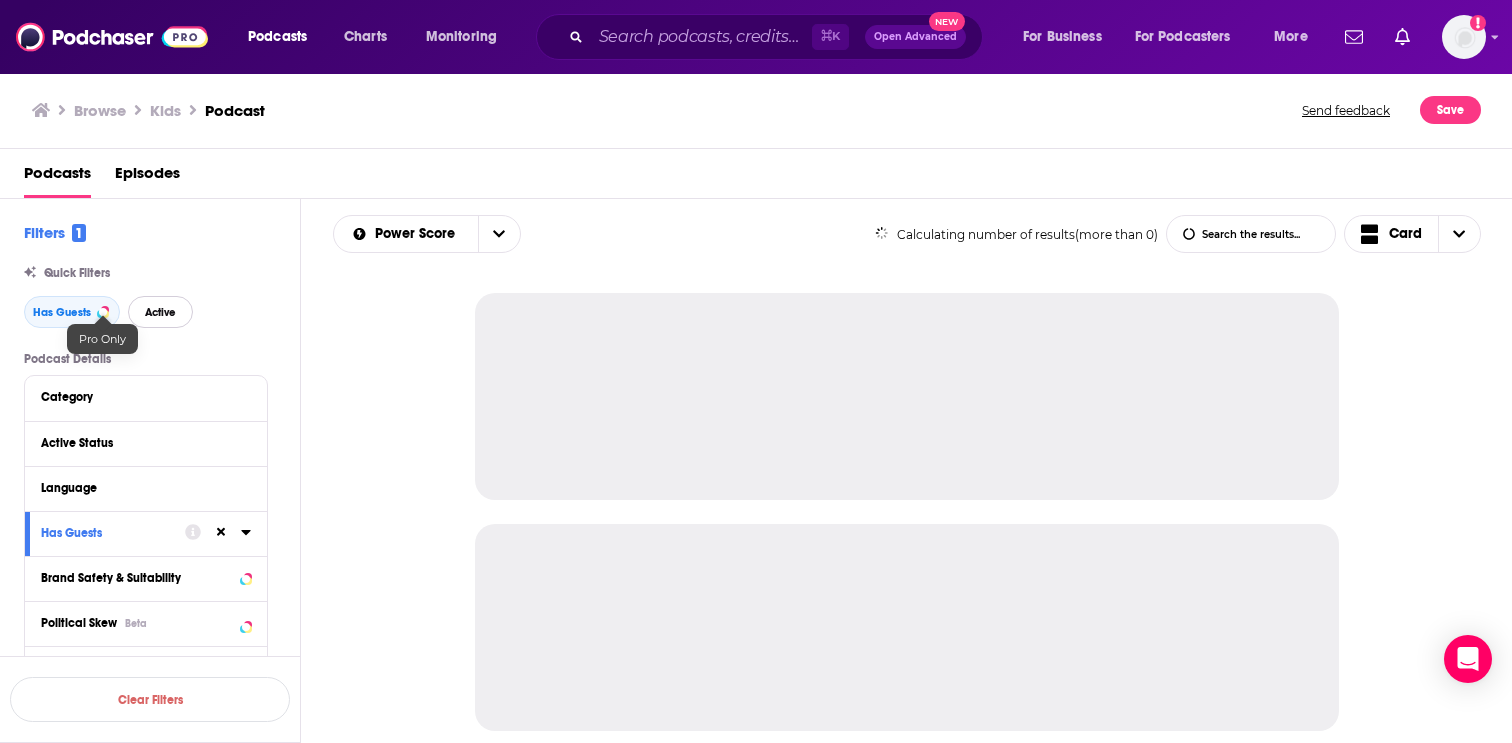 click on "Active" at bounding box center (160, 312) 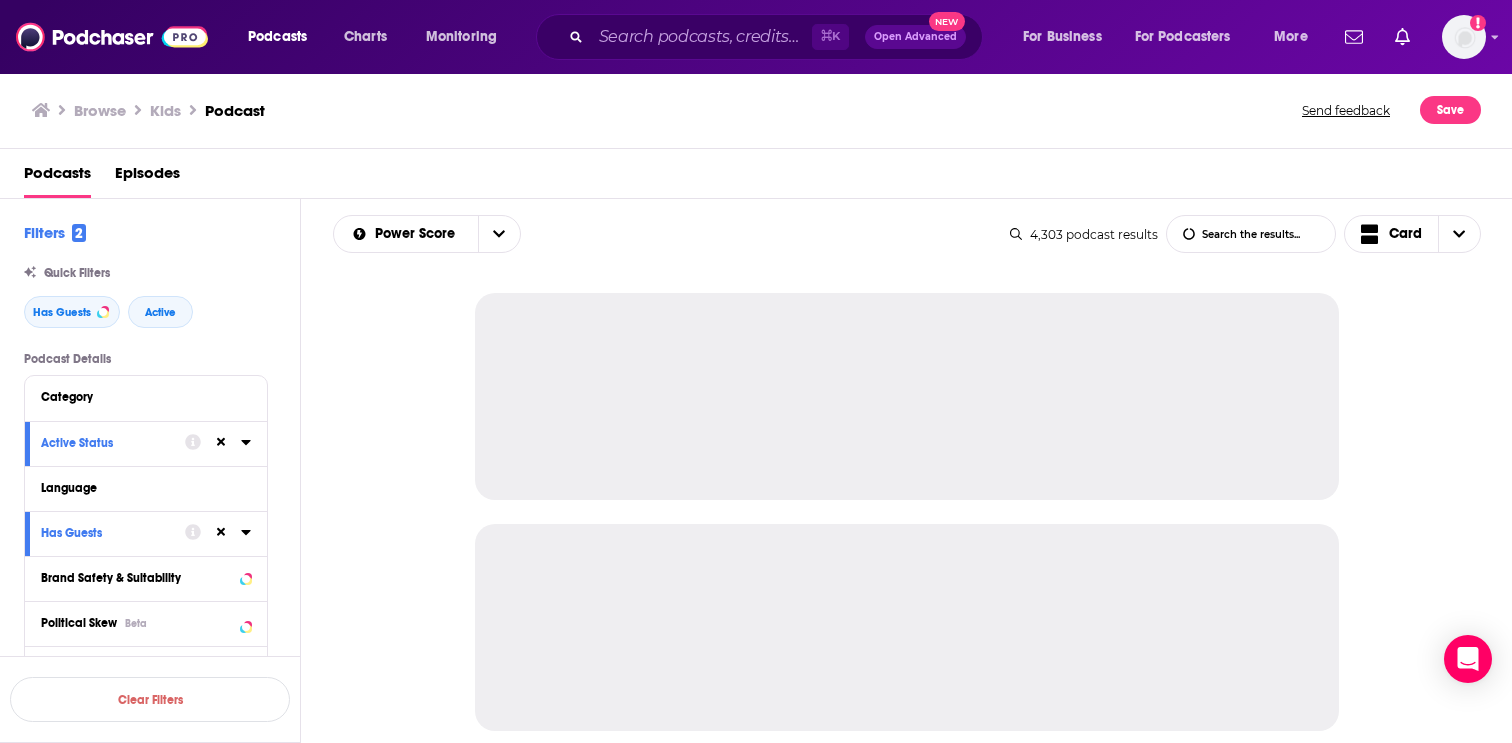 click on "Category" at bounding box center (146, 398) 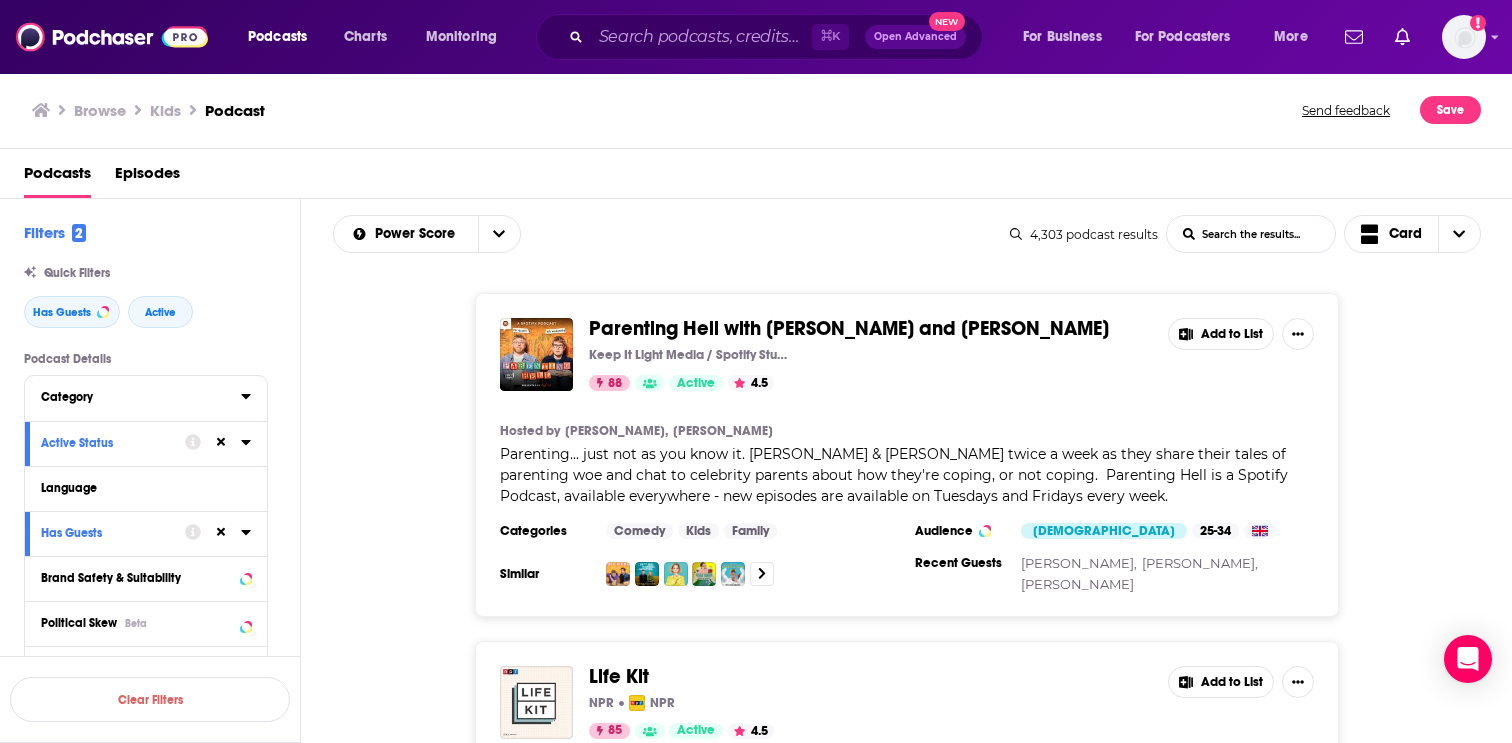 click on "Category" at bounding box center (134, 397) 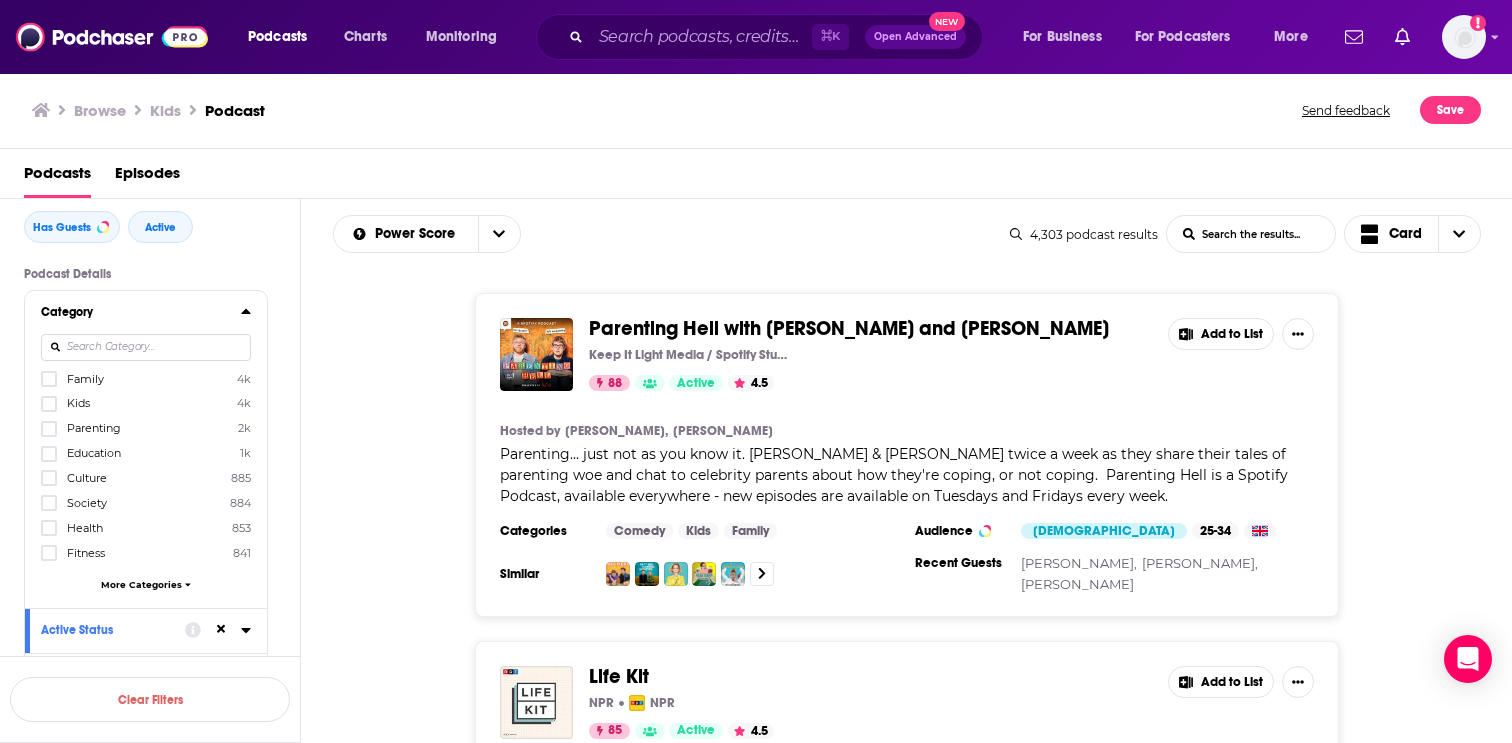 scroll, scrollTop: 93, scrollLeft: 0, axis: vertical 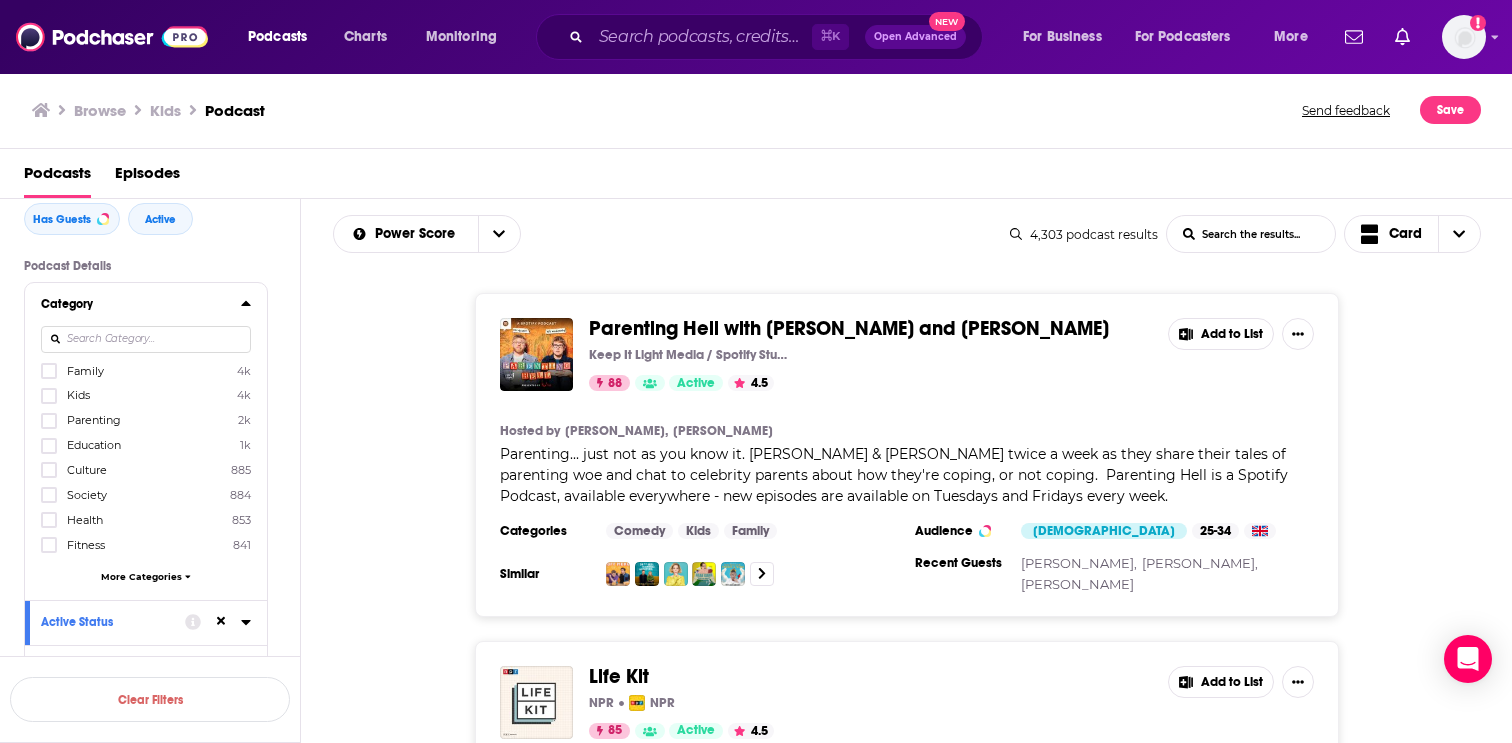 click on "More Categories" at bounding box center (141, 576) 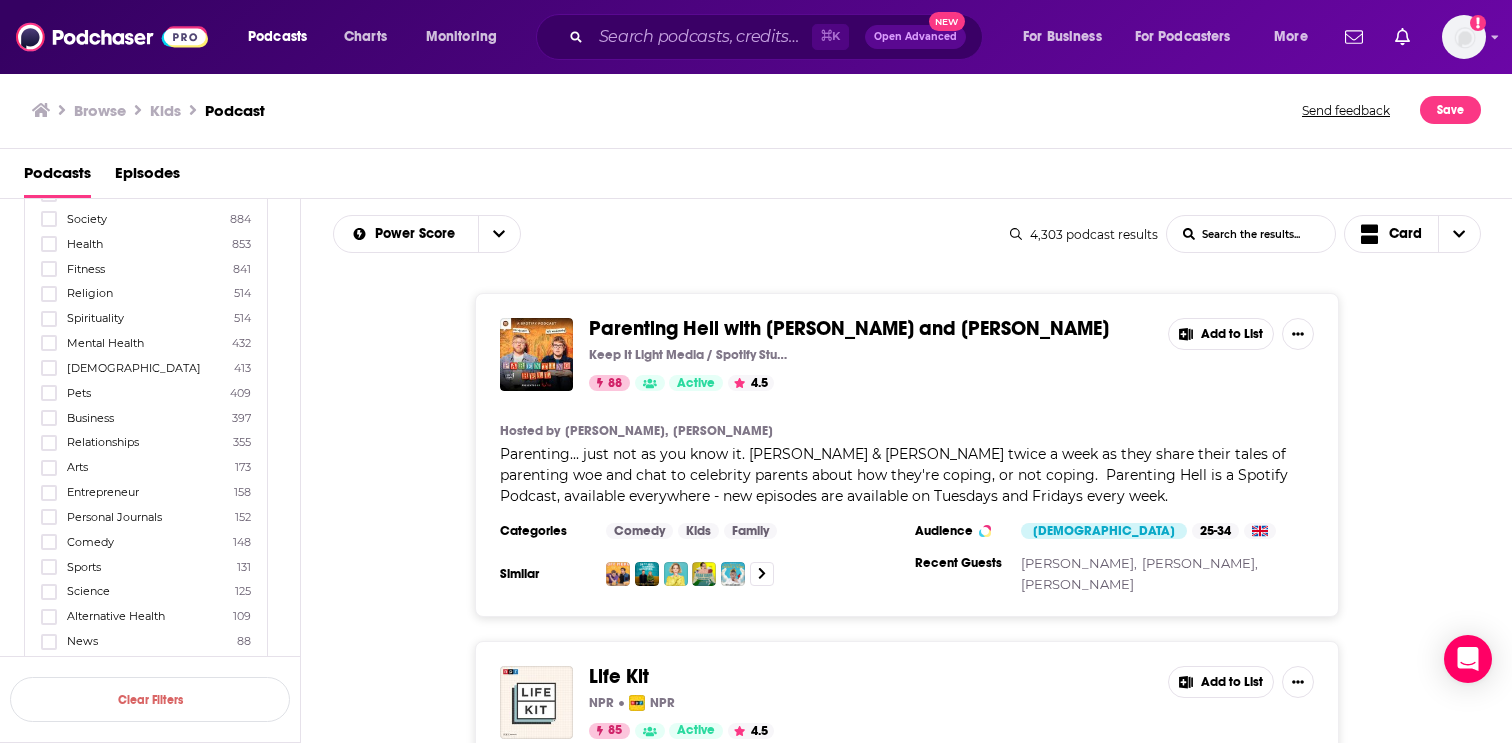 scroll, scrollTop: 383, scrollLeft: 0, axis: vertical 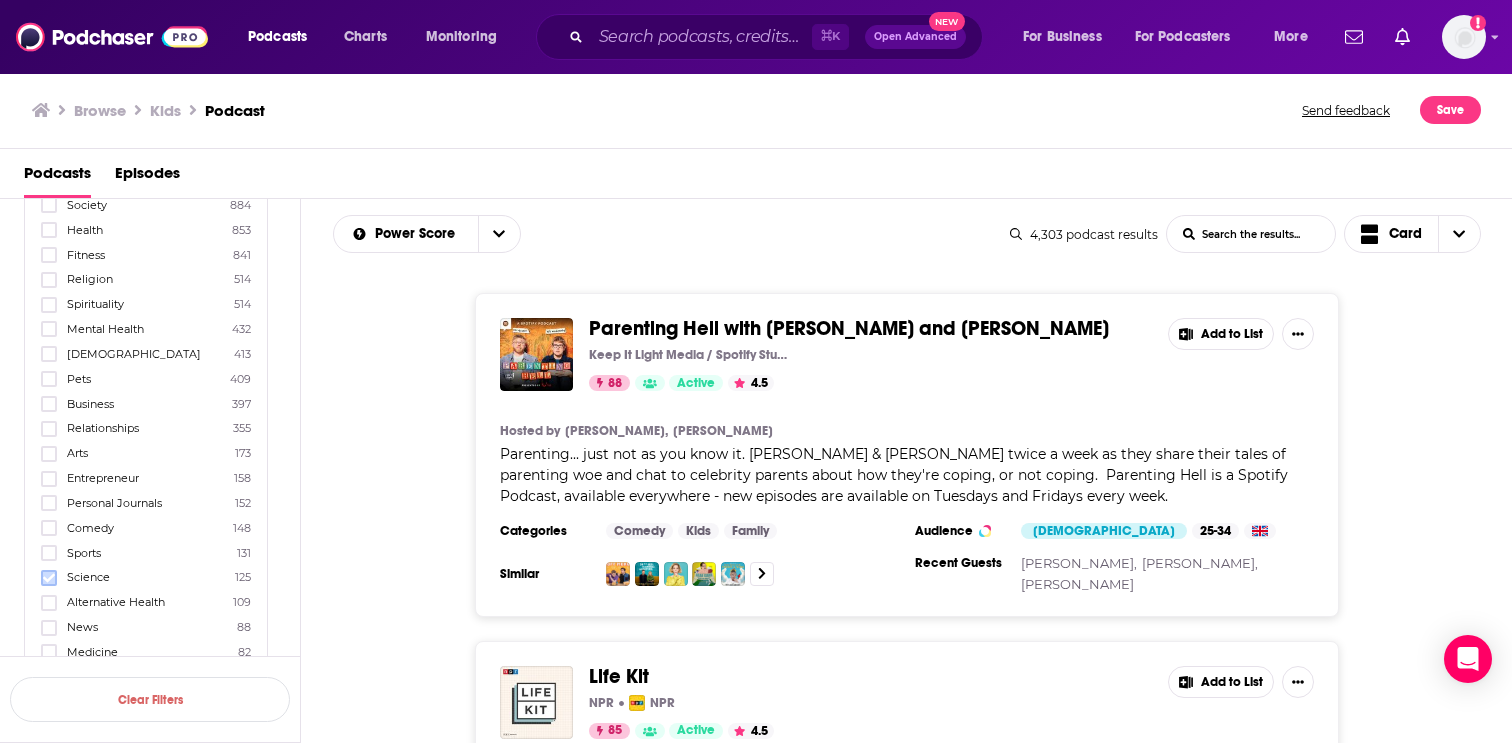 click 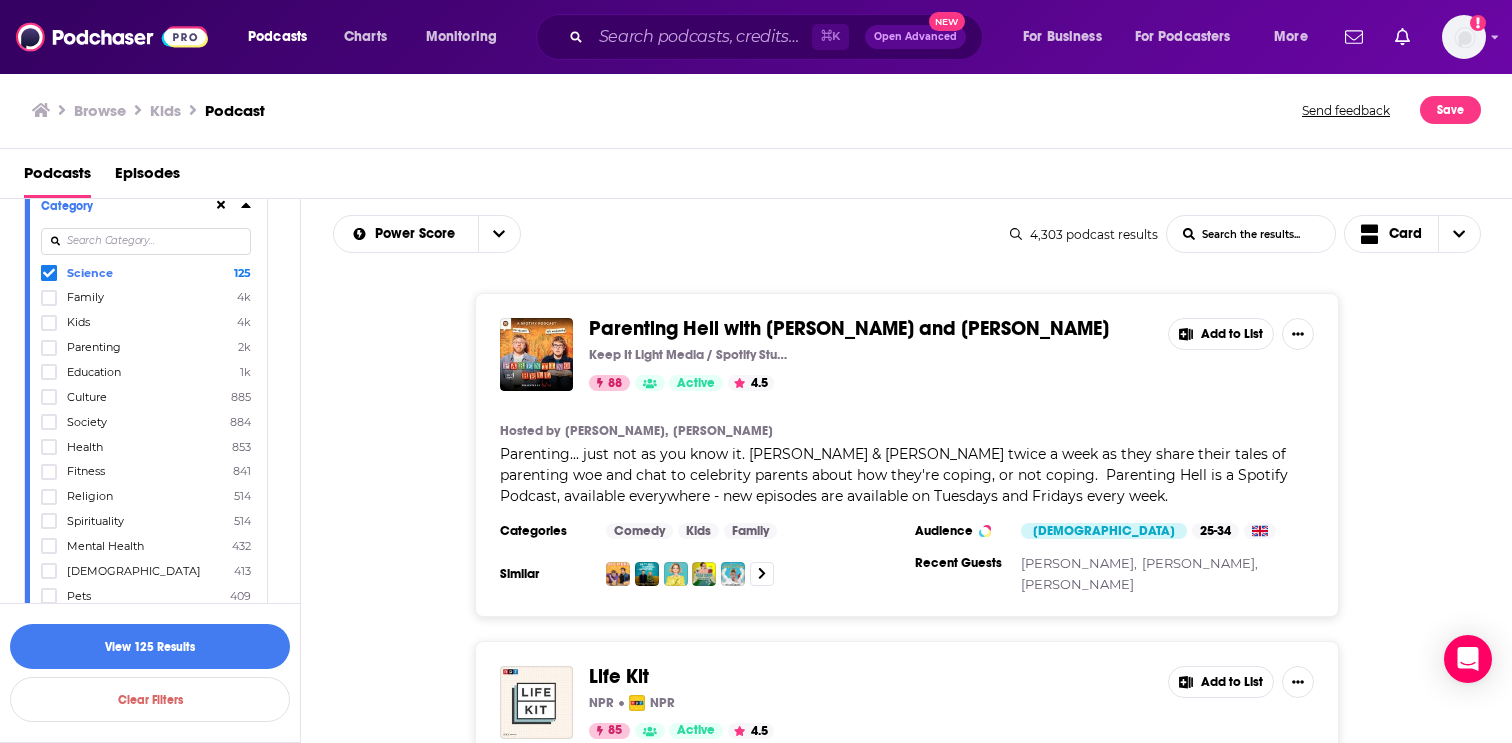 scroll, scrollTop: 183, scrollLeft: 0, axis: vertical 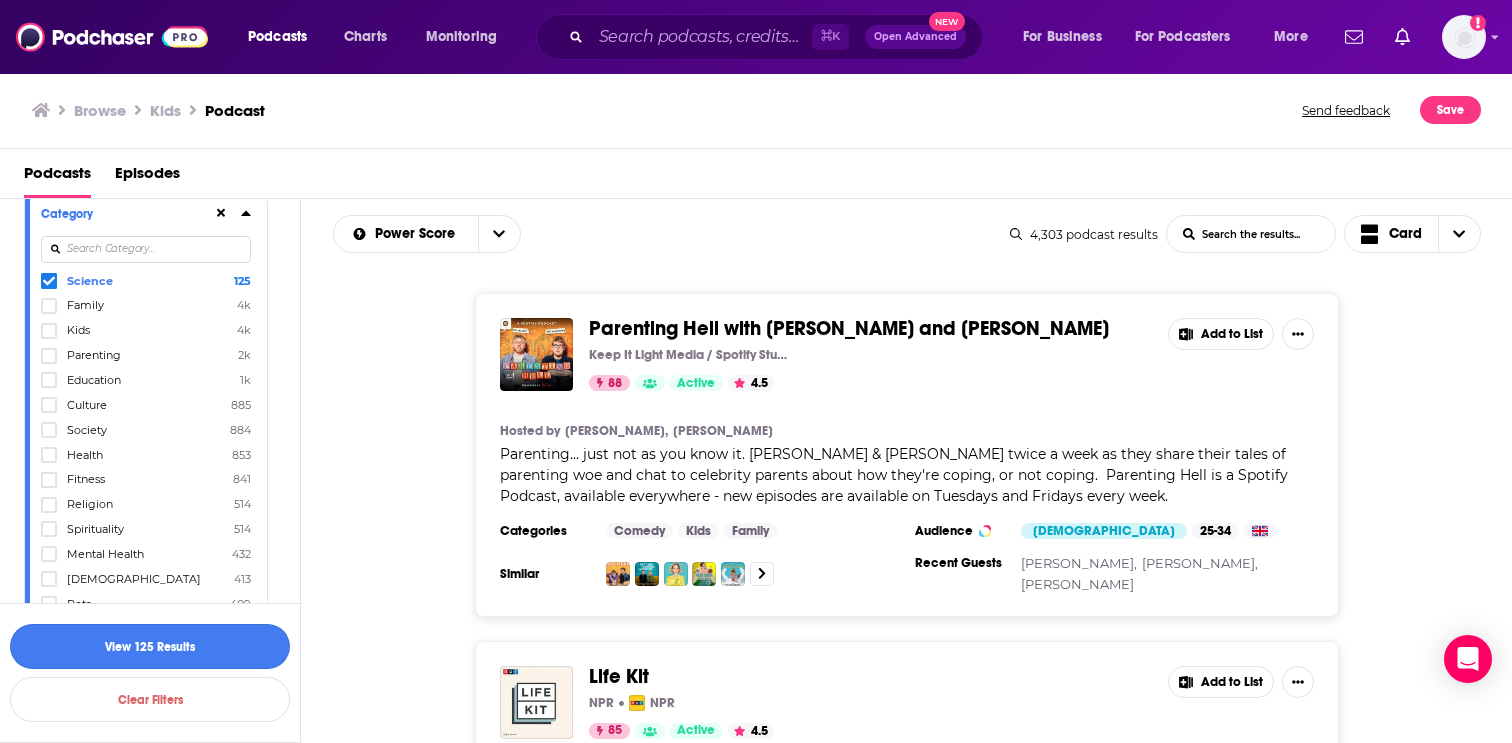 click on "View 125 Results" at bounding box center (150, 646) 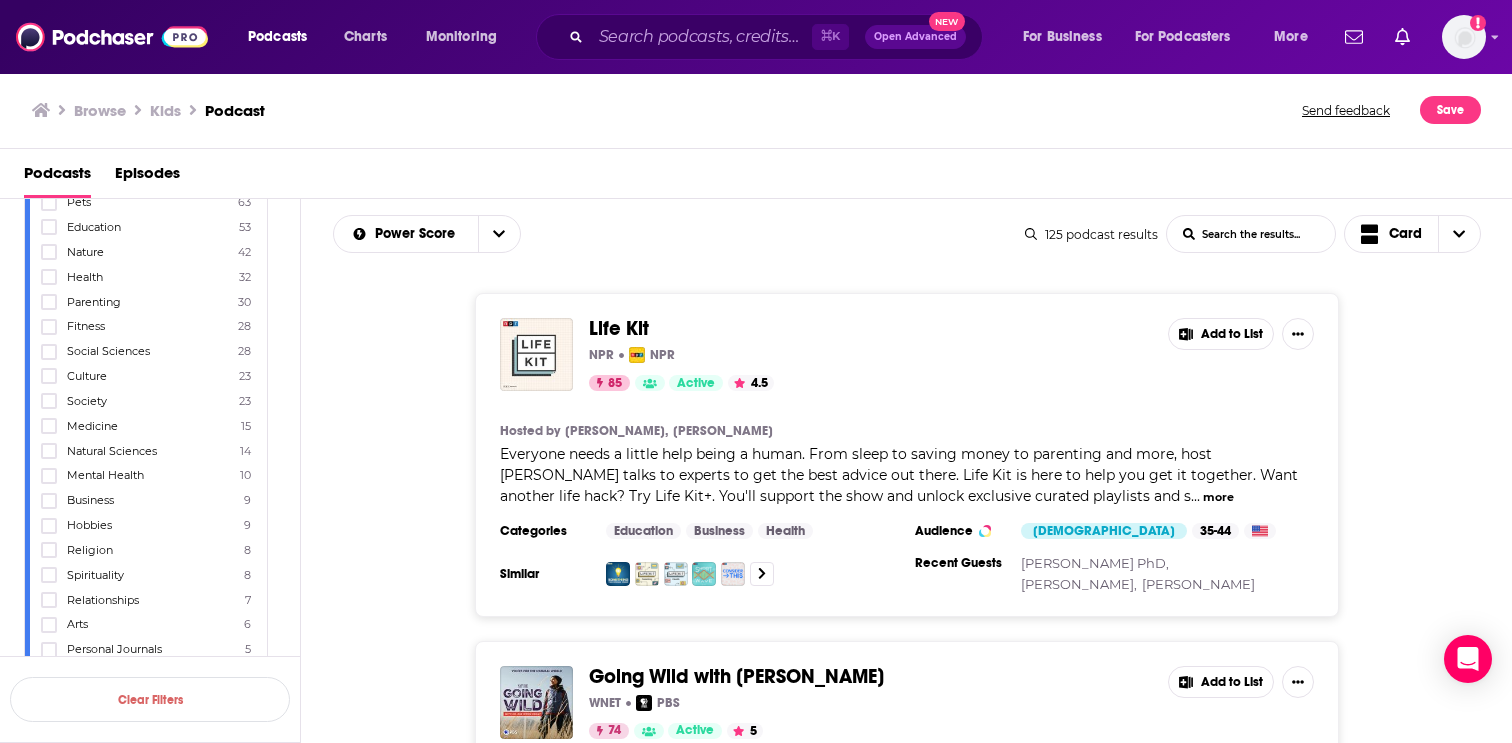 scroll, scrollTop: 330, scrollLeft: 0, axis: vertical 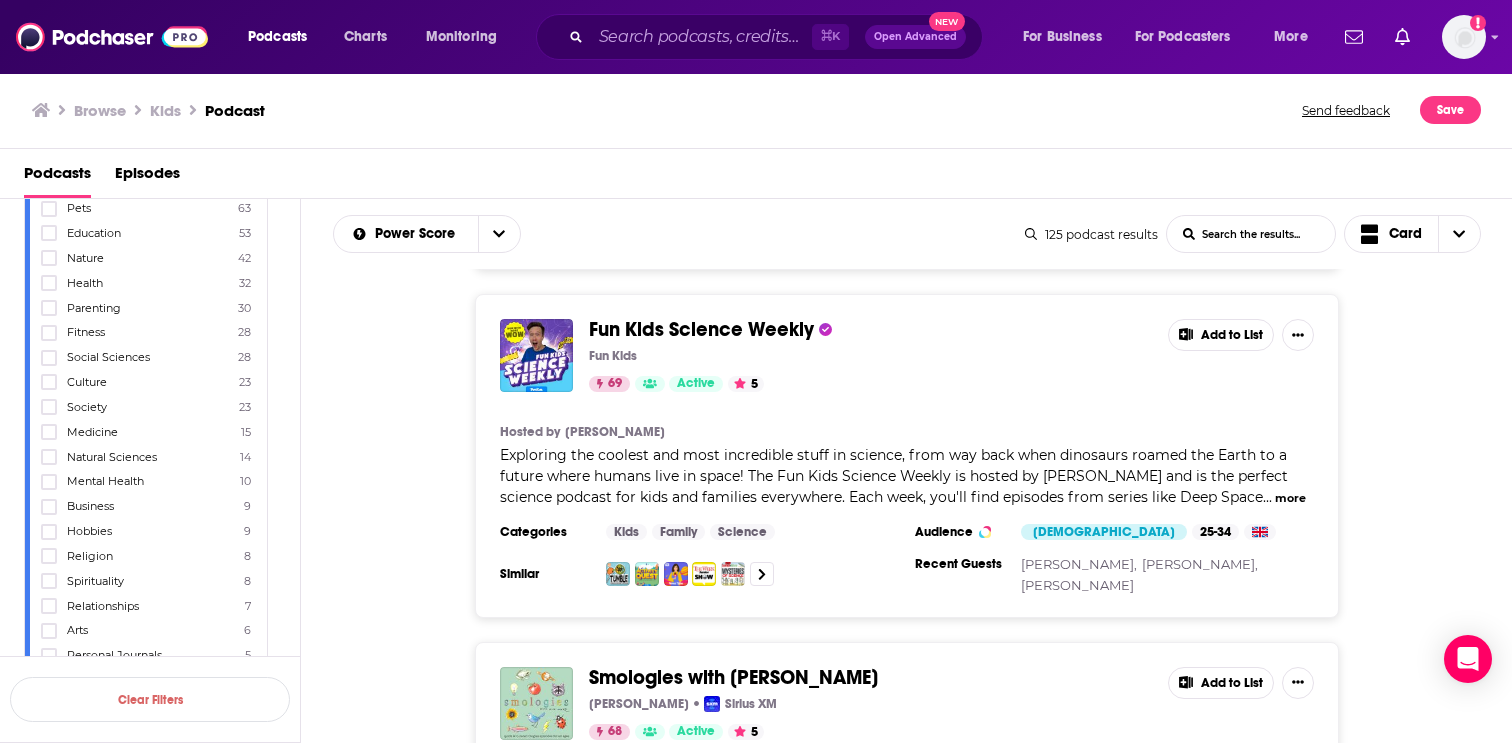 click on "..." at bounding box center [1267, 497] 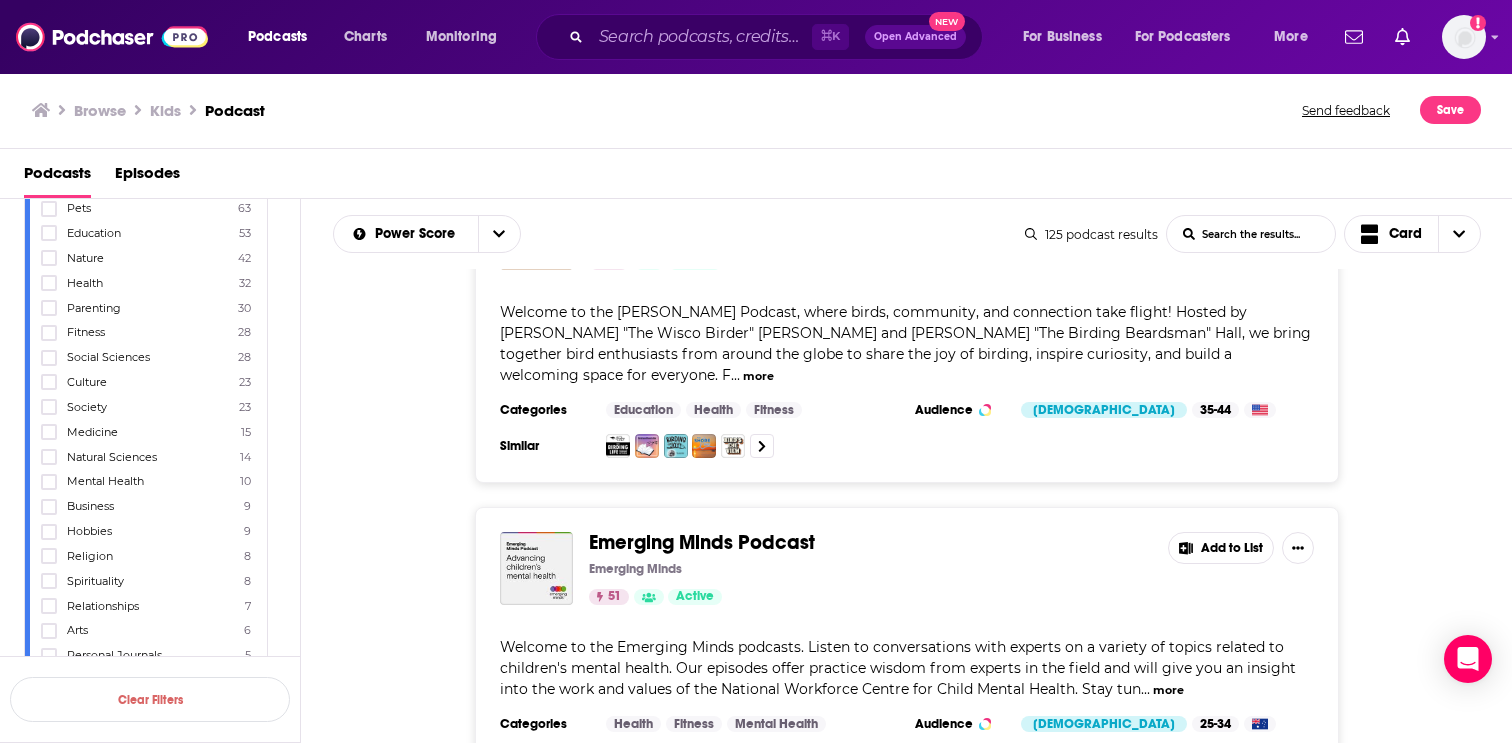 scroll, scrollTop: 7725, scrollLeft: 0, axis: vertical 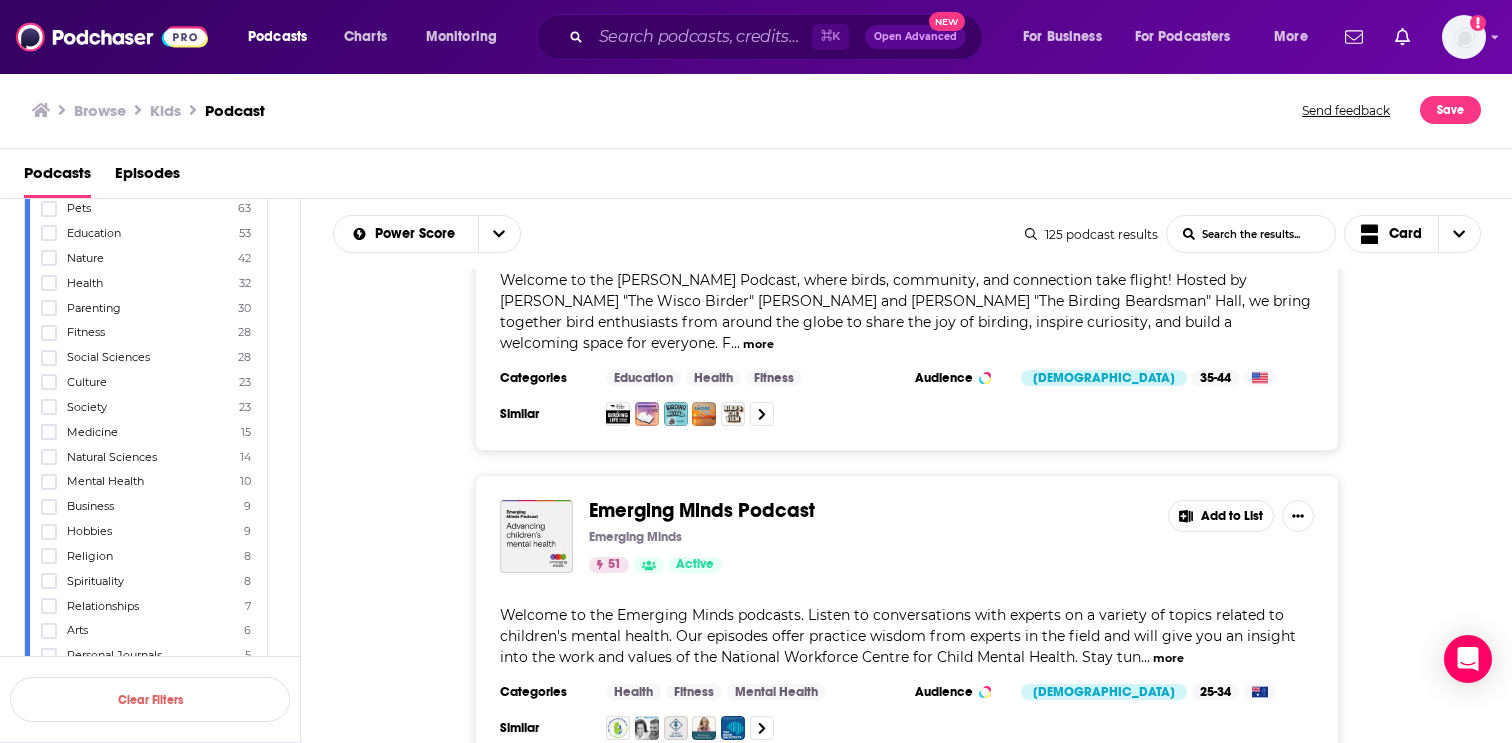 click on "Load More..." at bounding box center (907, 832) 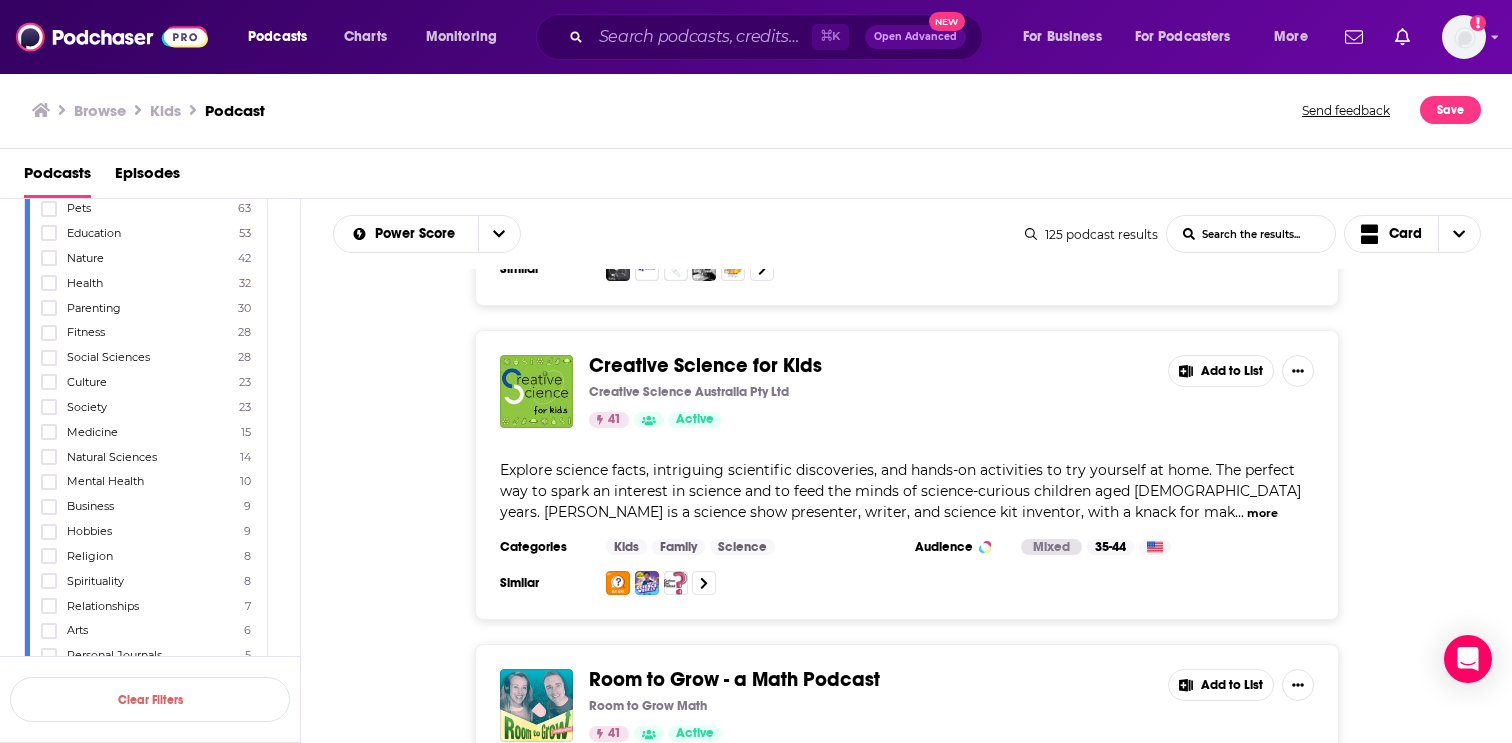 scroll, scrollTop: 15575, scrollLeft: 0, axis: vertical 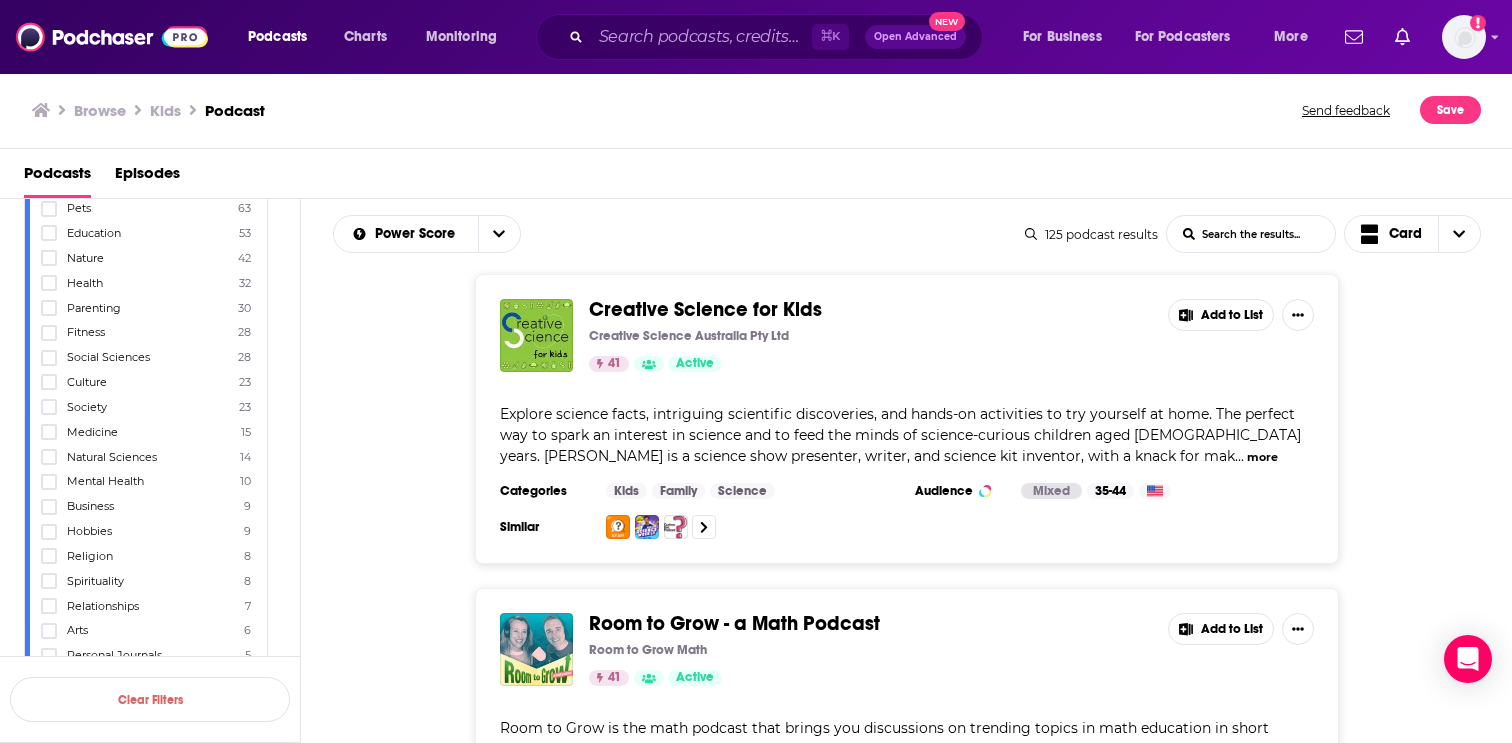 click on "Load More..." at bounding box center [907, 945] 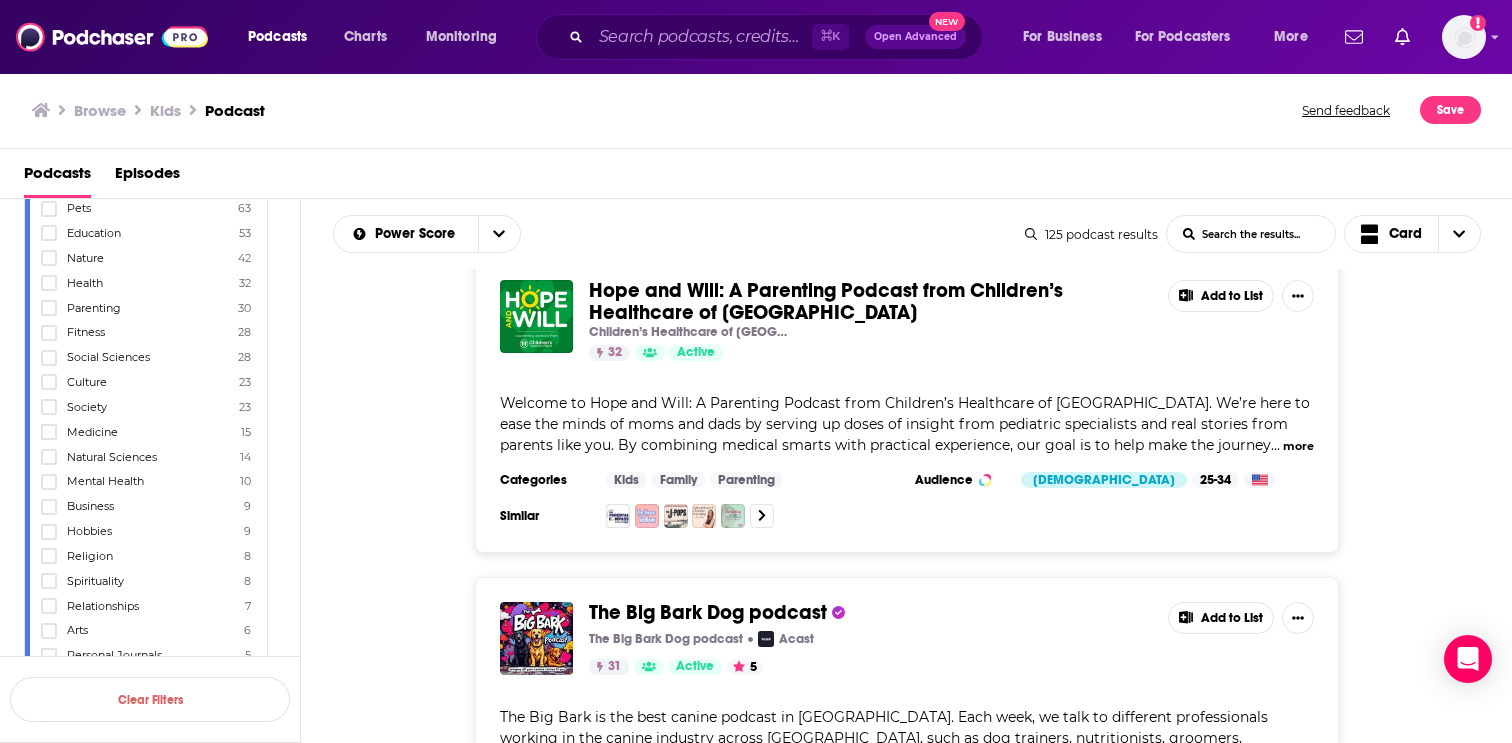 scroll, scrollTop: 23407, scrollLeft: 0, axis: vertical 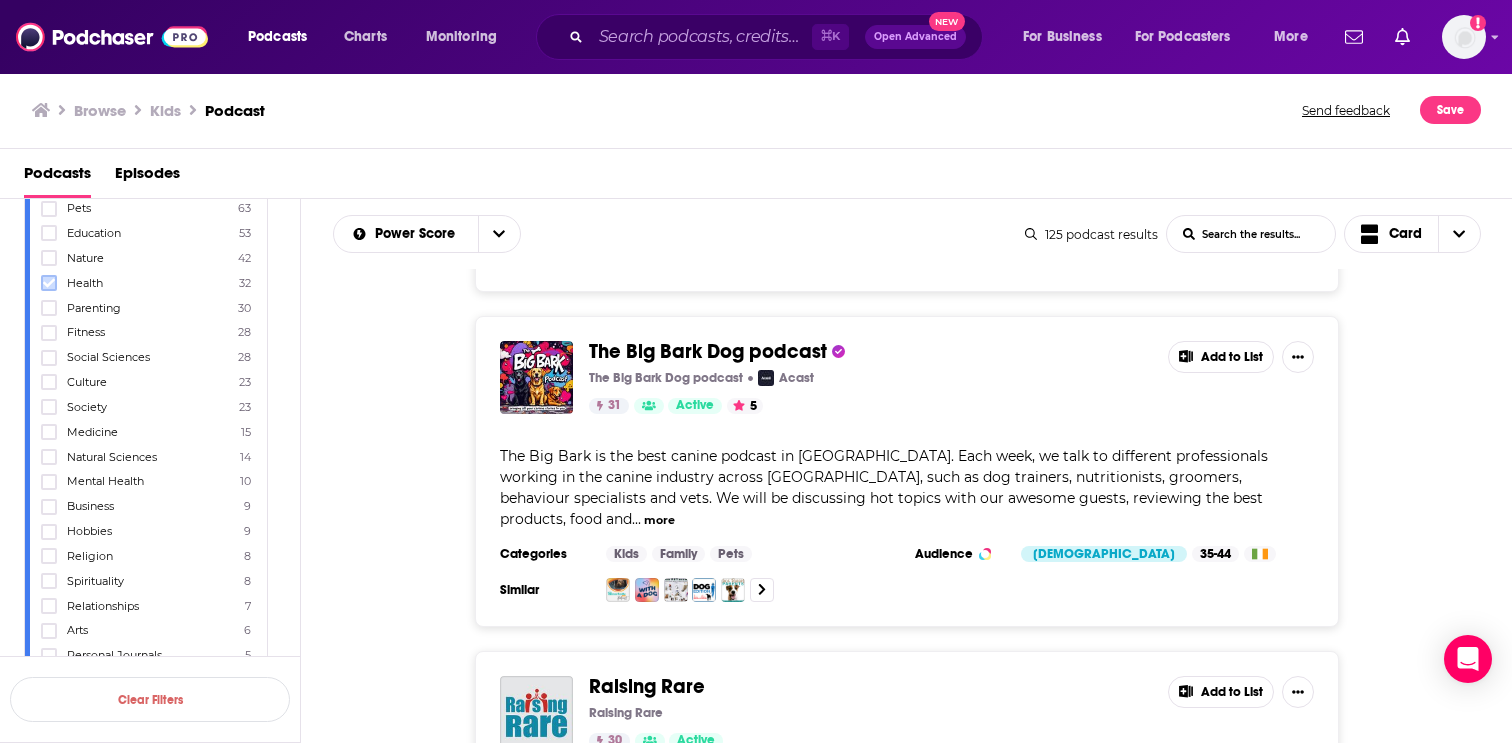 click 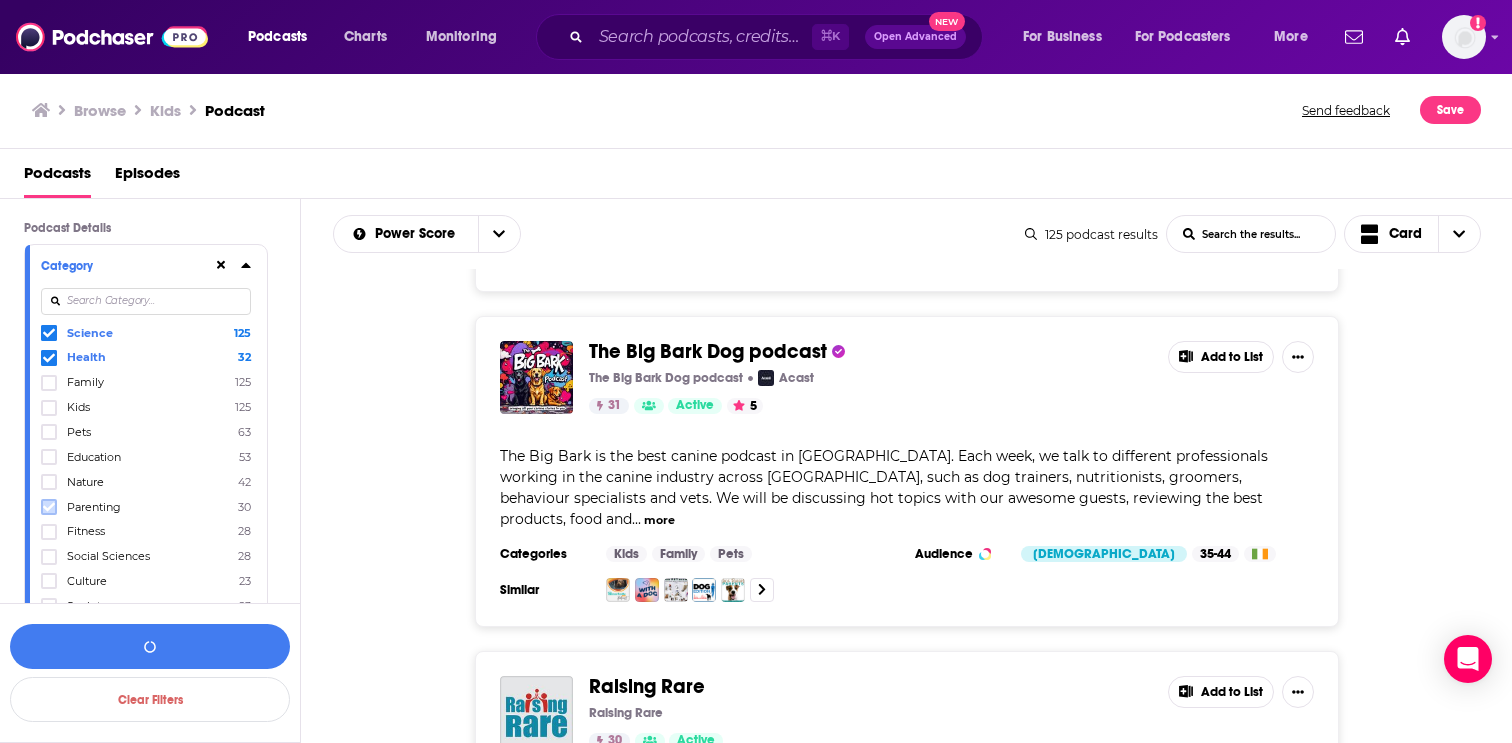 scroll, scrollTop: 0, scrollLeft: 0, axis: both 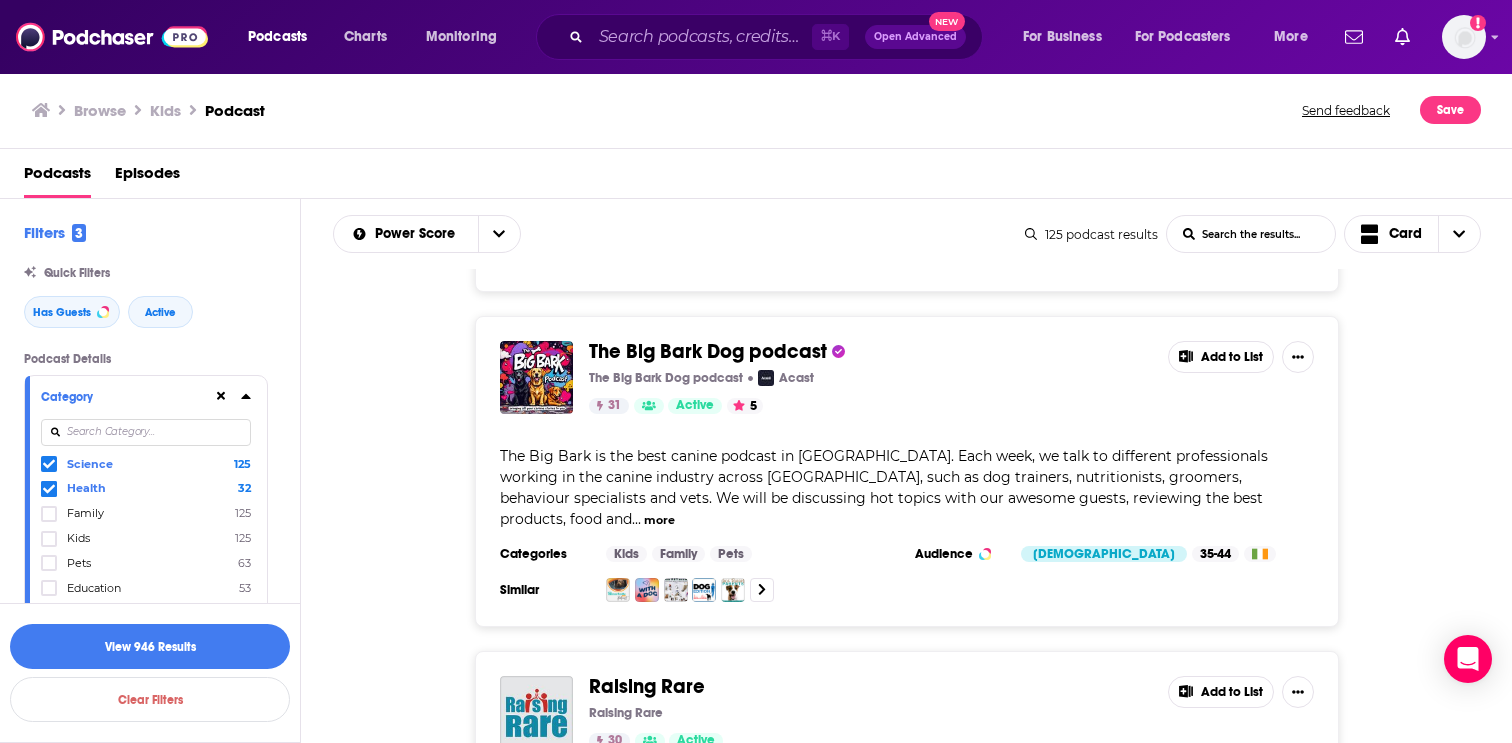 click 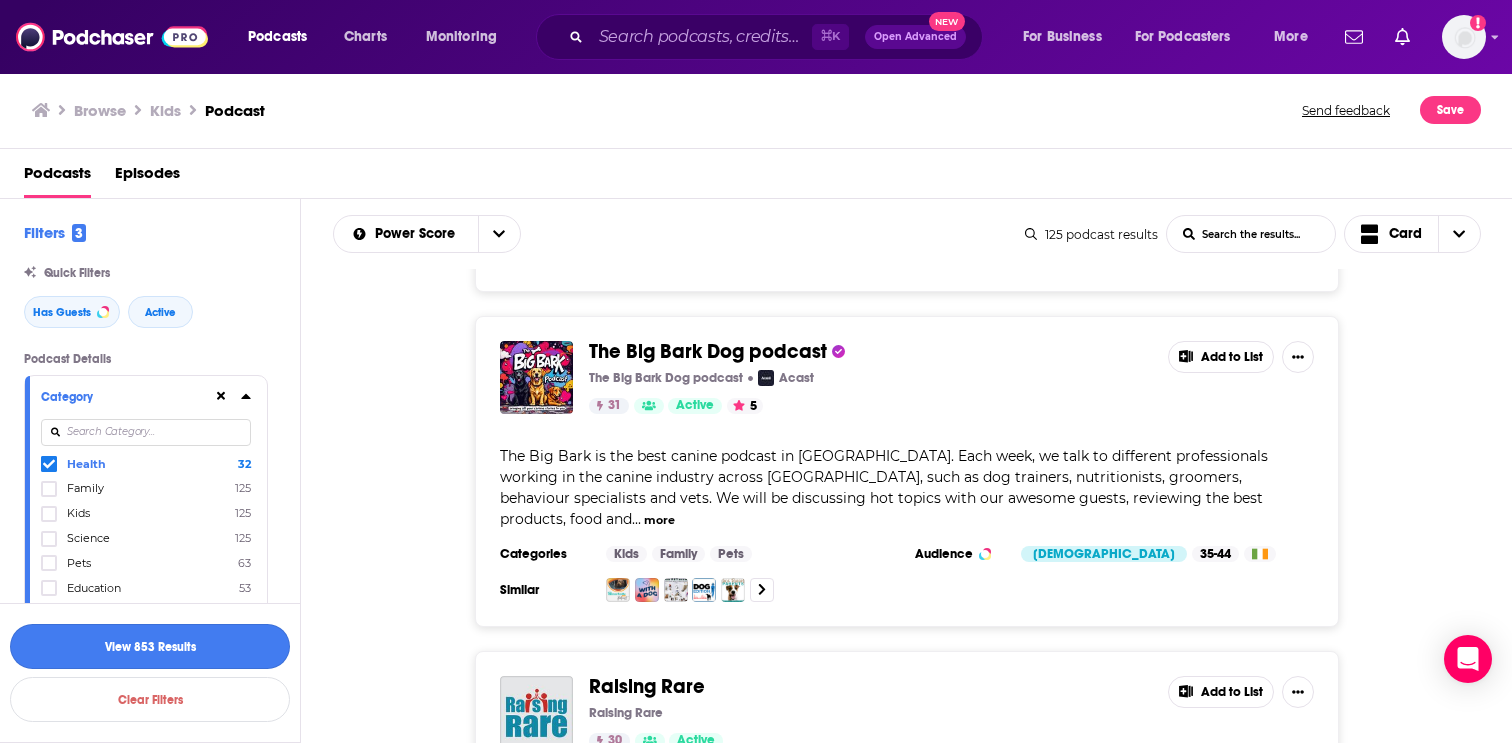 click on "View 853 Results" at bounding box center [150, 646] 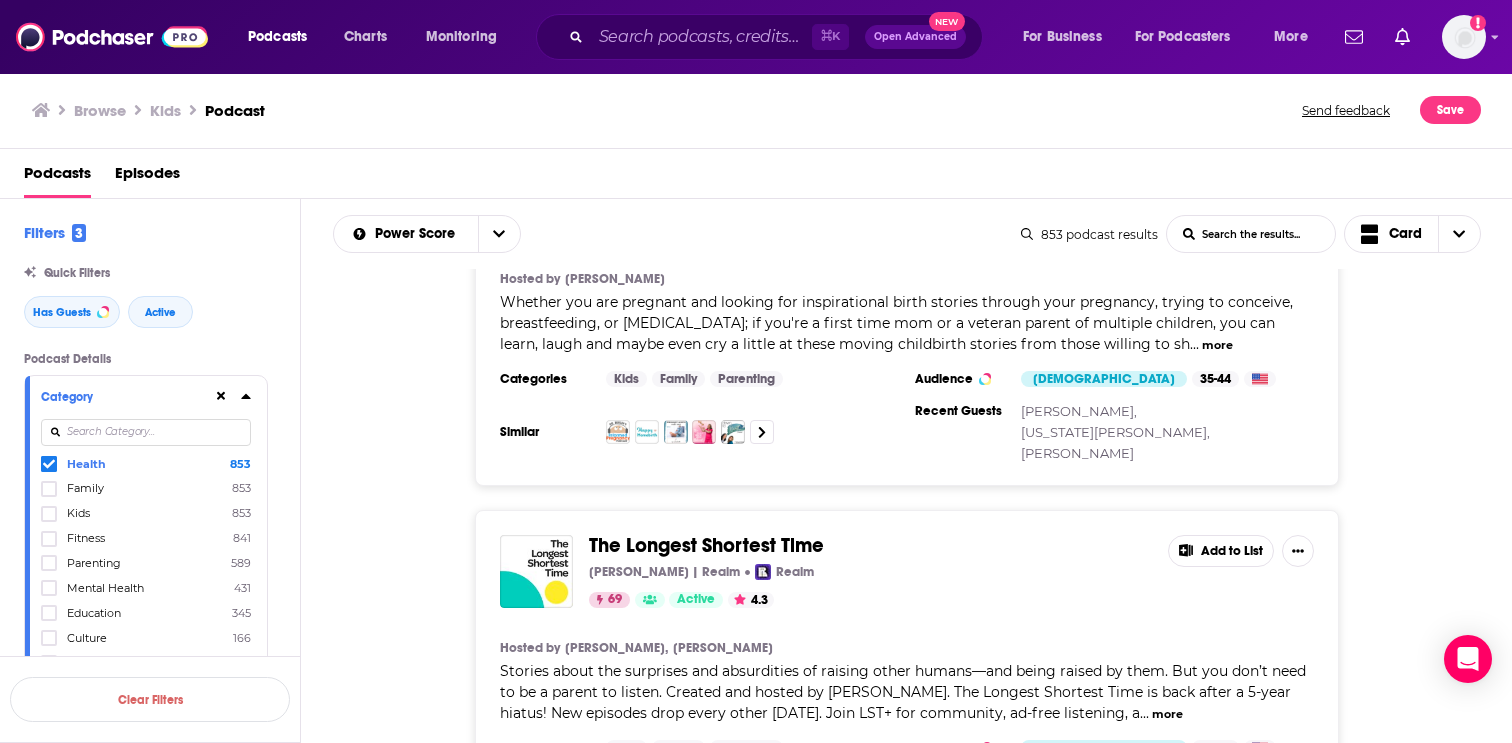 scroll, scrollTop: 1937, scrollLeft: 0, axis: vertical 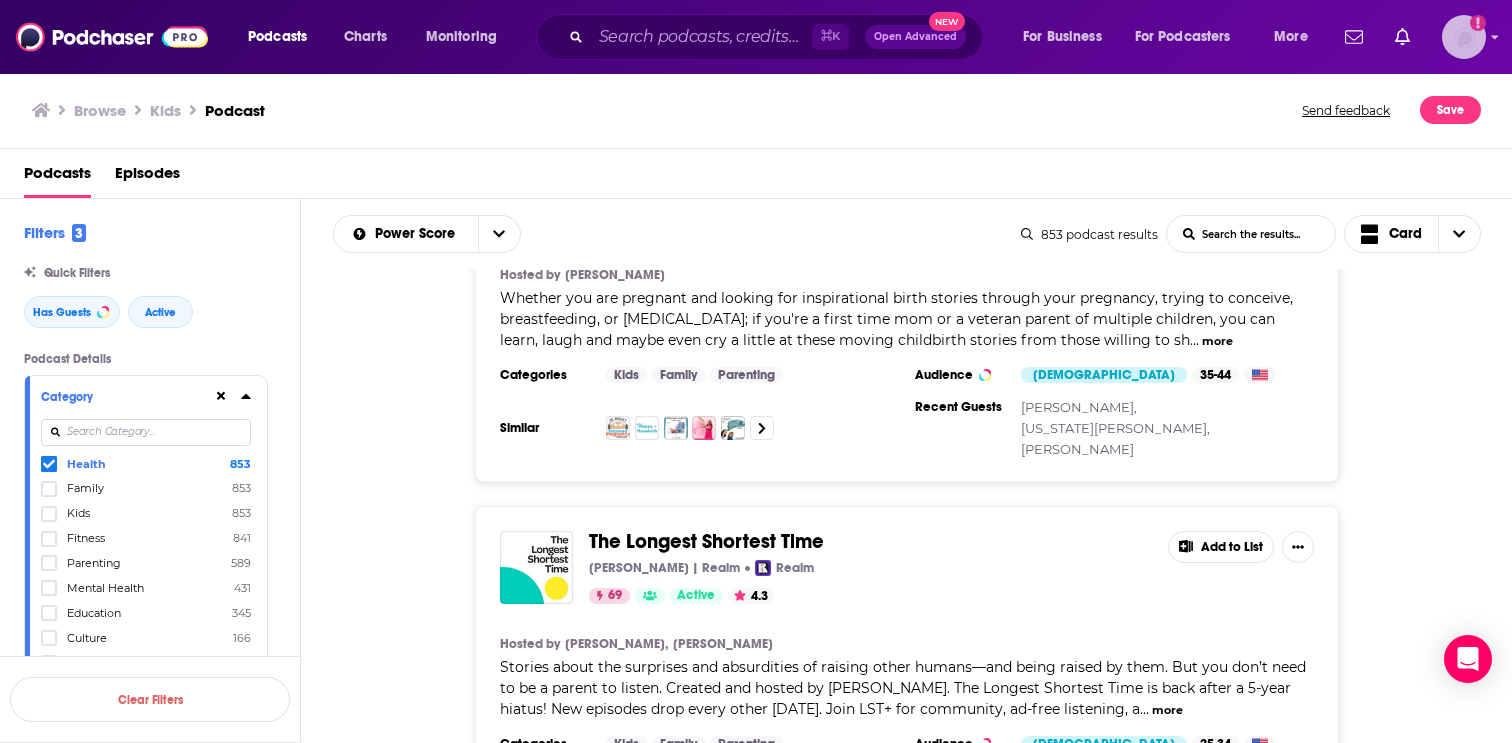 click at bounding box center [1464, 37] 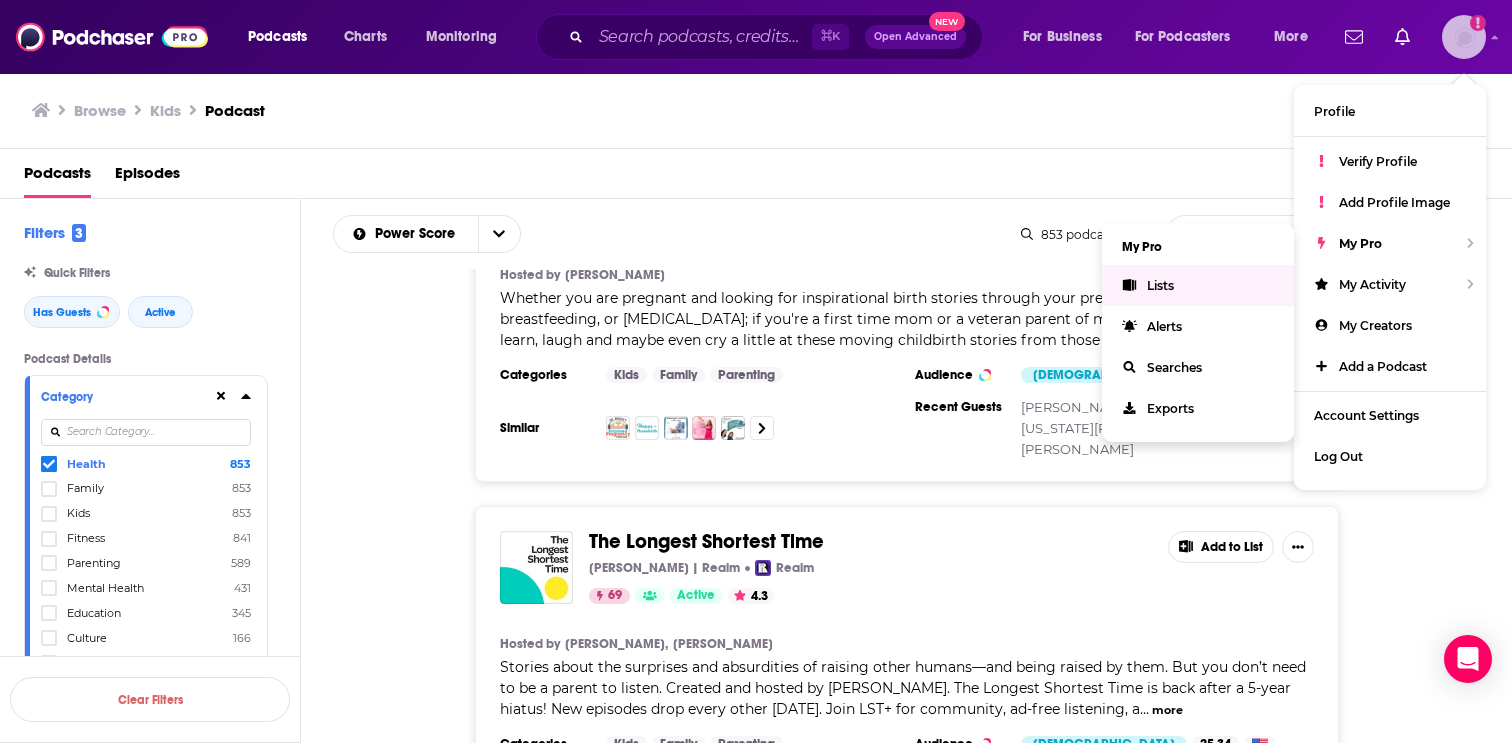 click on "Lists" at bounding box center (1198, 285) 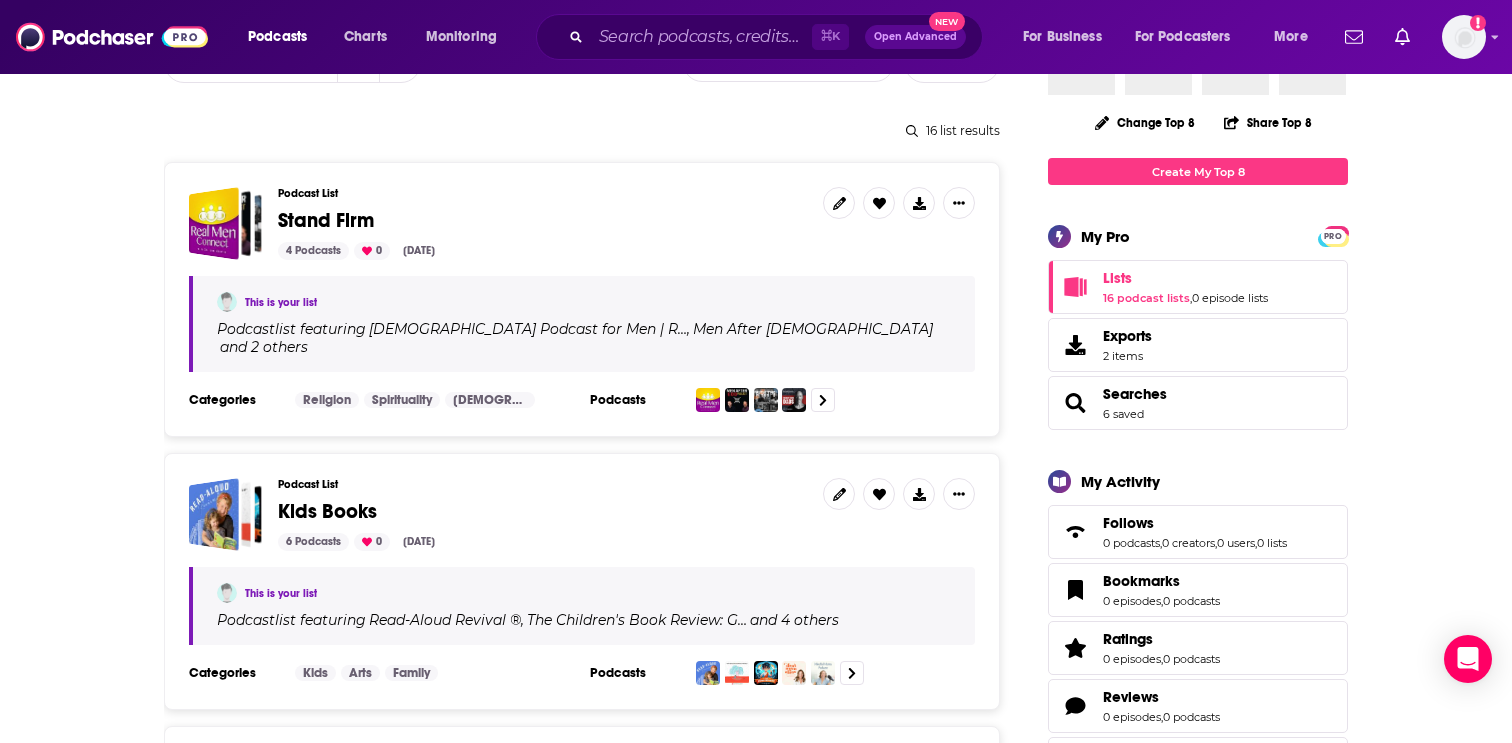 scroll, scrollTop: 218, scrollLeft: 0, axis: vertical 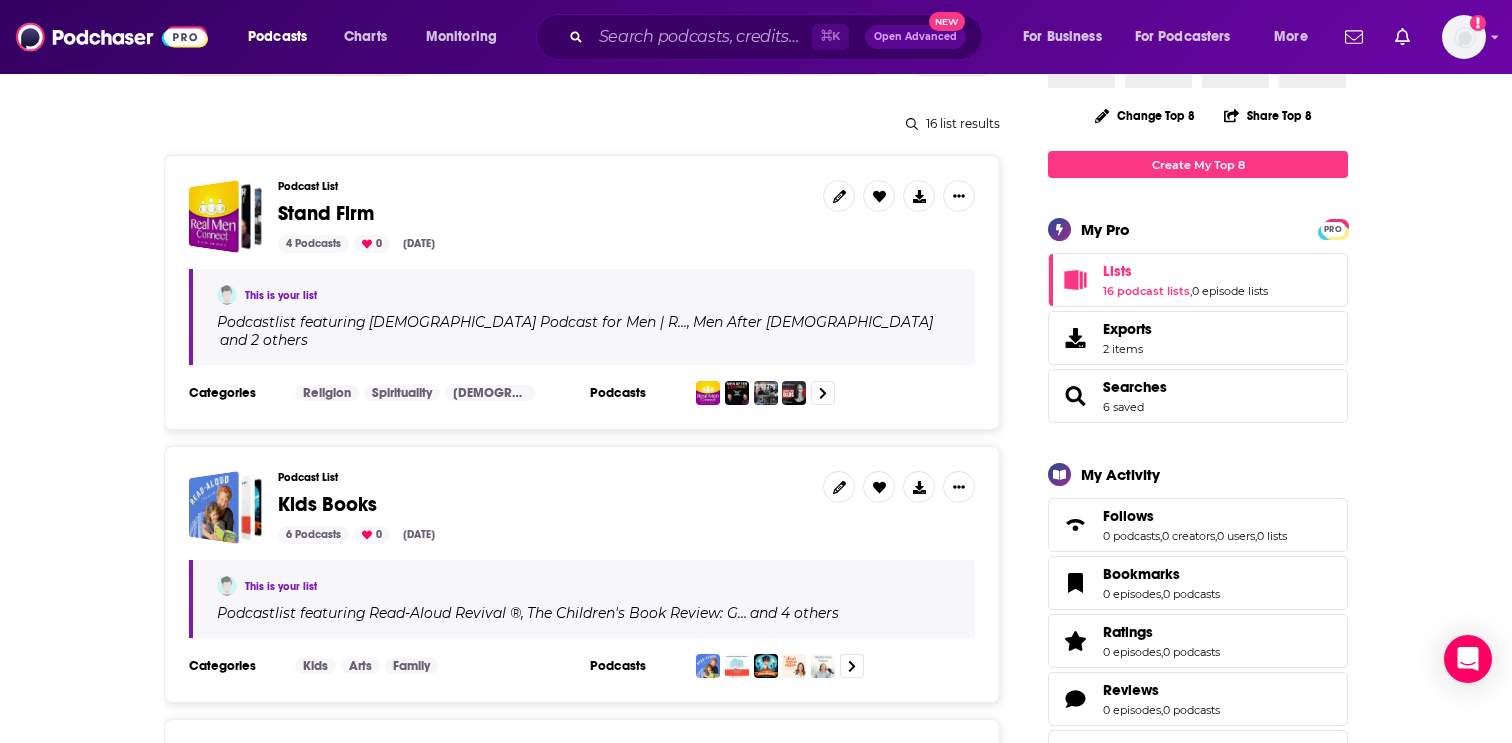 click on "Kids Books" at bounding box center (327, 504) 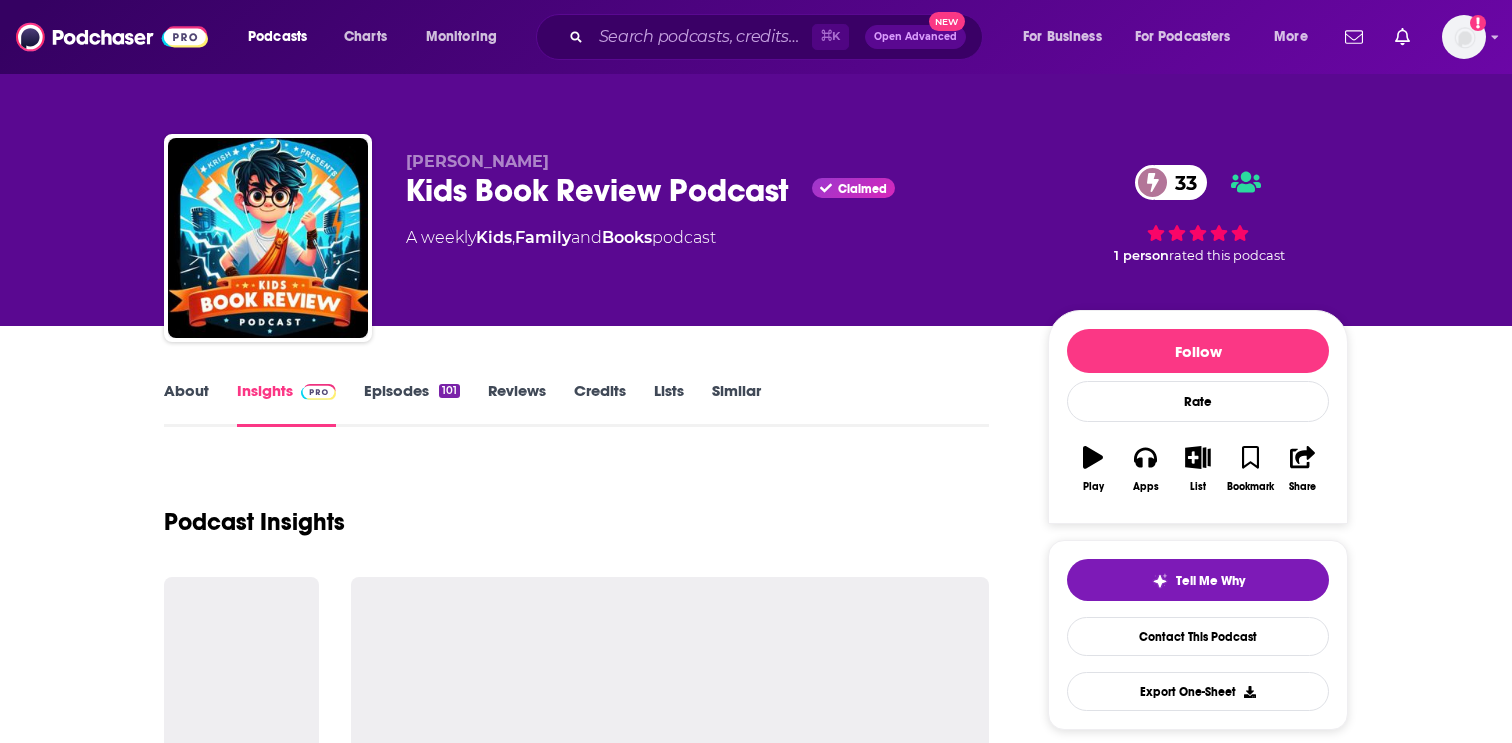 scroll, scrollTop: 0, scrollLeft: 0, axis: both 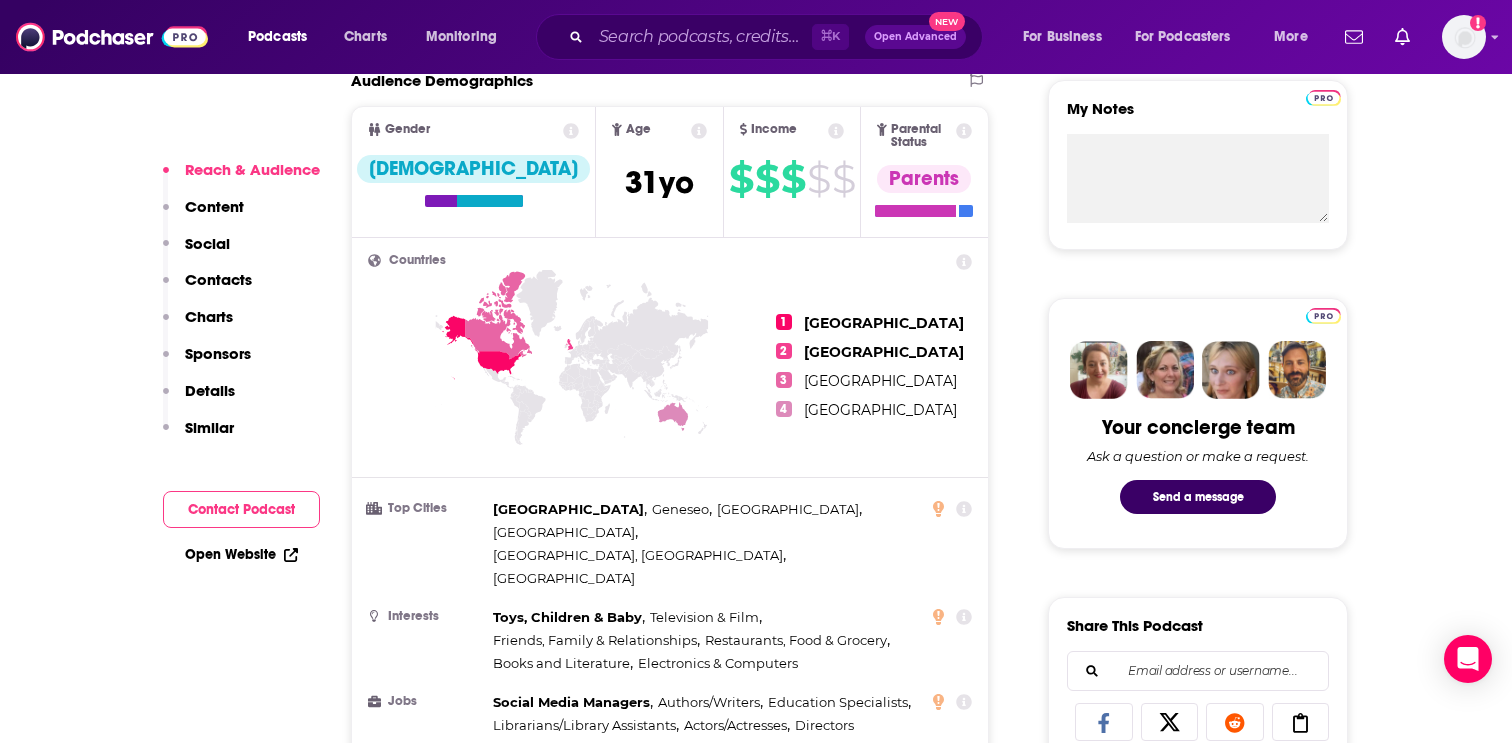 click on "[GEOGRAPHIC_DATA]" at bounding box center (884, 323) 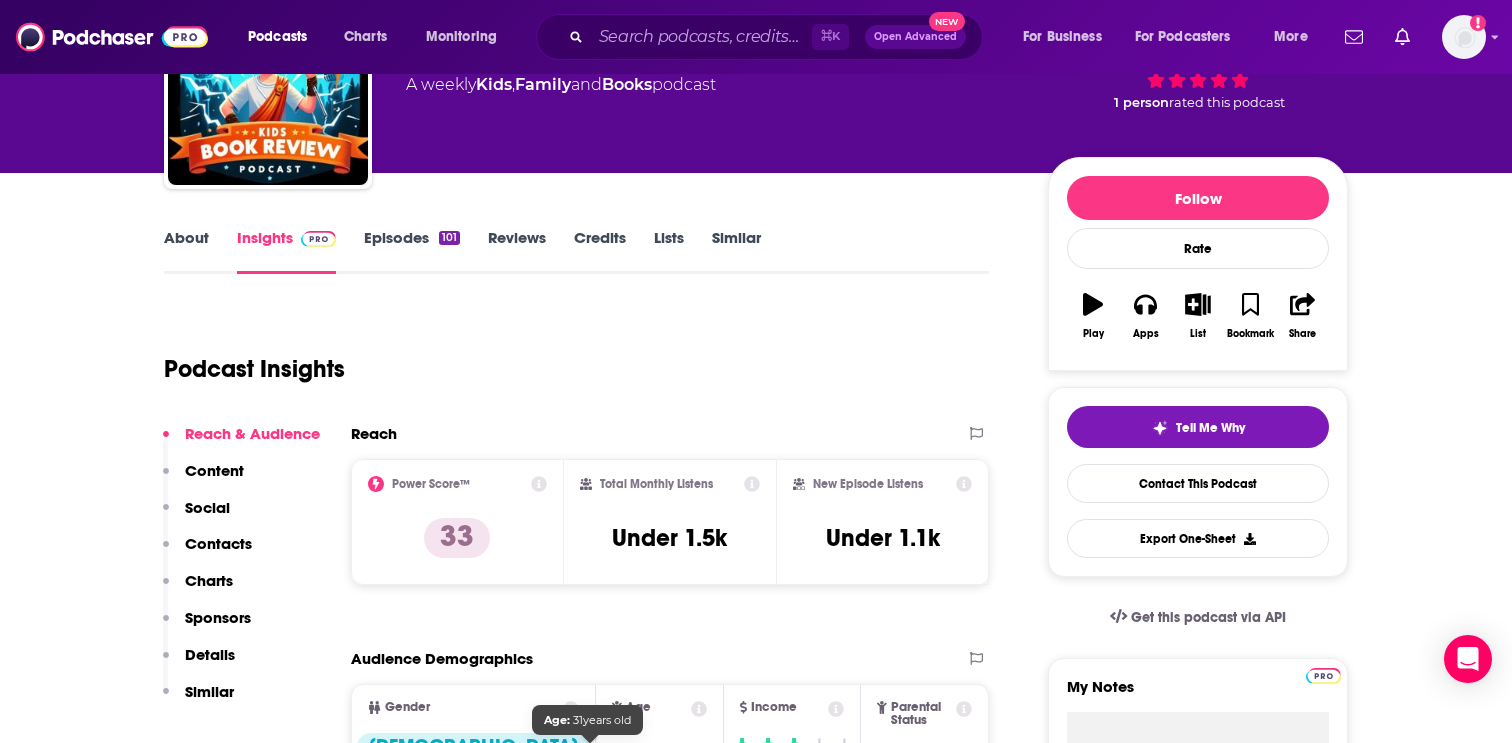 scroll, scrollTop: 38, scrollLeft: 0, axis: vertical 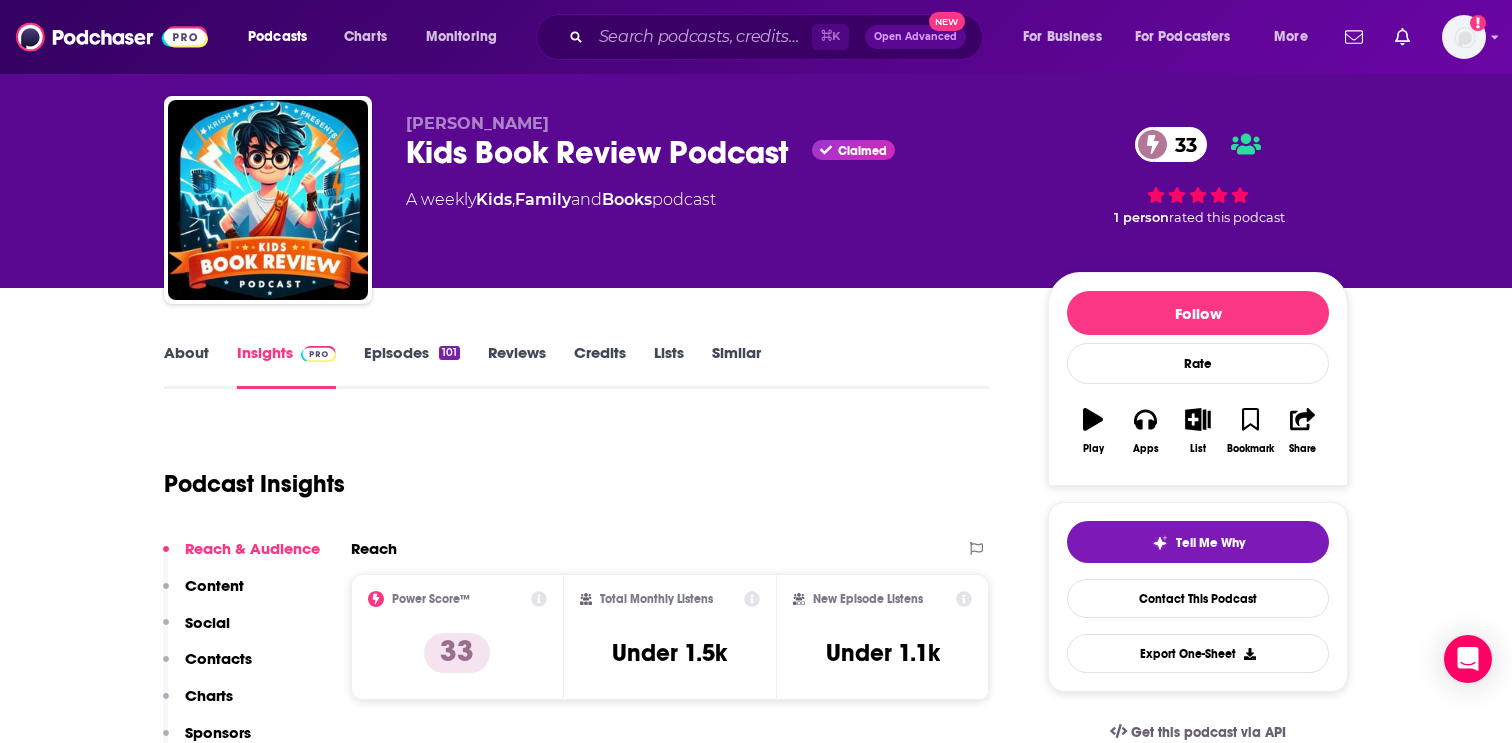 click on "About Insights Episodes 101 Reviews Credits Lists Similar" at bounding box center (576, 364) 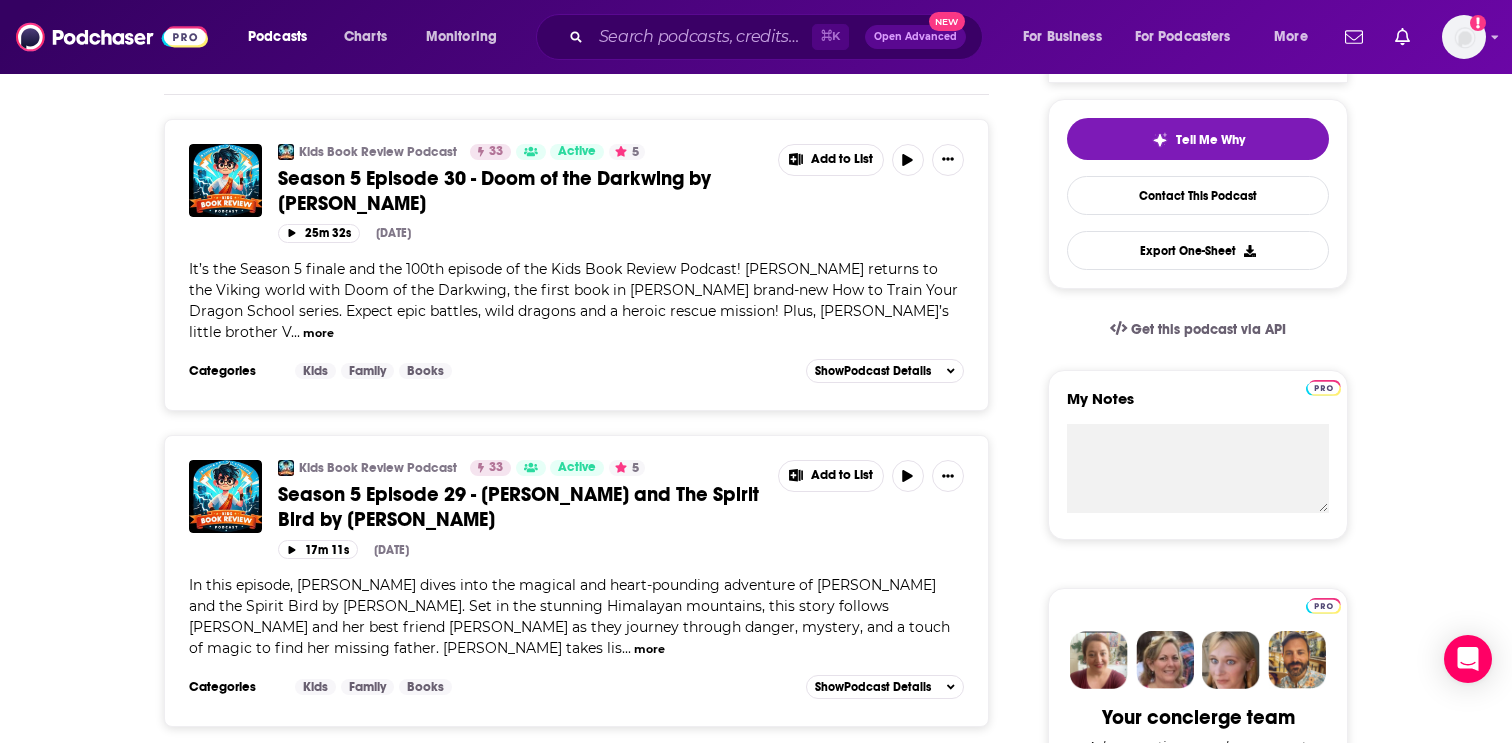 scroll, scrollTop: 431, scrollLeft: 0, axis: vertical 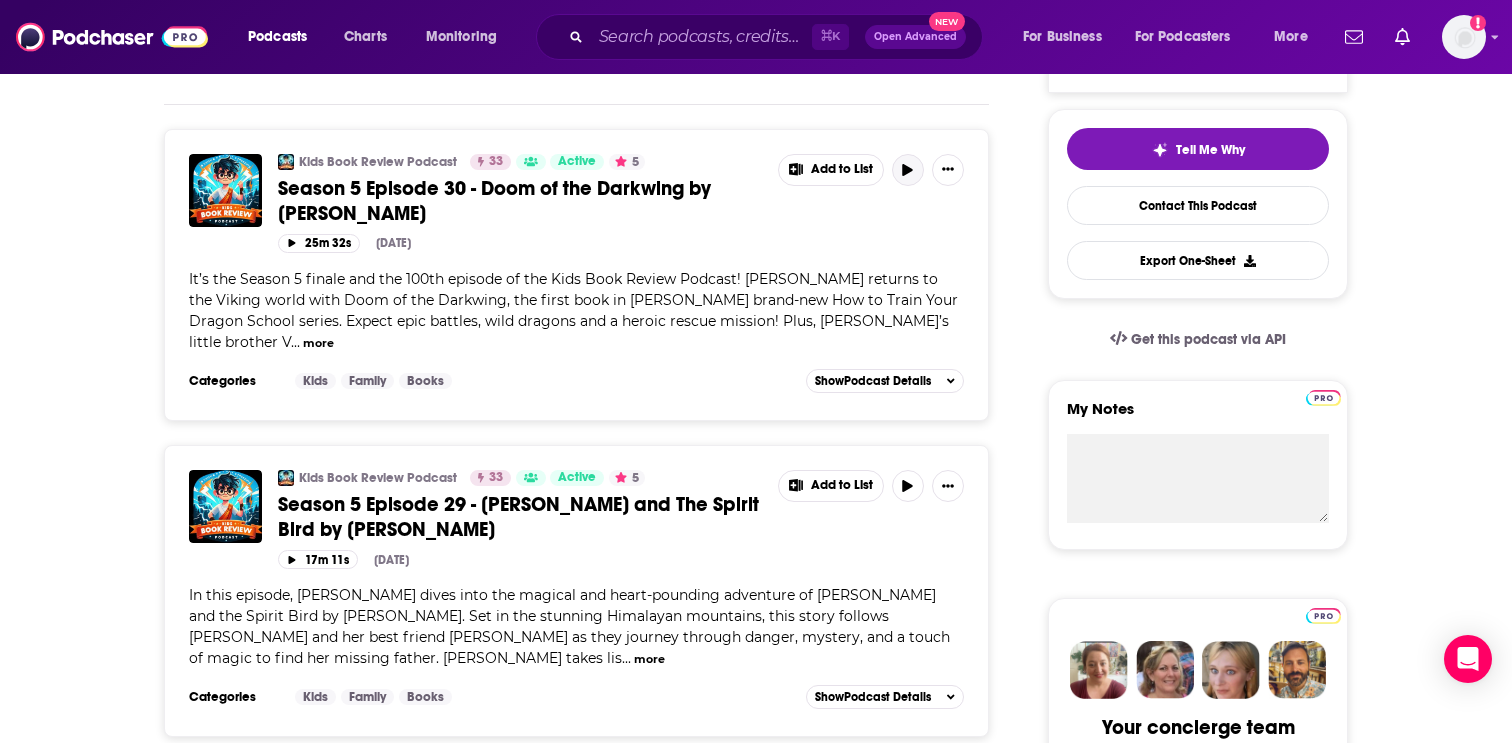 click 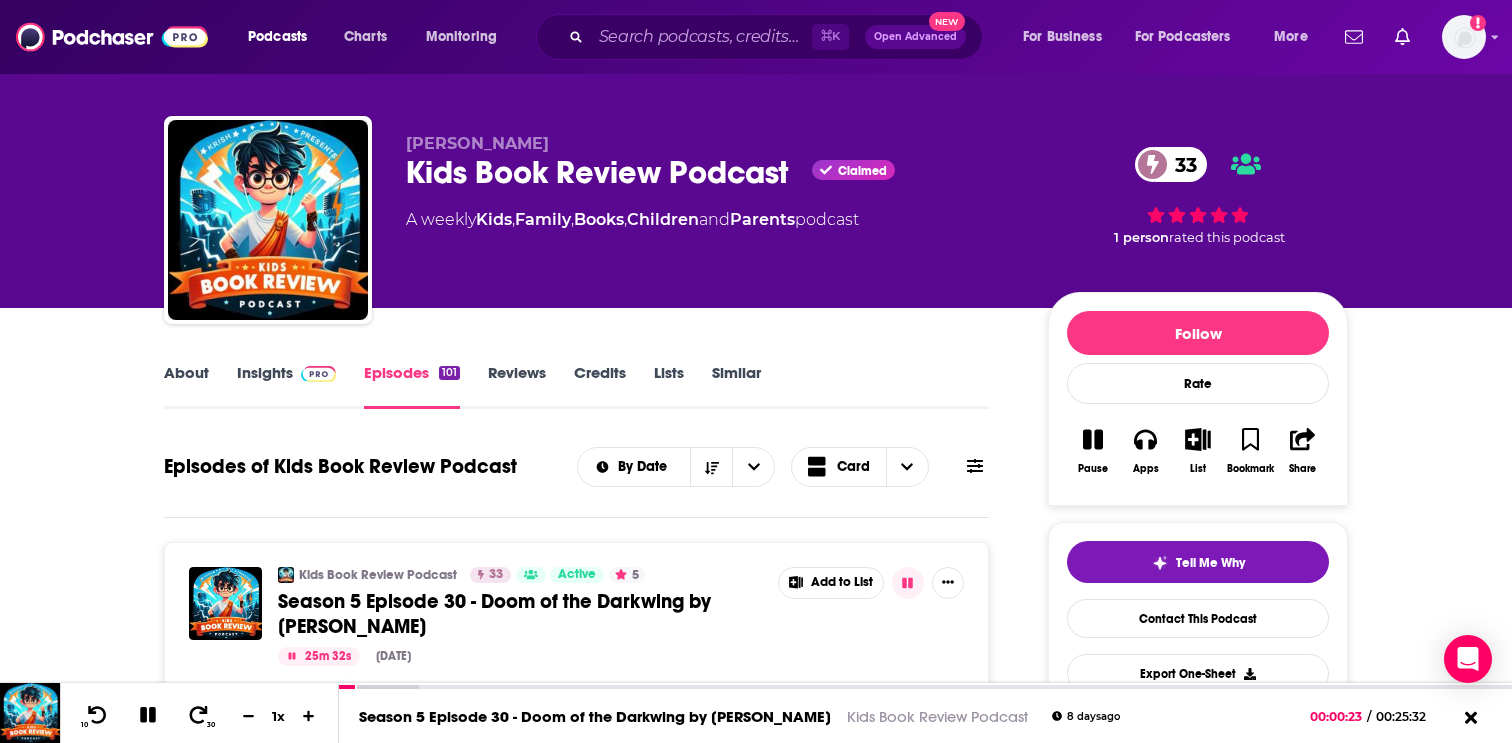 scroll, scrollTop: 0, scrollLeft: 0, axis: both 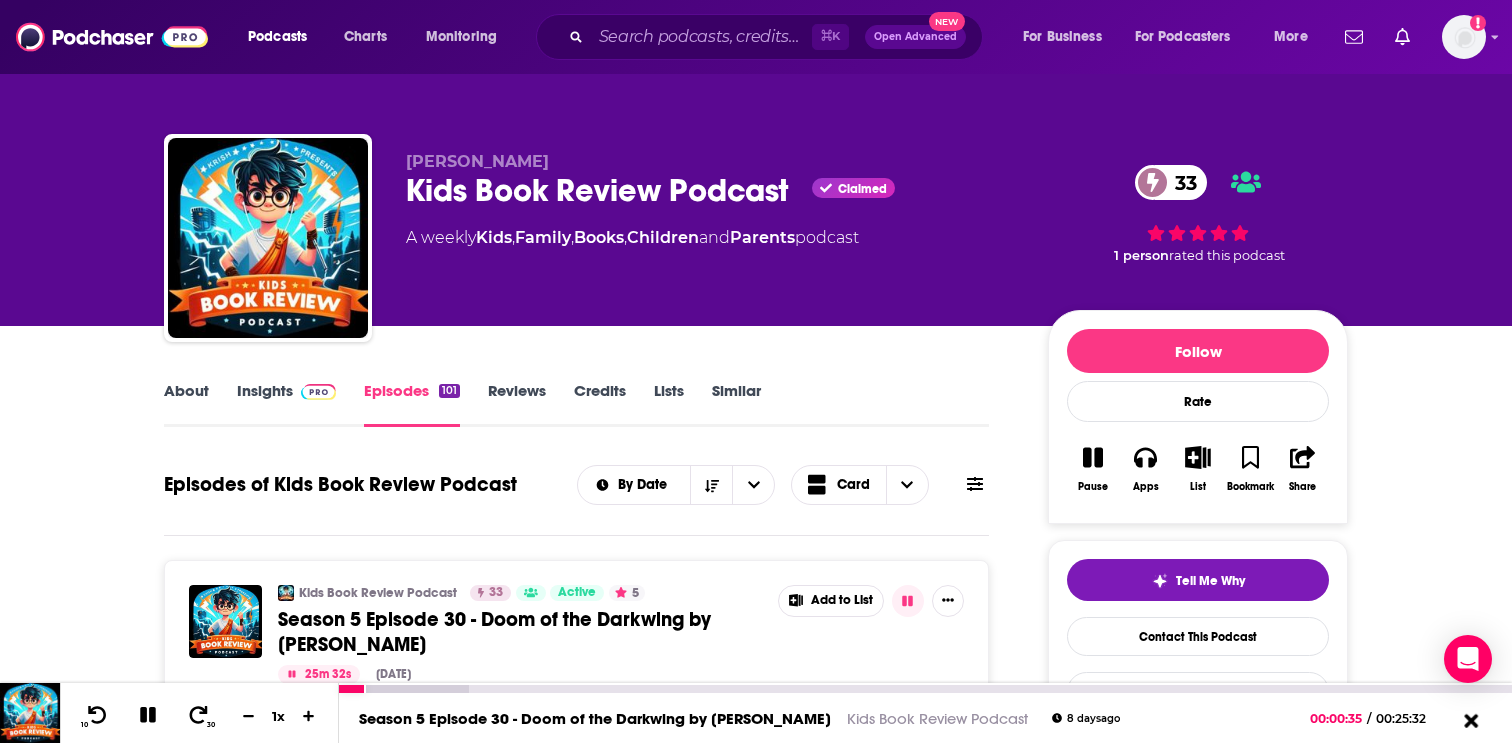 click 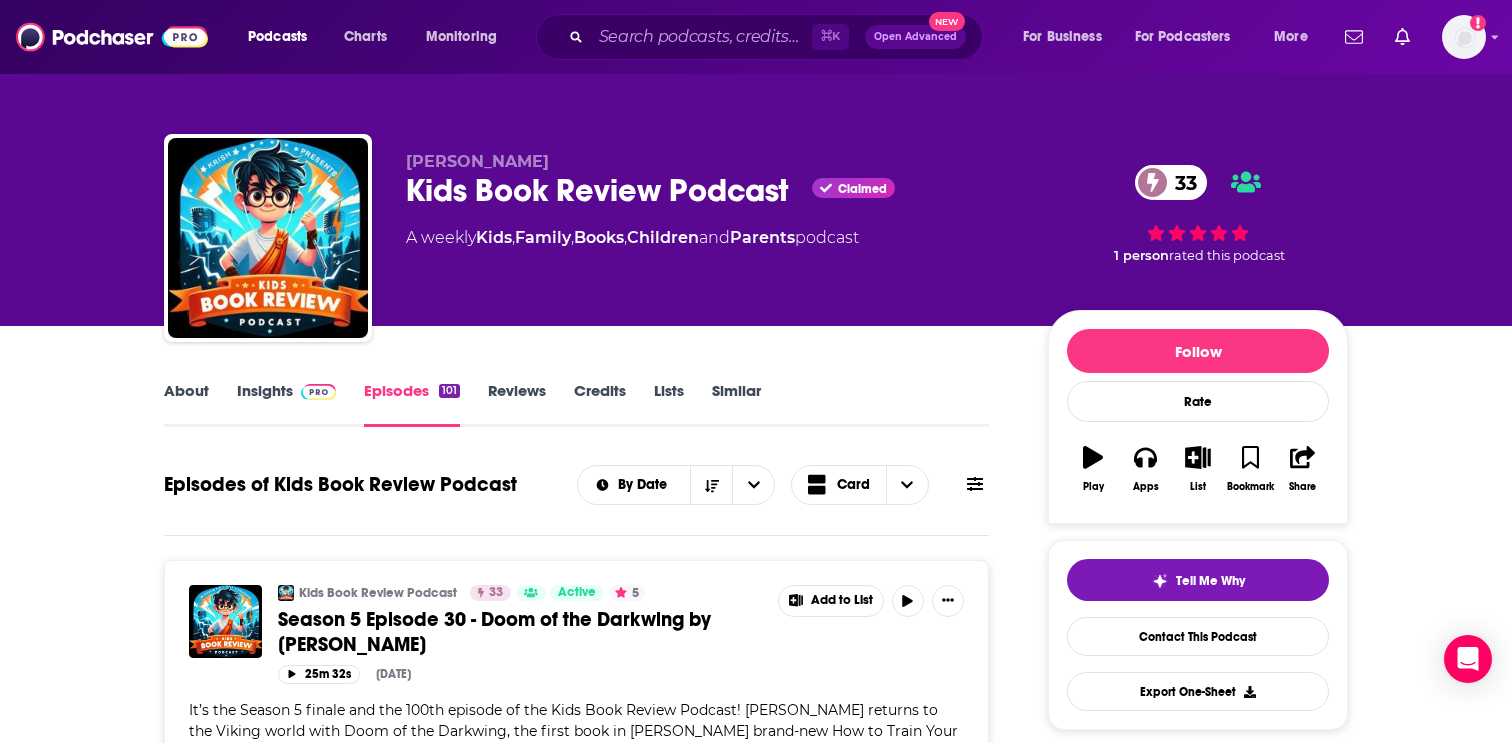click at bounding box center [318, 392] 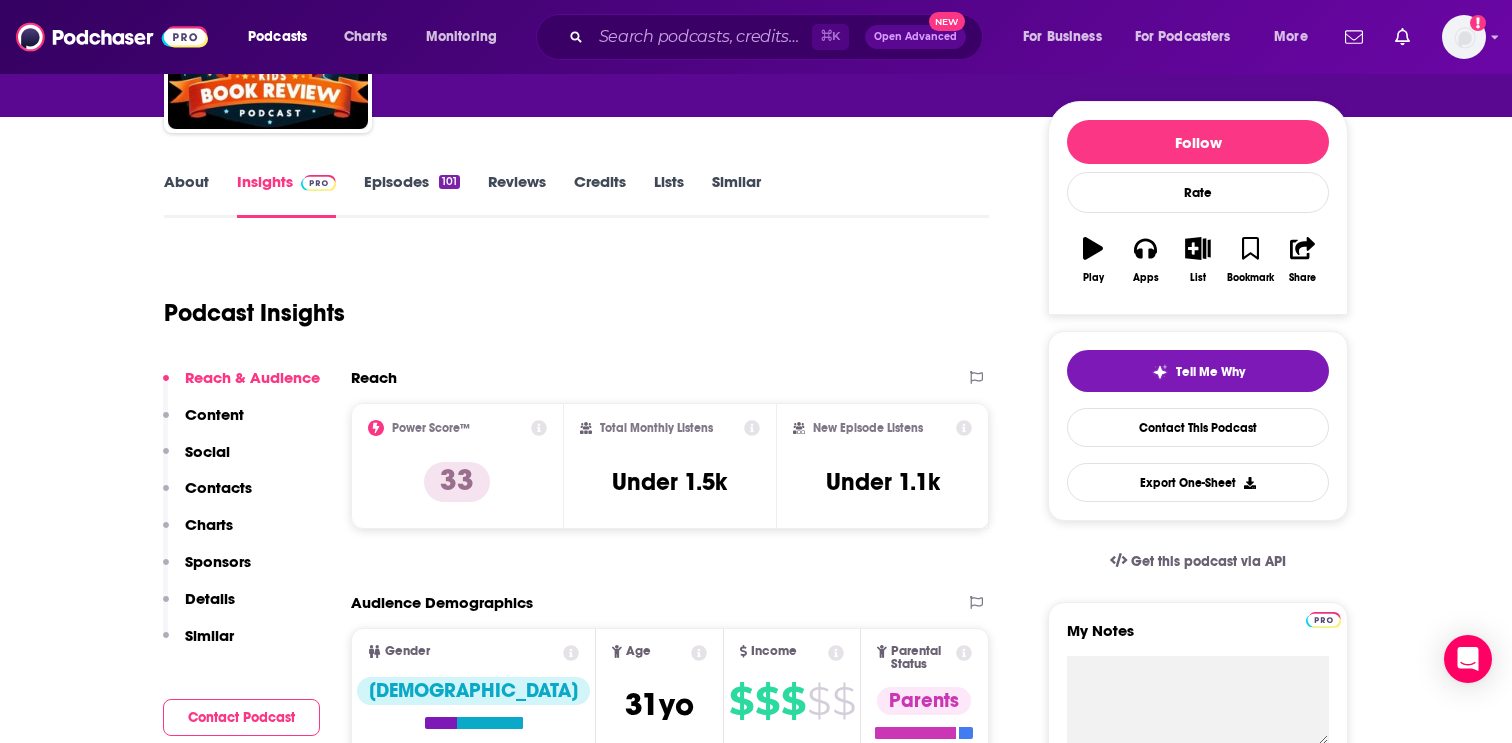 scroll, scrollTop: 0, scrollLeft: 0, axis: both 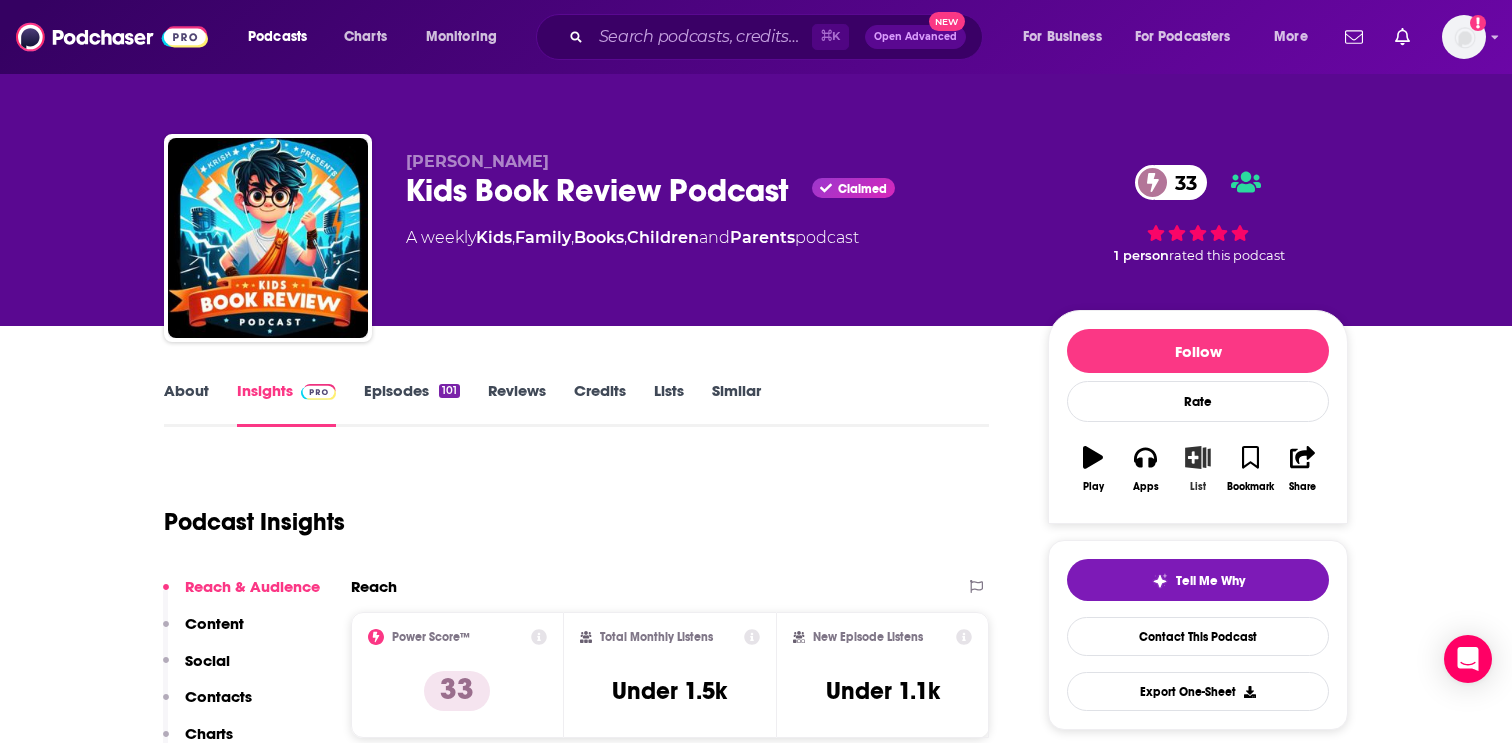 click on "List" at bounding box center [1198, 469] 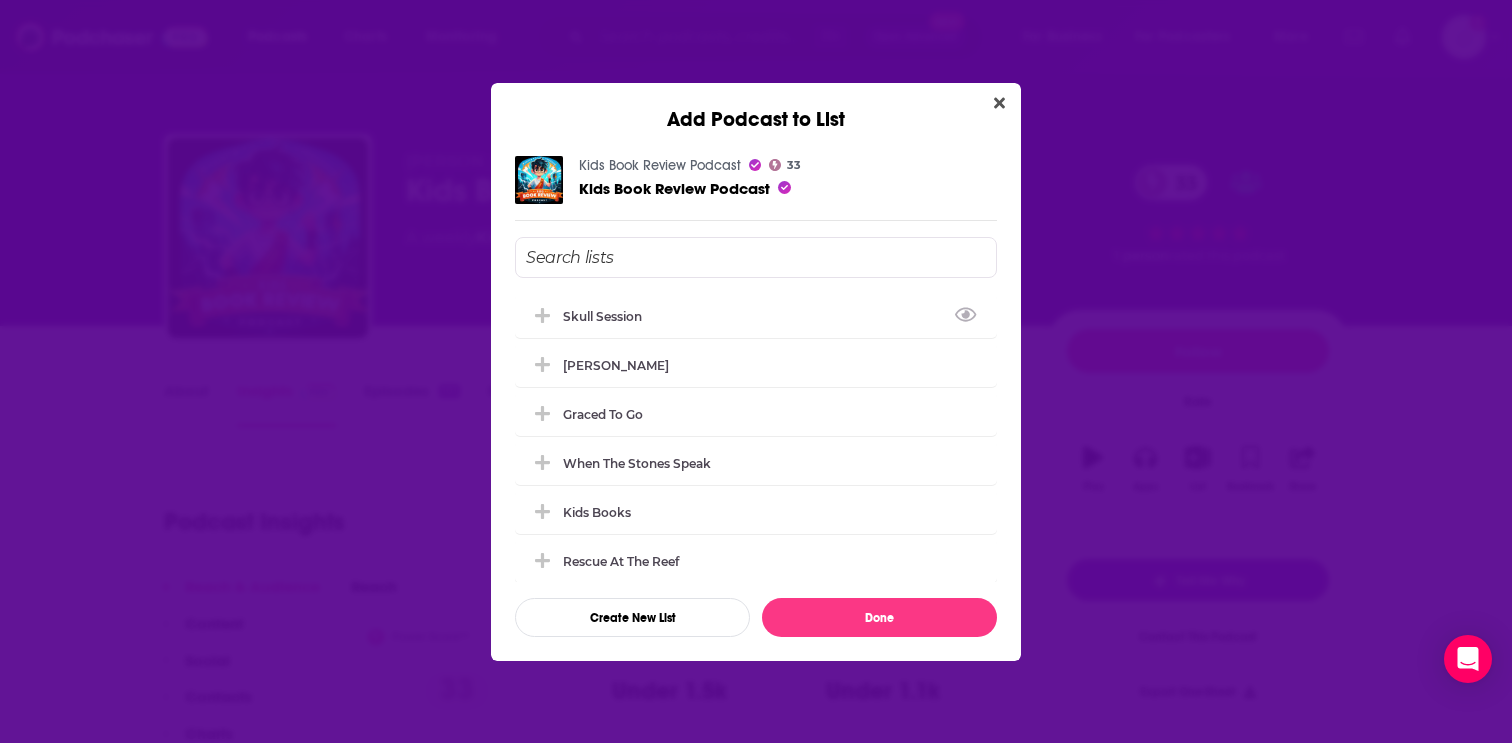 click at bounding box center [756, 257] 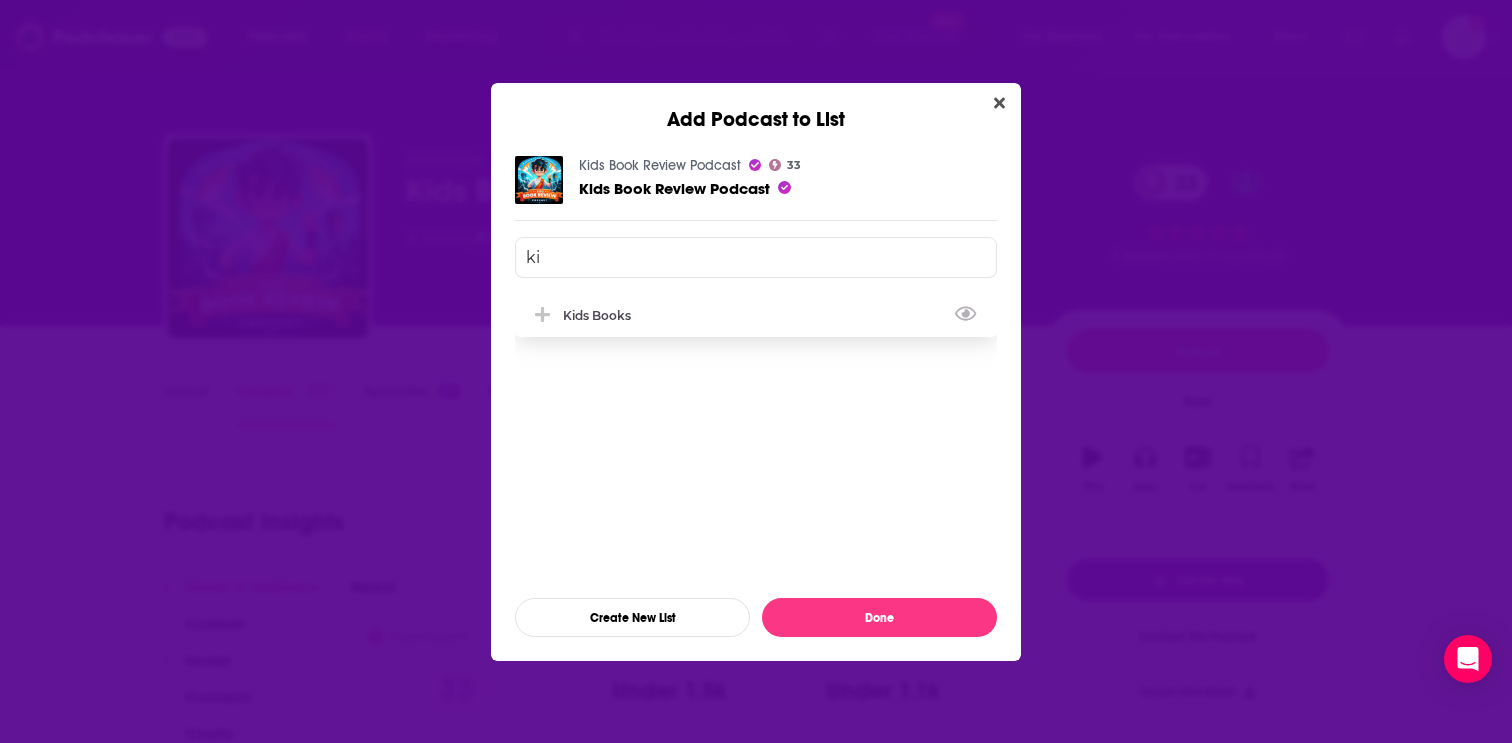 click on "Kids Books" at bounding box center [603, 315] 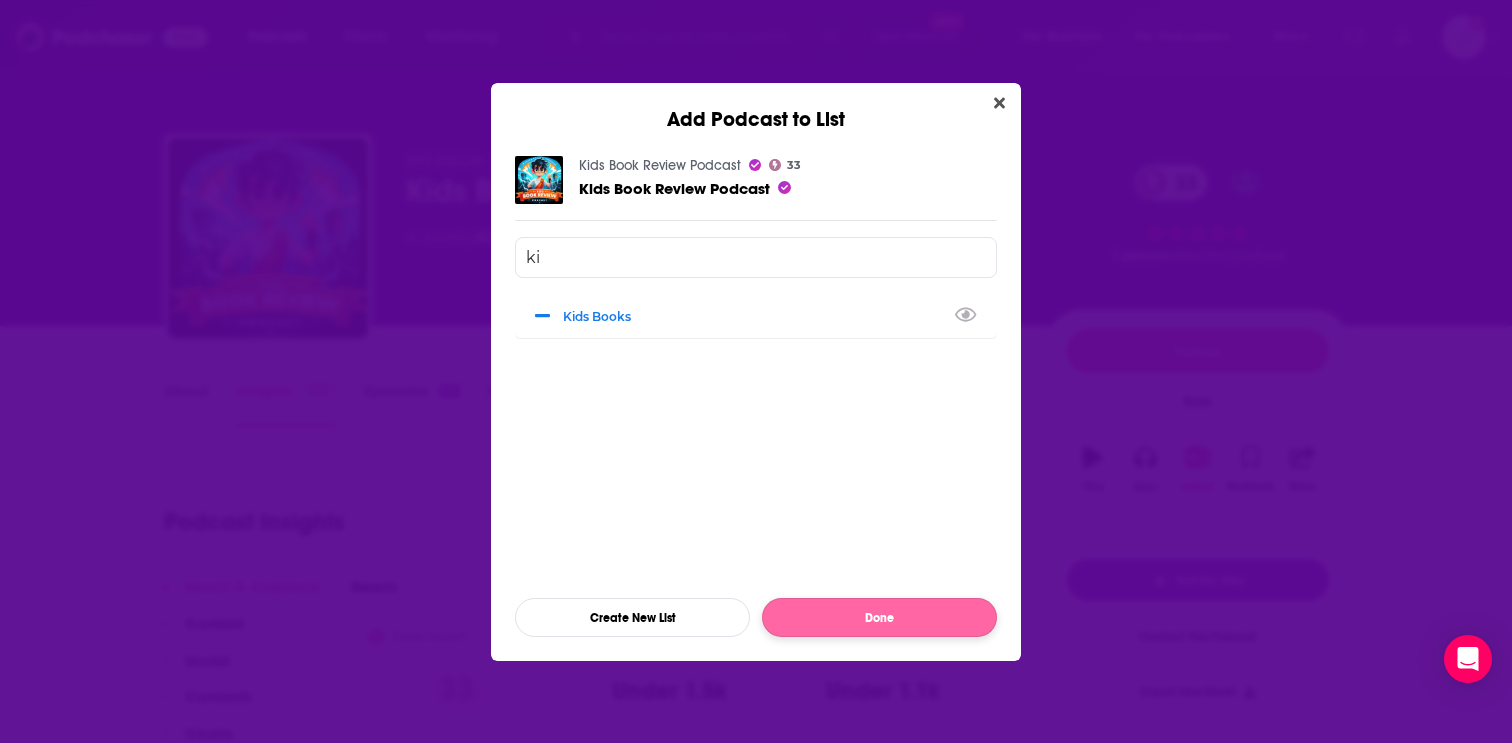 type on "ki" 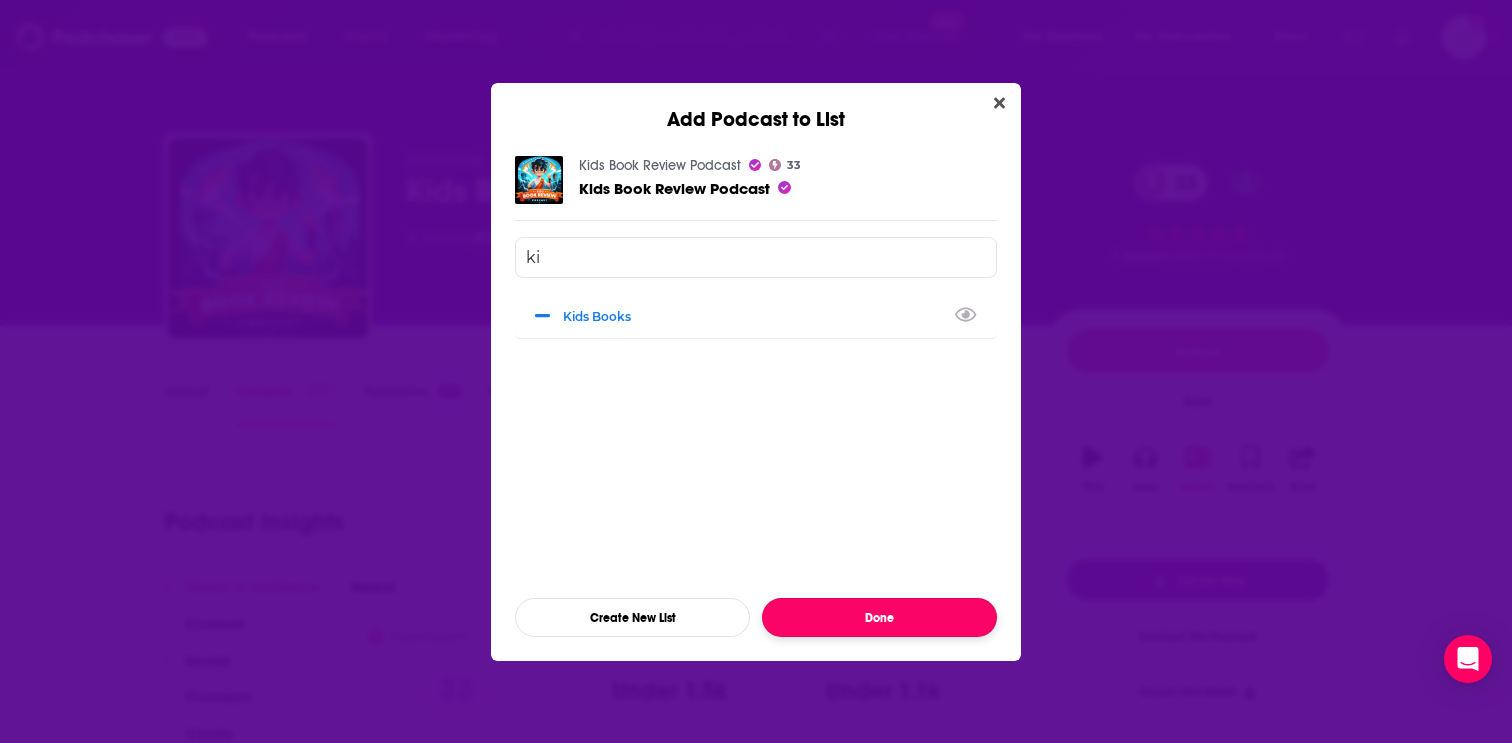 click on "Done" at bounding box center (879, 617) 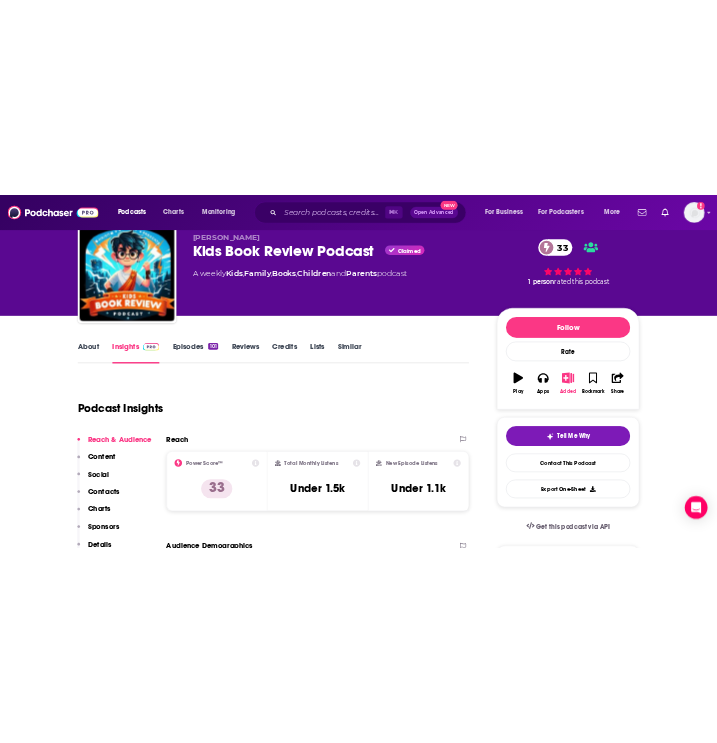 scroll, scrollTop: 73, scrollLeft: 0, axis: vertical 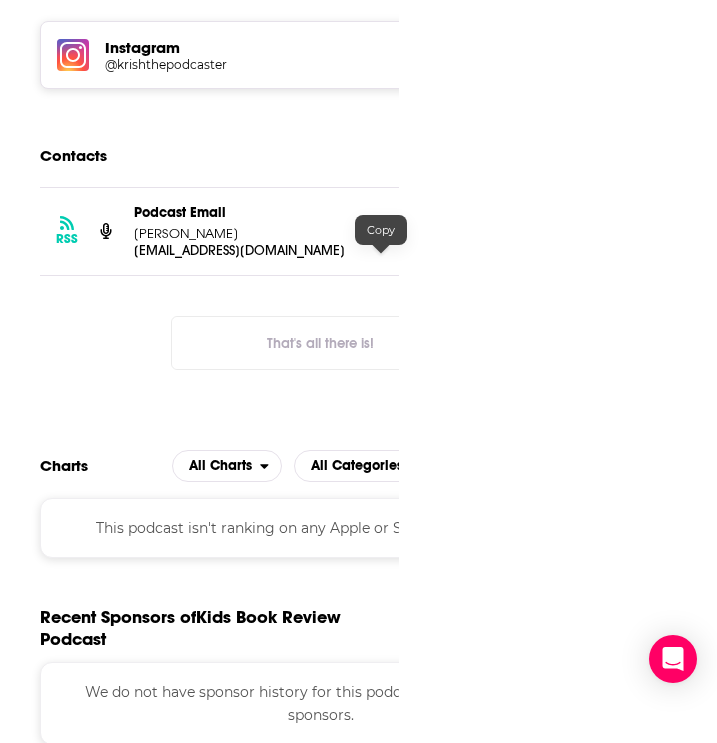 click 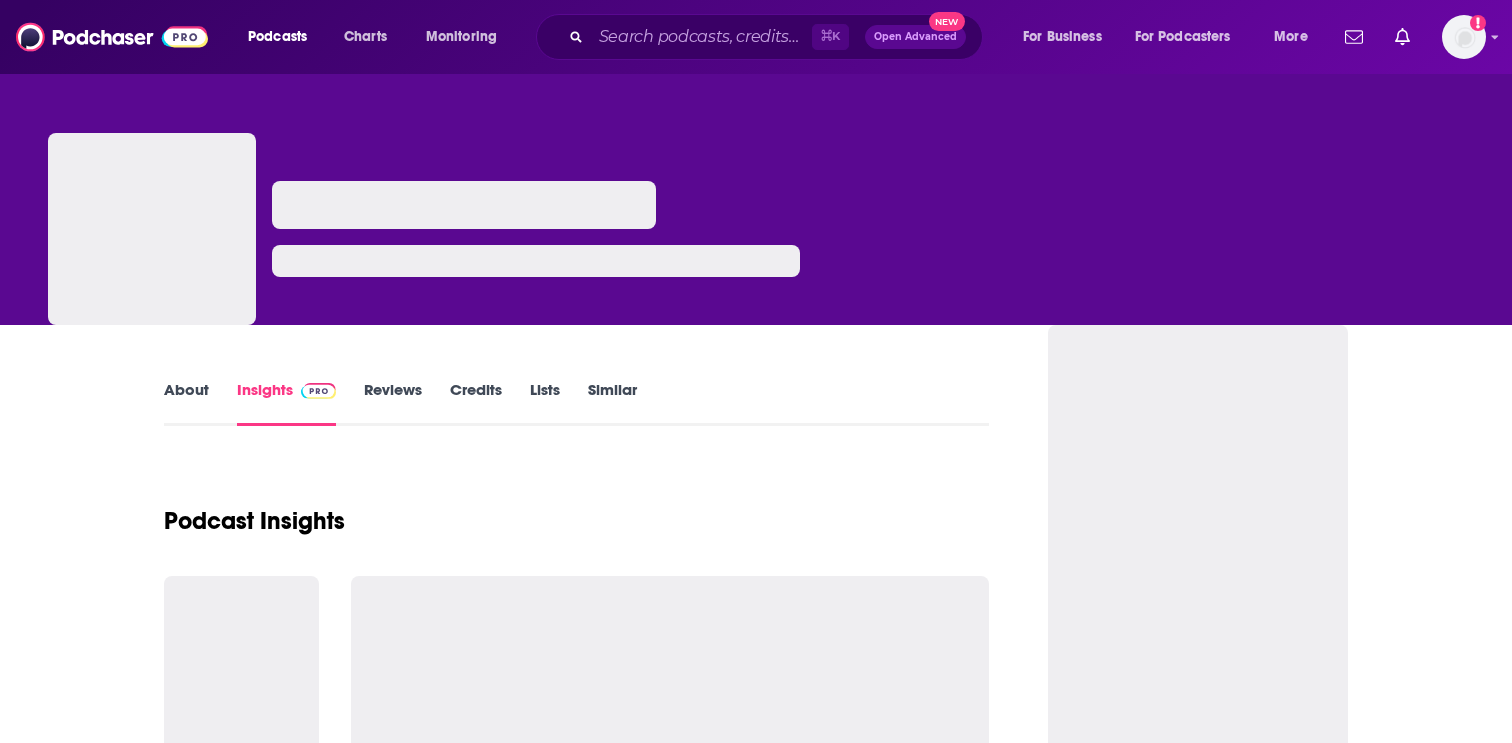 scroll, scrollTop: 0, scrollLeft: 0, axis: both 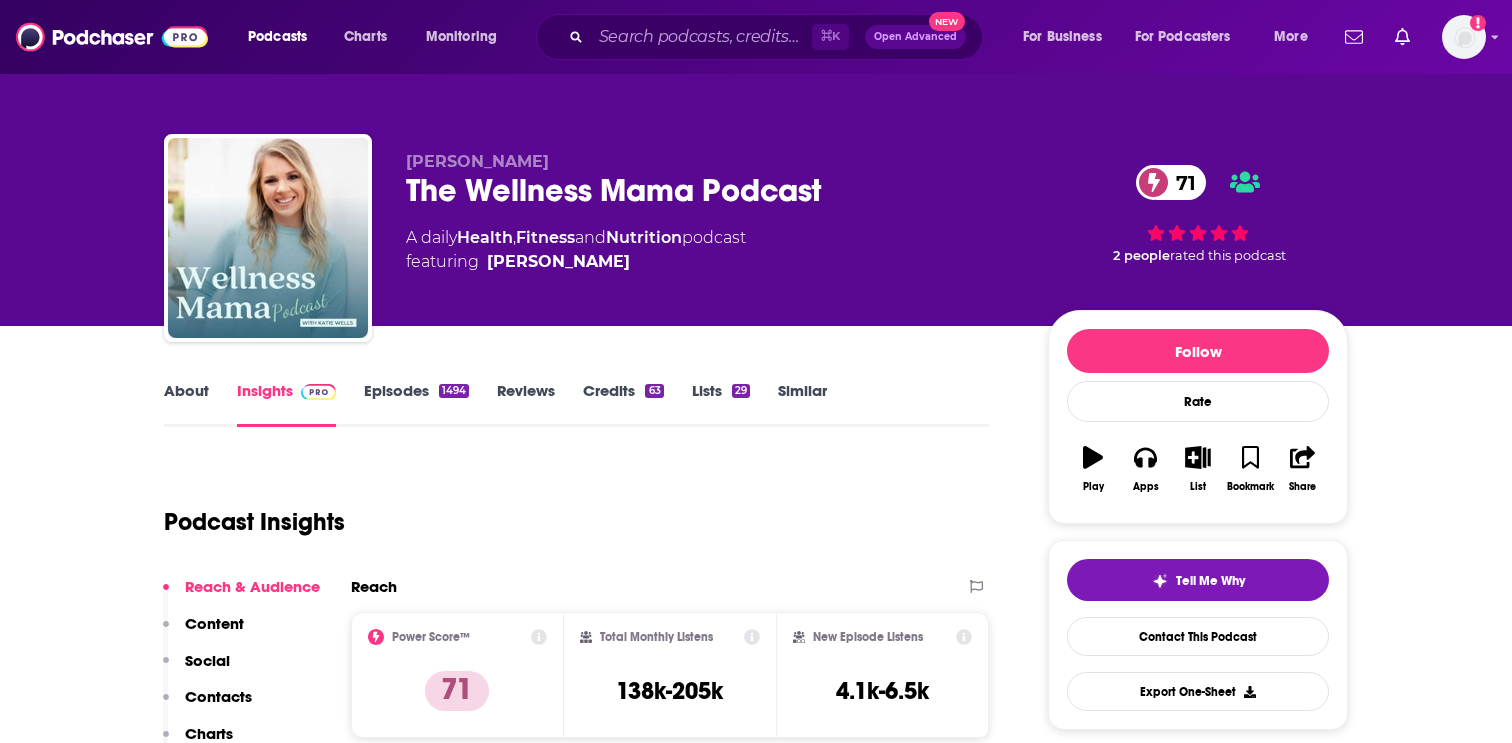 click on "Episodes 1494" at bounding box center (416, 404) 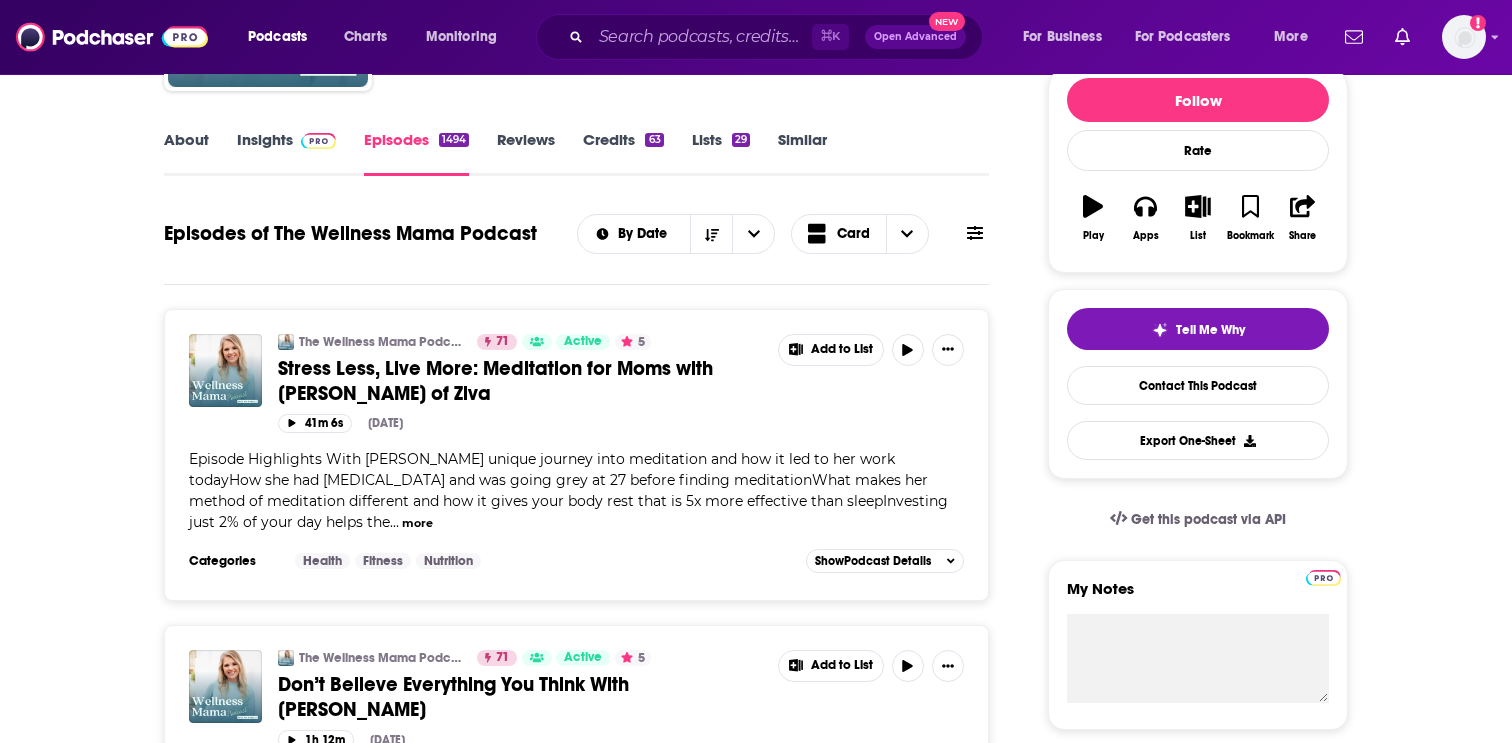 scroll, scrollTop: 206, scrollLeft: 0, axis: vertical 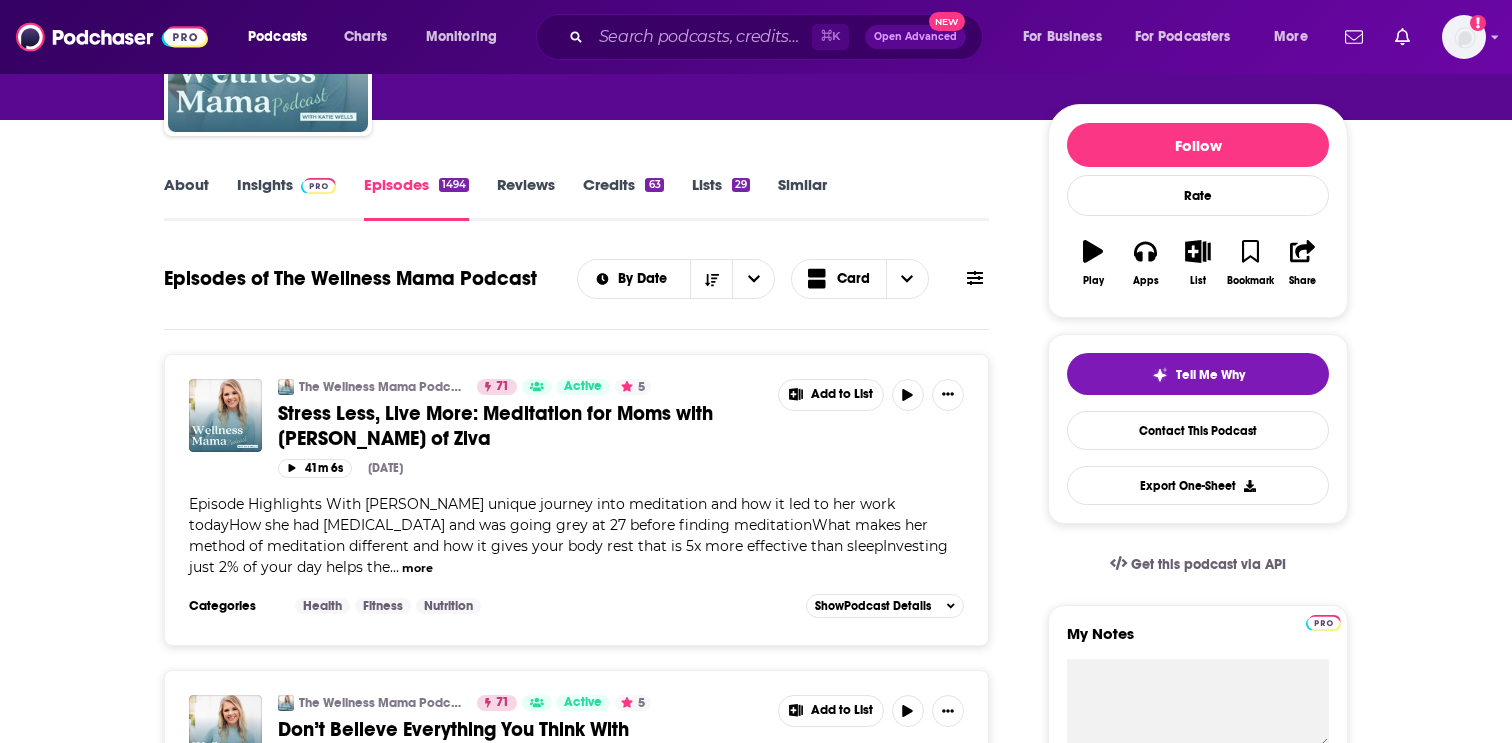 click at bounding box center [318, 186] 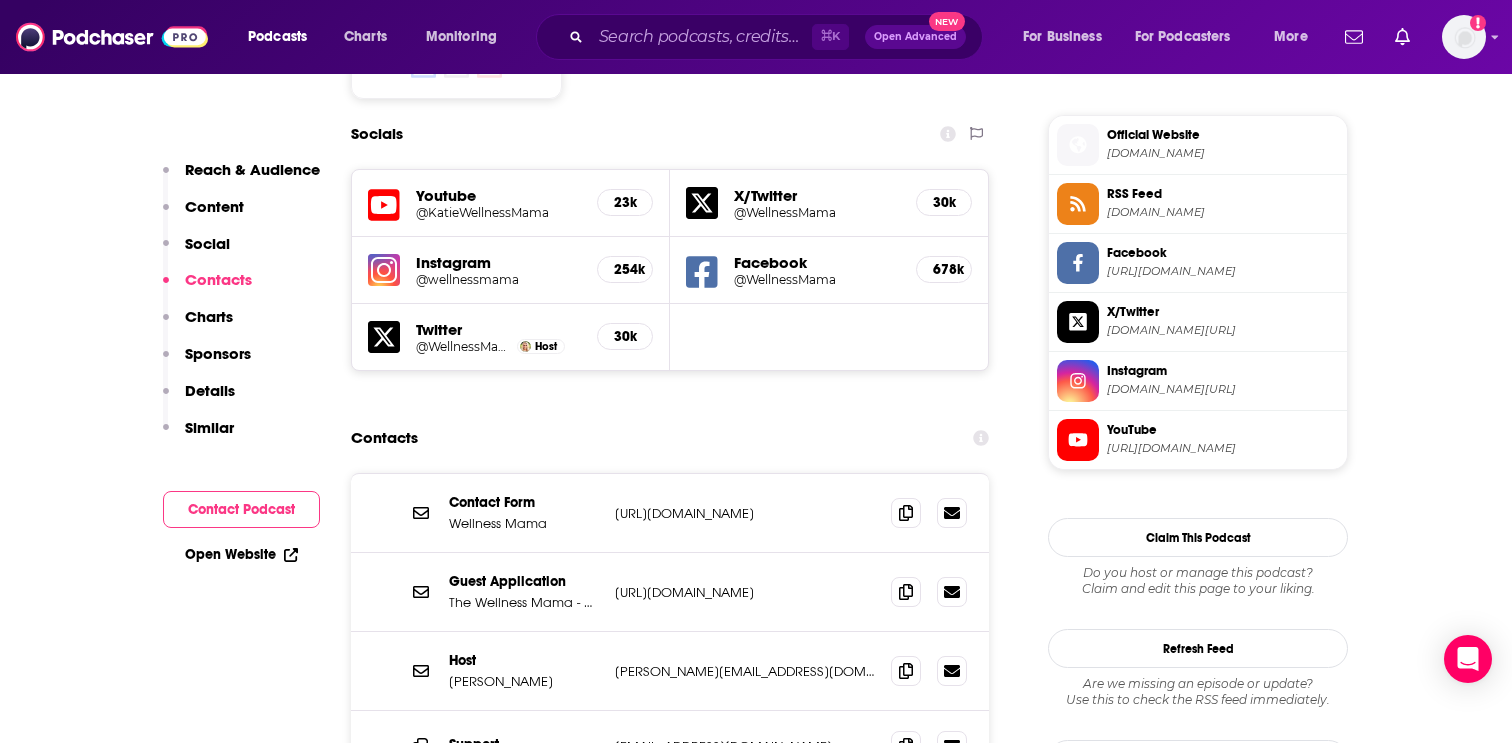scroll, scrollTop: 1767, scrollLeft: 0, axis: vertical 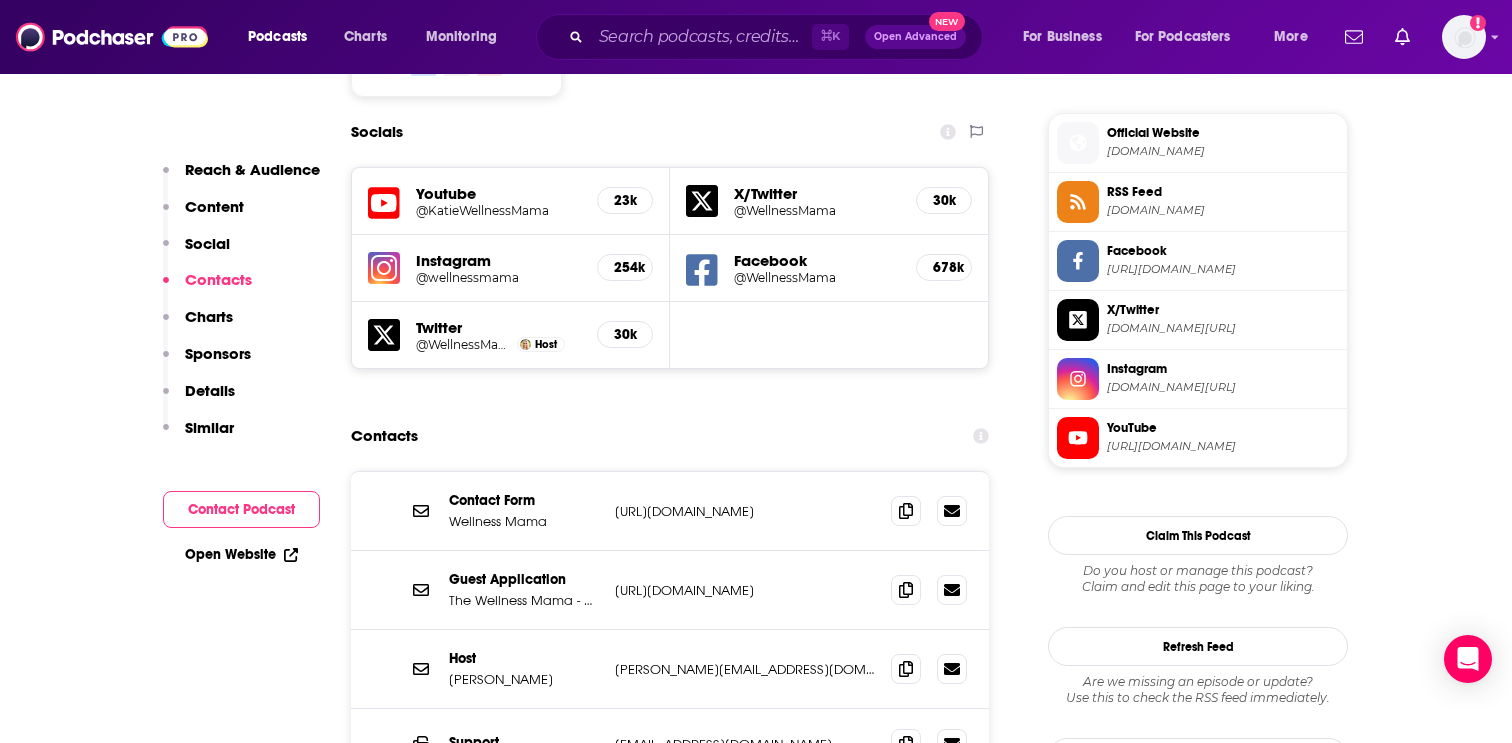 click on "https://wellnessmama.com/podcast-application/" at bounding box center (745, 590) 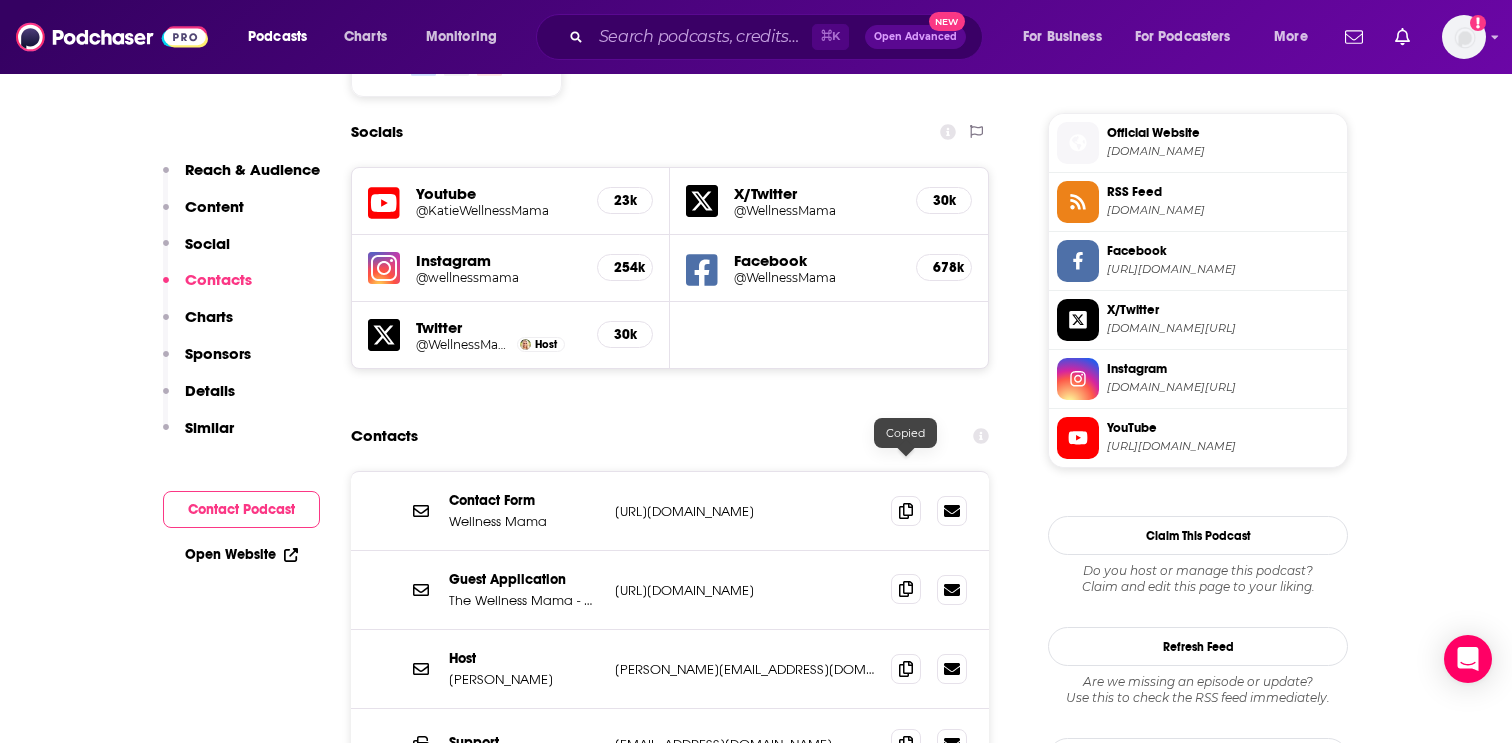 click 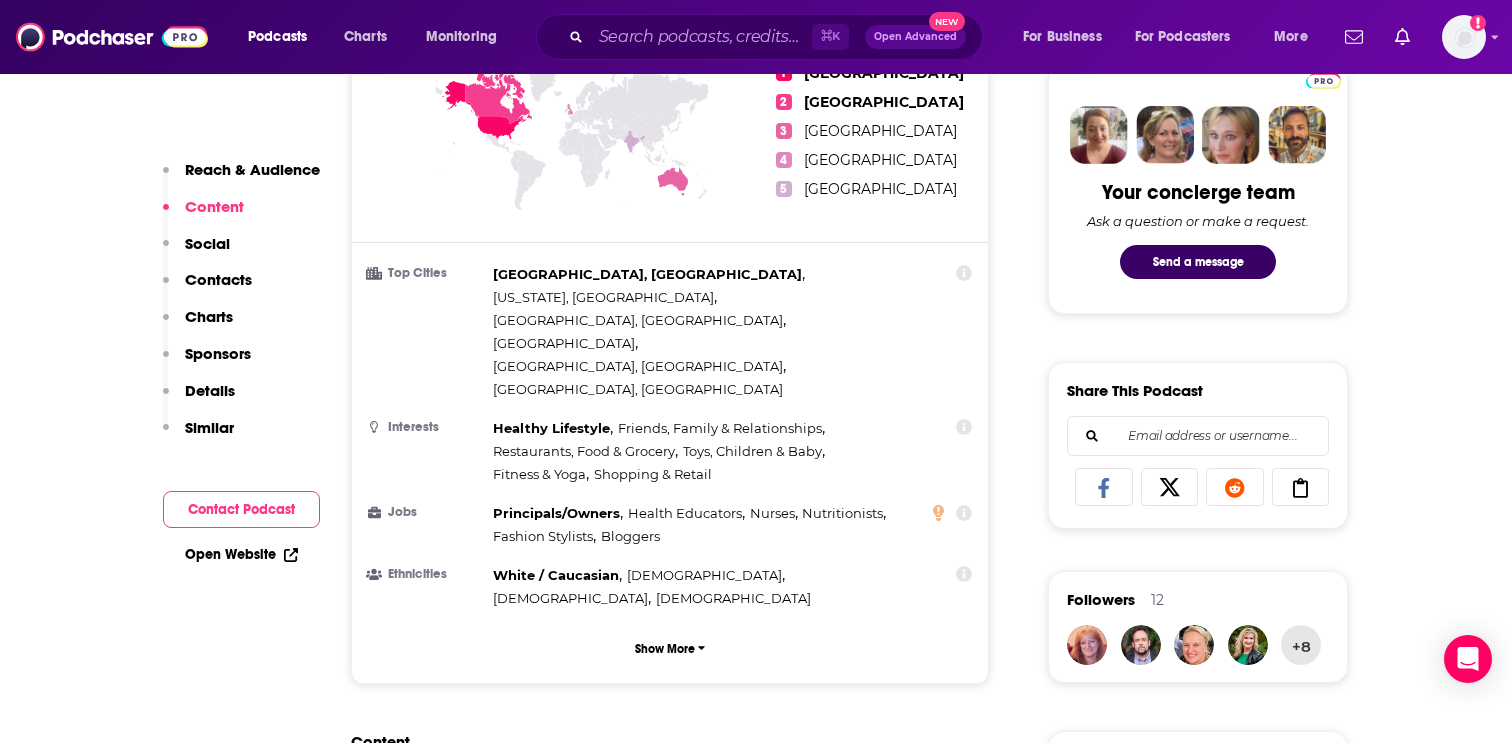 scroll, scrollTop: 898, scrollLeft: 0, axis: vertical 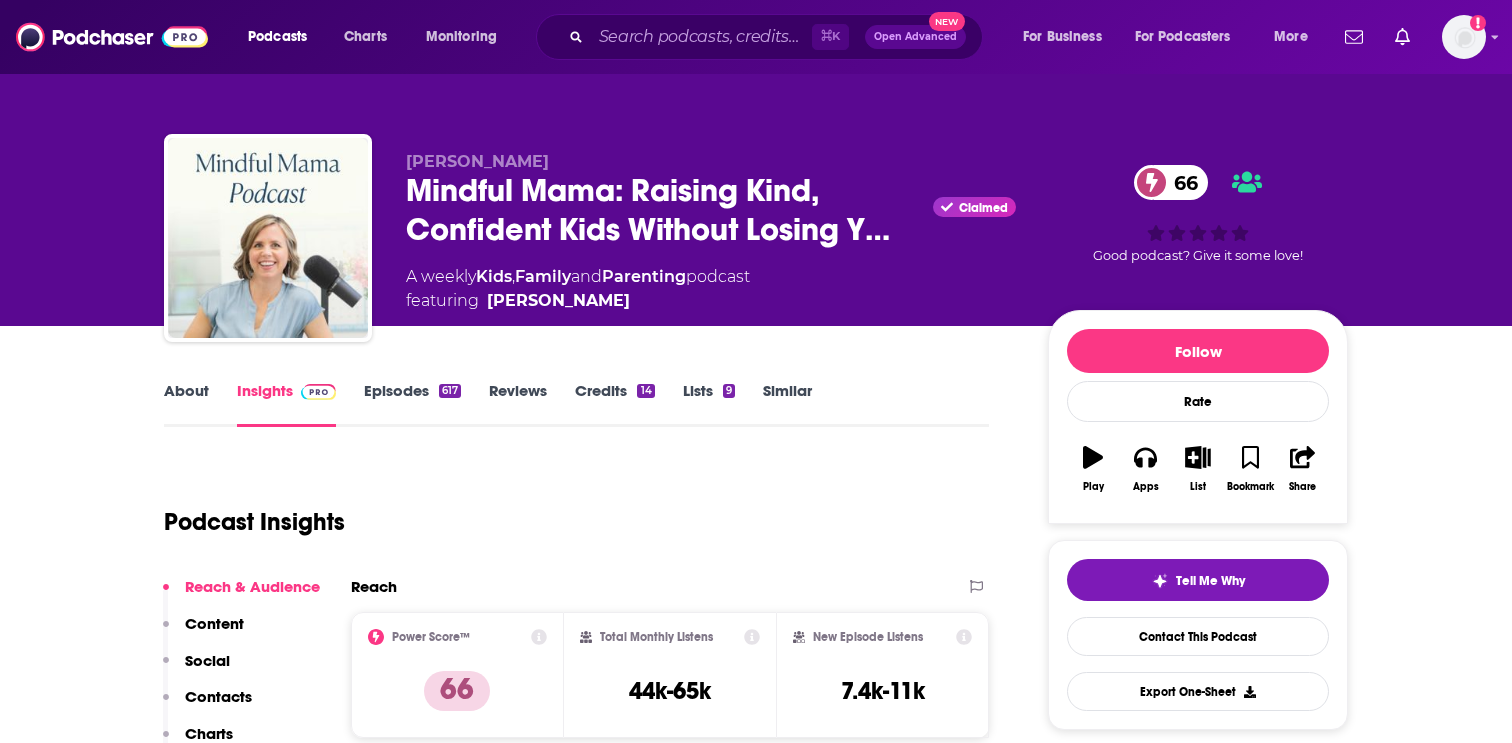 click on "About Insights Episodes 617 Reviews Credits 14 Lists 9 Similar Podcast Insights Reach & Audience Content Social Contacts Charts Sponsors Details Similar Contact Podcast Open Website  Reach Power Score™ 66 Total Monthly Listens 44k-65k New Episode Listens 7.4k-11k Export One-Sheet Audience Demographics Gender [DEMOGRAPHIC_DATA] Age [DEMOGRAPHIC_DATA] yo Income $ $ $ $ $ Parental Status Parents Countries 1 [GEOGRAPHIC_DATA] 2 [GEOGRAPHIC_DATA] 3 [GEOGRAPHIC_DATA] 4 [GEOGRAPHIC_DATA] 5 [GEOGRAPHIC_DATA] Top Cities [GEOGRAPHIC_DATA], [GEOGRAPHIC_DATA] , [GEOGRAPHIC_DATA] , [US_STATE], [GEOGRAPHIC_DATA] , [GEOGRAPHIC_DATA] , [GEOGRAPHIC_DATA] , [GEOGRAPHIC_DATA] Interests Friends, Family & Relationships , Toys, Children & Baby , Restaurants, Food & Grocery , Healthy Lifestyle , Wedding , Travel, Tourism & Aviation Jobs Education Specialists , Authors/Writers , Principals/Owners , Nurses , Teachers , Directors Ethnicities White / [DEMOGRAPHIC_DATA] , [DEMOGRAPHIC_DATA] , [DEMOGRAPHIC_DATA] , [DEMOGRAPHIC_DATA] Show More Content Political Skew Low Left Socials Youtube @mindfulmama 4k Instagram @mindfulmamamentor 20k Facebook @mindfulmamamentor 16k Contacts     Other Contact     Ad Sales" at bounding box center [756, 6118] 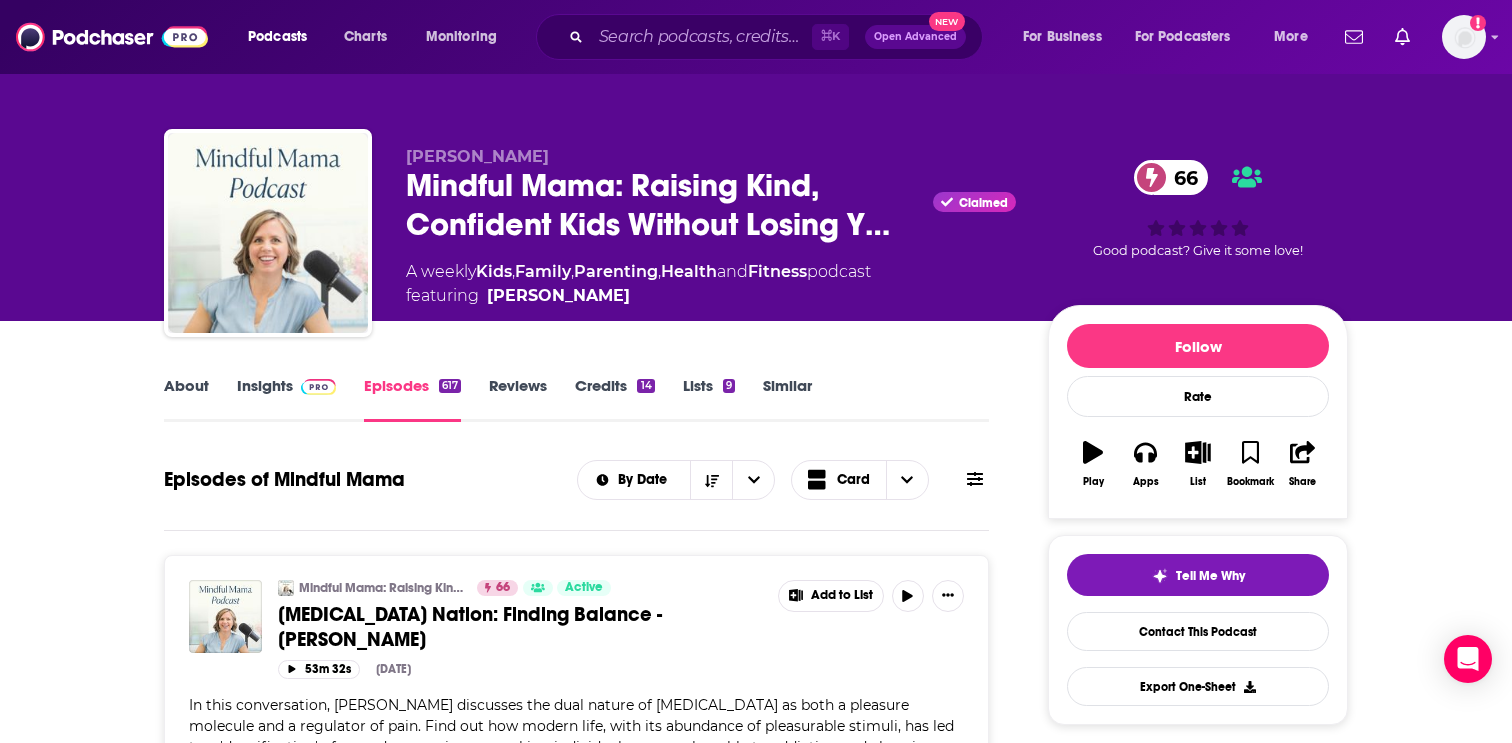 scroll, scrollTop: 0, scrollLeft: 0, axis: both 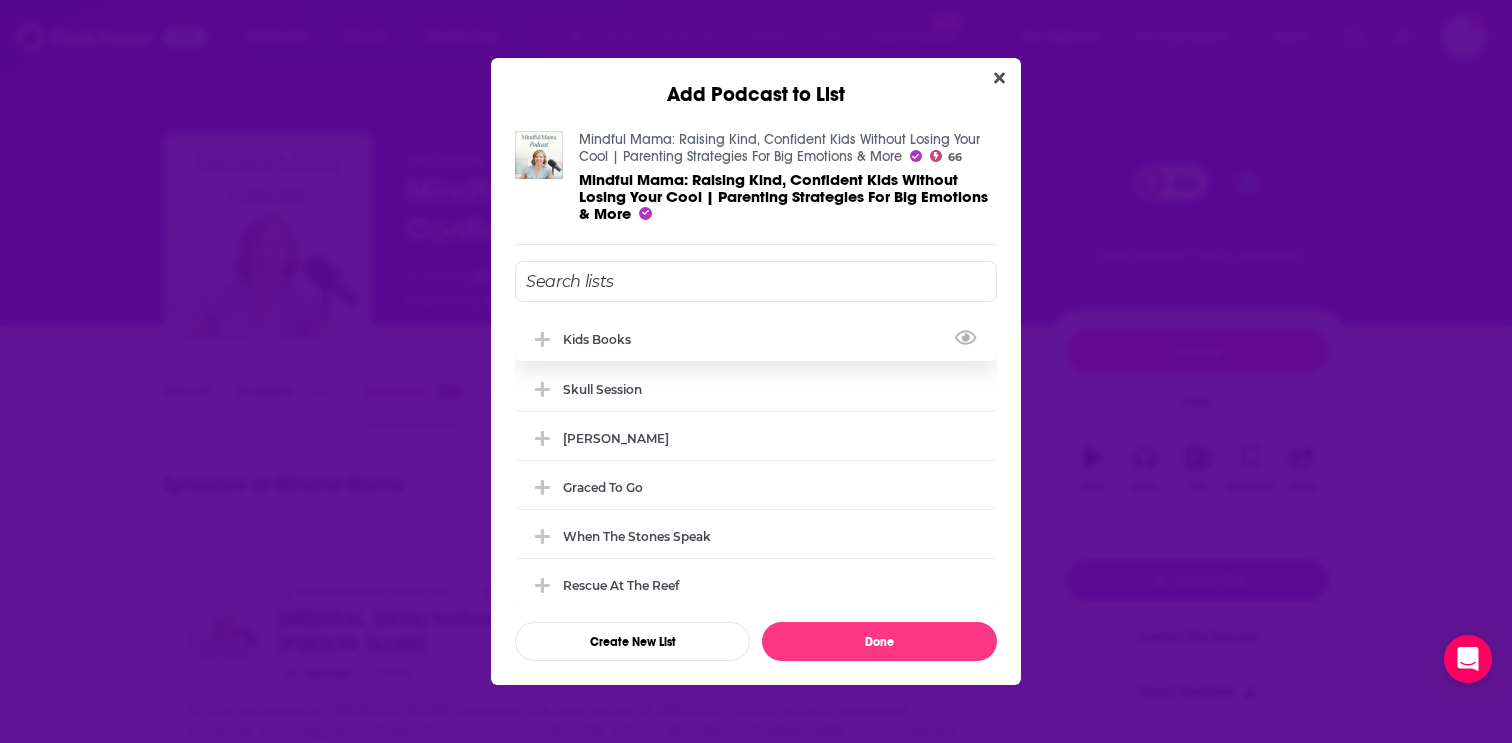 click on "Kids Books" at bounding box center (756, 339) 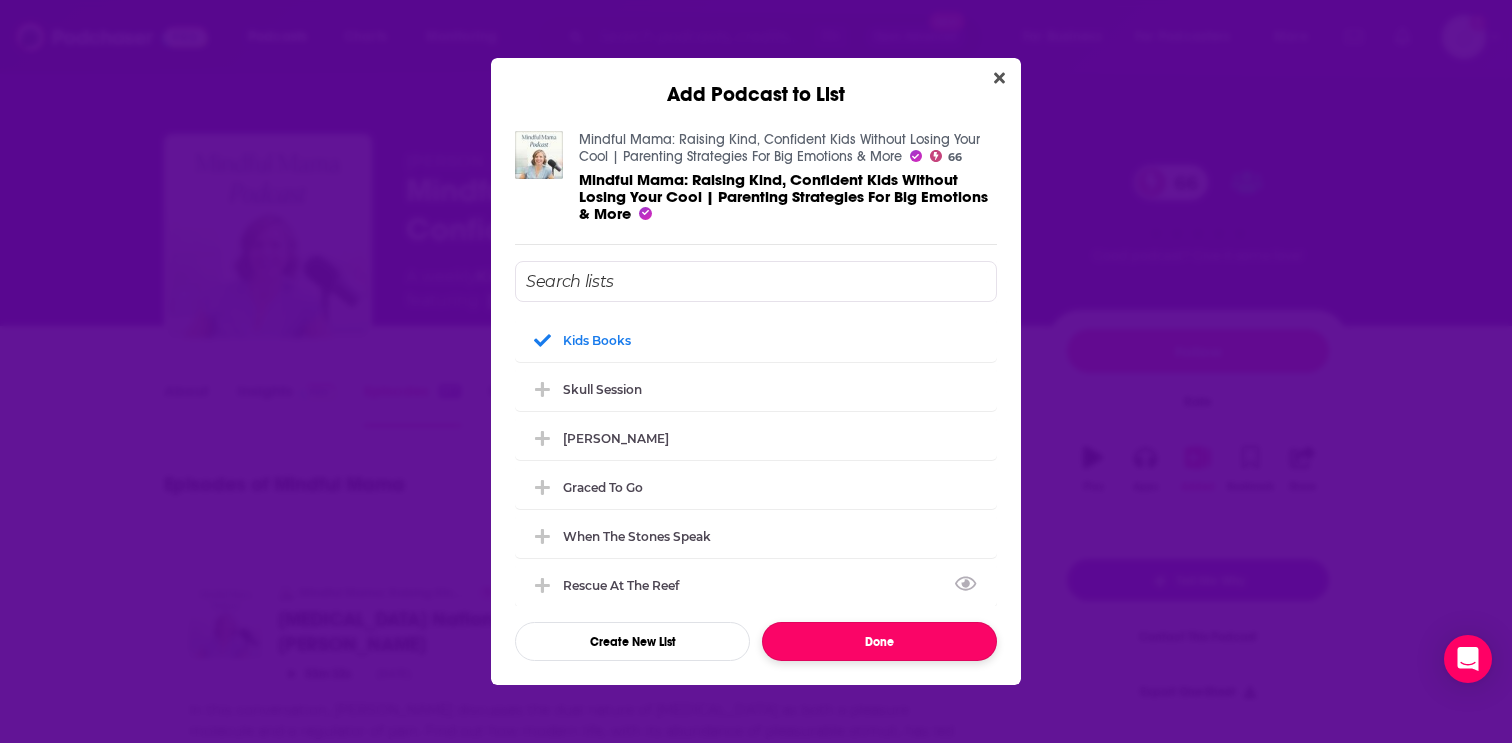 click on "Done" at bounding box center (879, 641) 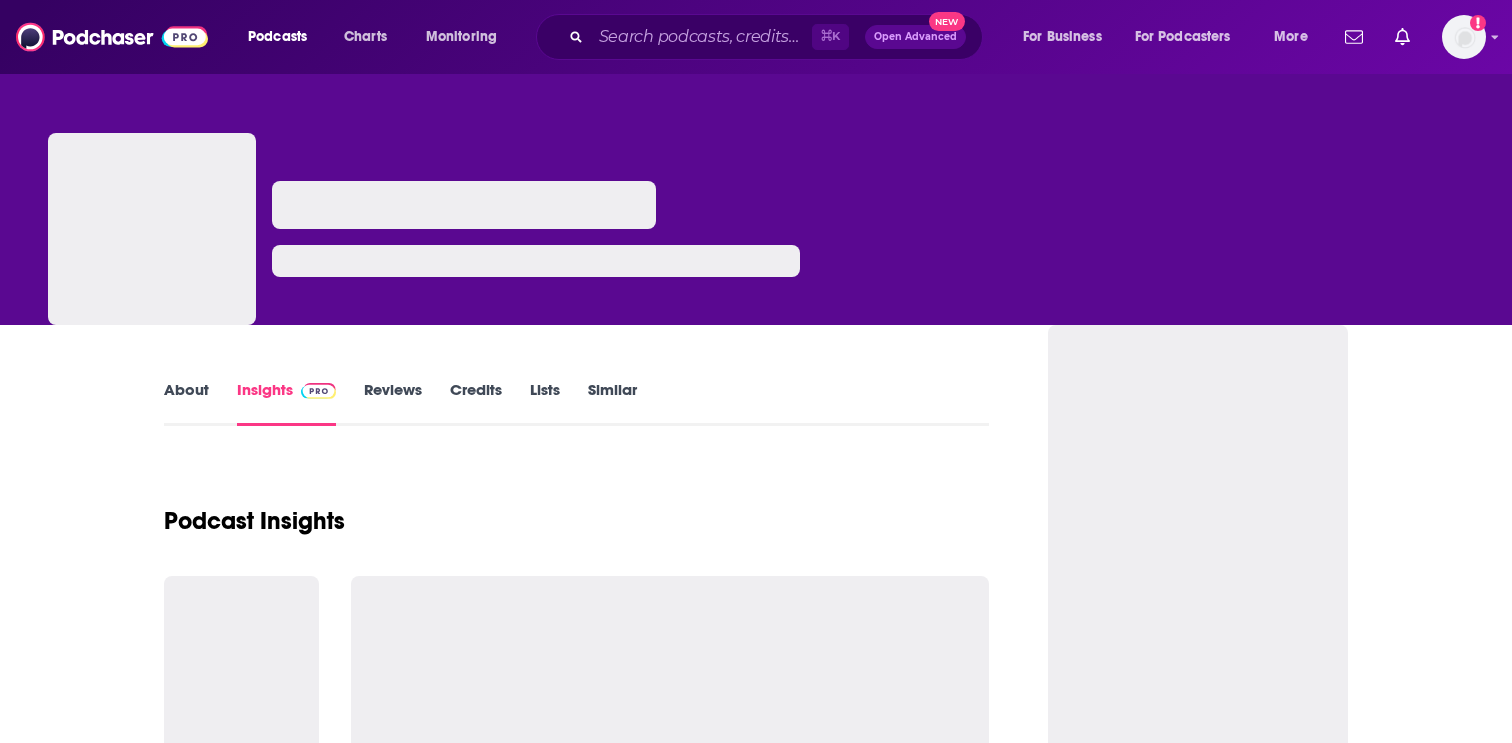 scroll, scrollTop: 0, scrollLeft: 0, axis: both 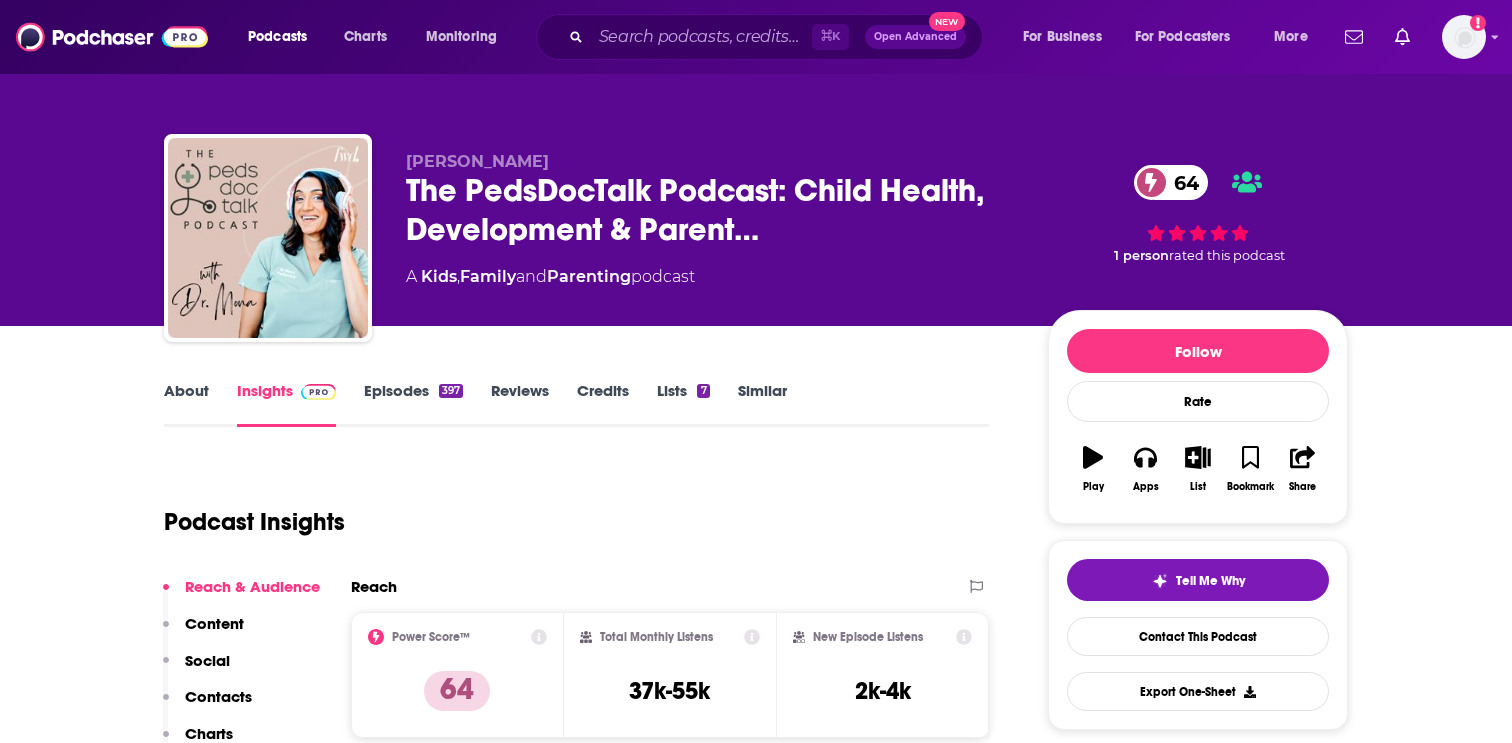 click on "Episodes 397" at bounding box center [413, 404] 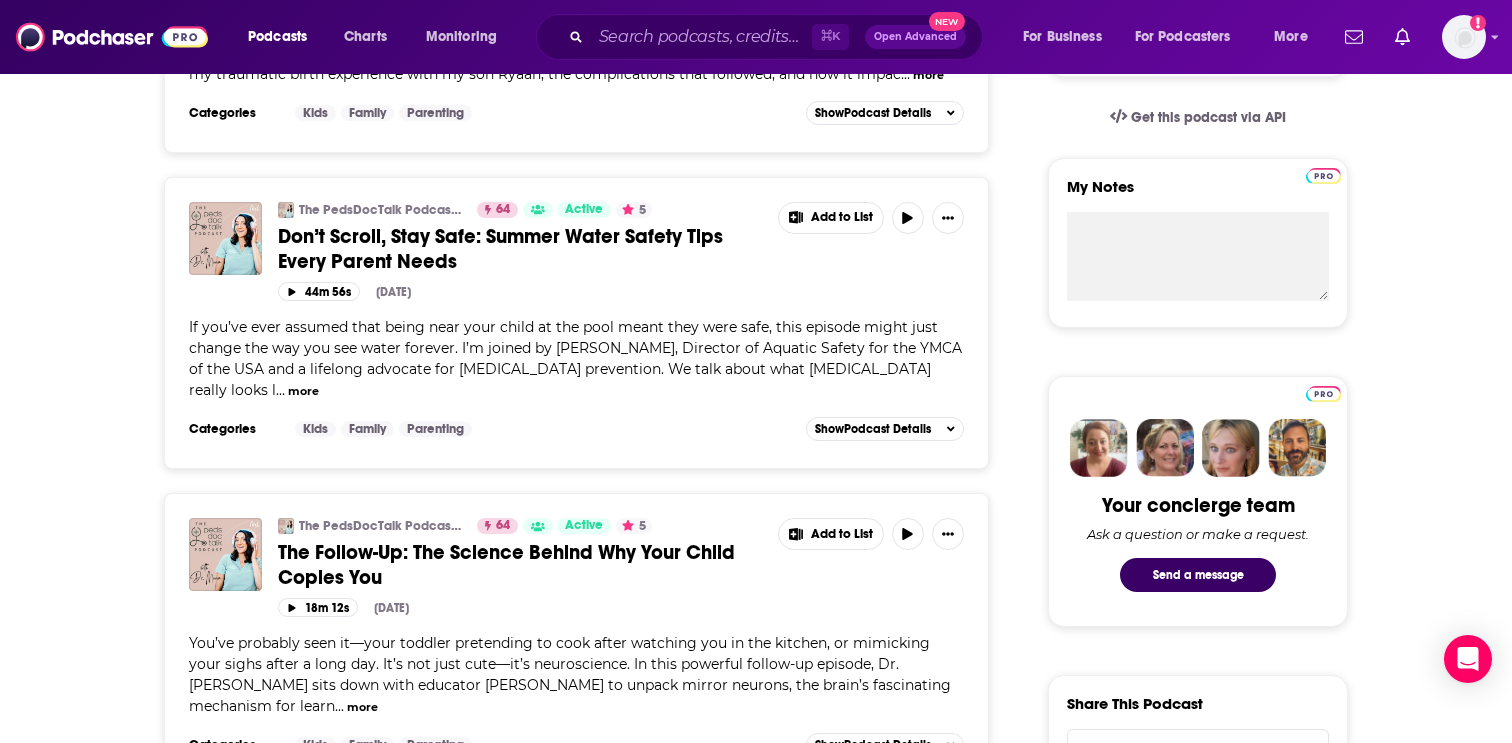 scroll, scrollTop: 0, scrollLeft: 0, axis: both 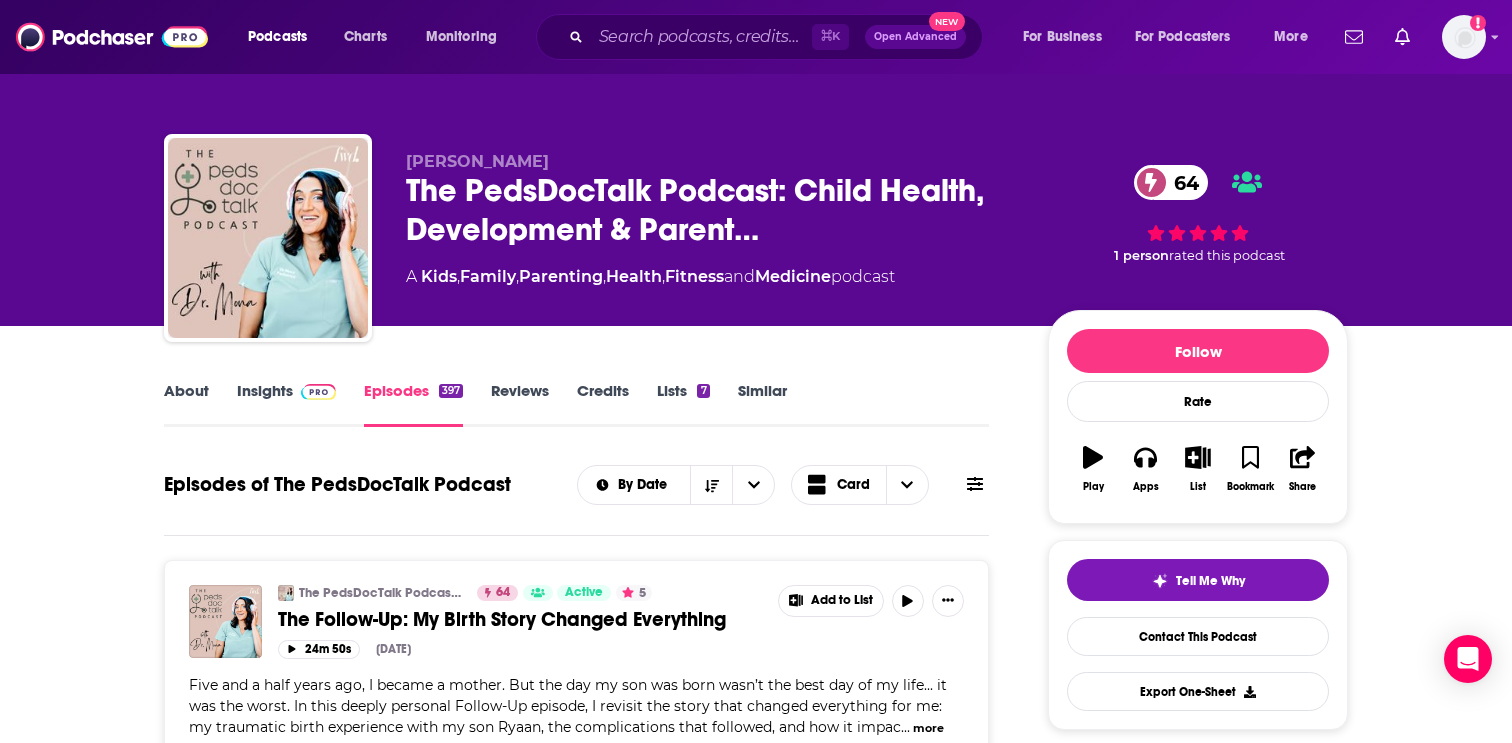click on "Insights" at bounding box center [286, 404] 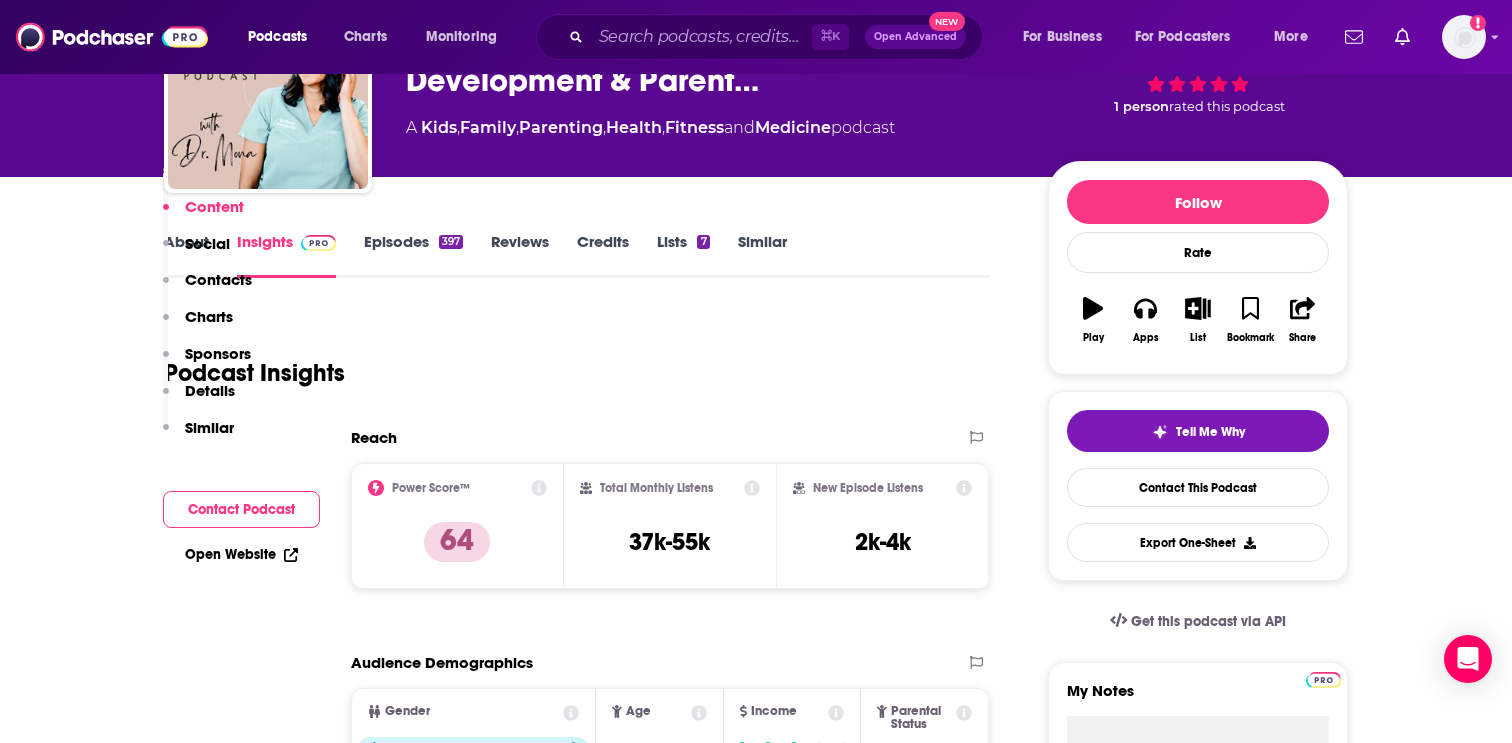 scroll, scrollTop: 0, scrollLeft: 0, axis: both 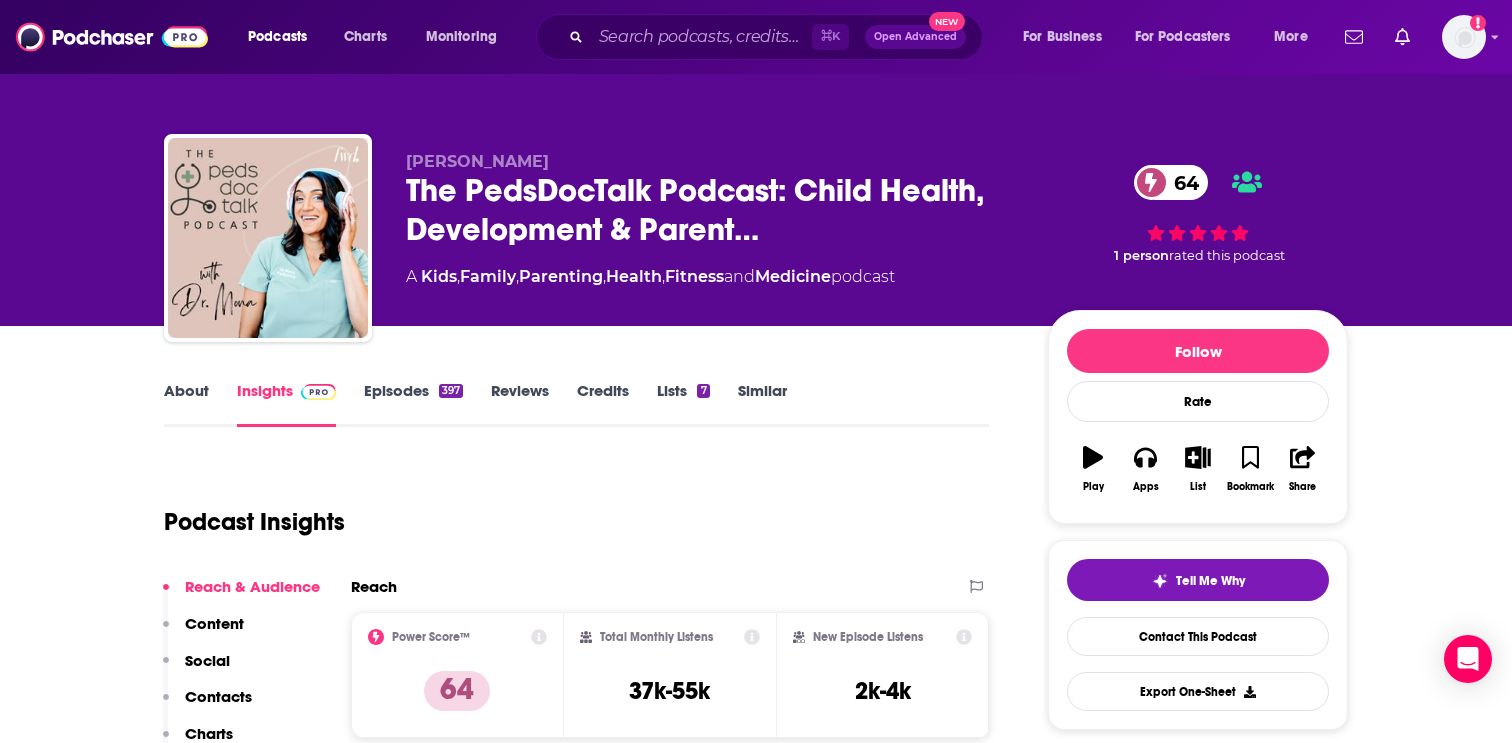 click on "About Insights Episodes 397 Reviews Credits Lists 7 Similar Podcast Insights Reach & Audience Content Social Contacts Charts Sponsors Details Similar Contact Podcast Open Website  Reach Power Score™ 64 Total Monthly Listens 37k-55k New Episode Listens 2k-4k Export One-Sheet Audience Demographics Gender Female Age 33 yo Income $ $ $ $ $ Parental Status Parents Countries 1 United States 2 United Kingdom 3 Canada 4 Australia 5 India Top Cities Washington, D. C. , Manhattan, NY , Arlington, VA , New York, NY , Madison, WI , Los Angeles, CA Interests Toys, Children & Baby , Friends, Family & Relationships , Society - Work , Technology , Wedding , Science Jobs Company Founders , Authors/Writers , Education Specialists , Directors , Software Engineers , Real Estate Agents Ethnicities White / Caucasian , Hispanic , Asian , African American Show More Content Political Skew Neutral/Mixed Socials Youtube @pedsdoctalk 91k Instagram @pedsdoctalk 725k Contacts     Other Contact Dr. Mona Amin info@pedsdoctalk.com" at bounding box center (576, 6067) 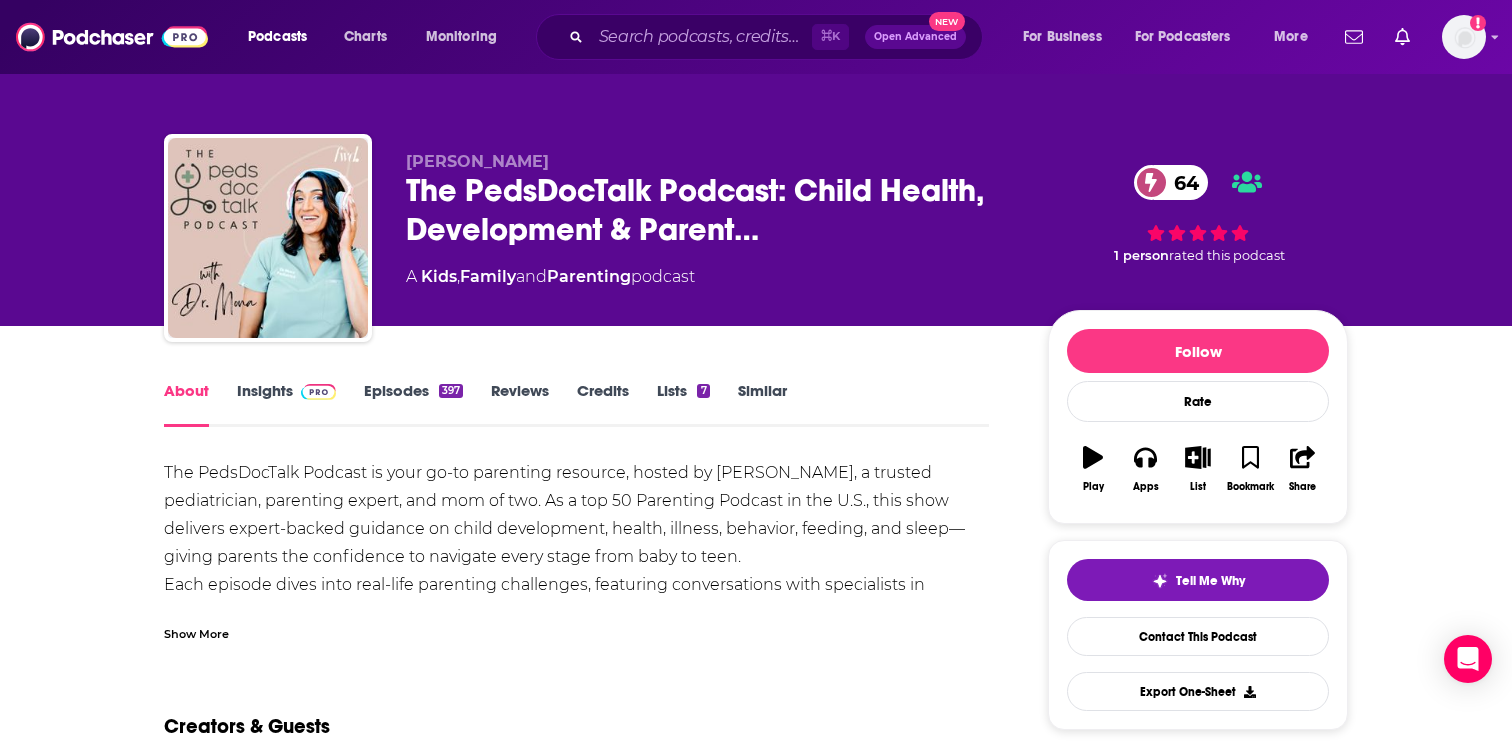 click on "The PedsDocTalk Podcast is your go-to parenting resource, hosted by Dr. Mona Amin, a trusted pediatrician, parenting expert, and mom of two. As a top 50 Parenting Podcast in the U.S., this show delivers expert-backed guidance on child development, health, illness, behavior, feeding, and sleep—giving parents the confidence to navigate every stage from baby to teen. Each episode dives into real-life parenting challenges, featuring conversations with specialists in pediatrics, child psychology, nutrition, and parental well-being. From potty training and sleep training to tackling tantrums, picky eating, discipline, screen time, postpartum recovery, and developmental milestones, Dr. Mona provides practical, science-backed advice that actually works. Tune in on Mondays and Wednesdays for actionable insights, mindset shifts, and expert interviews that empower you to raise healthy, resilient, and happy kids—while thriving as a parent yourself!" at bounding box center [576, 599] 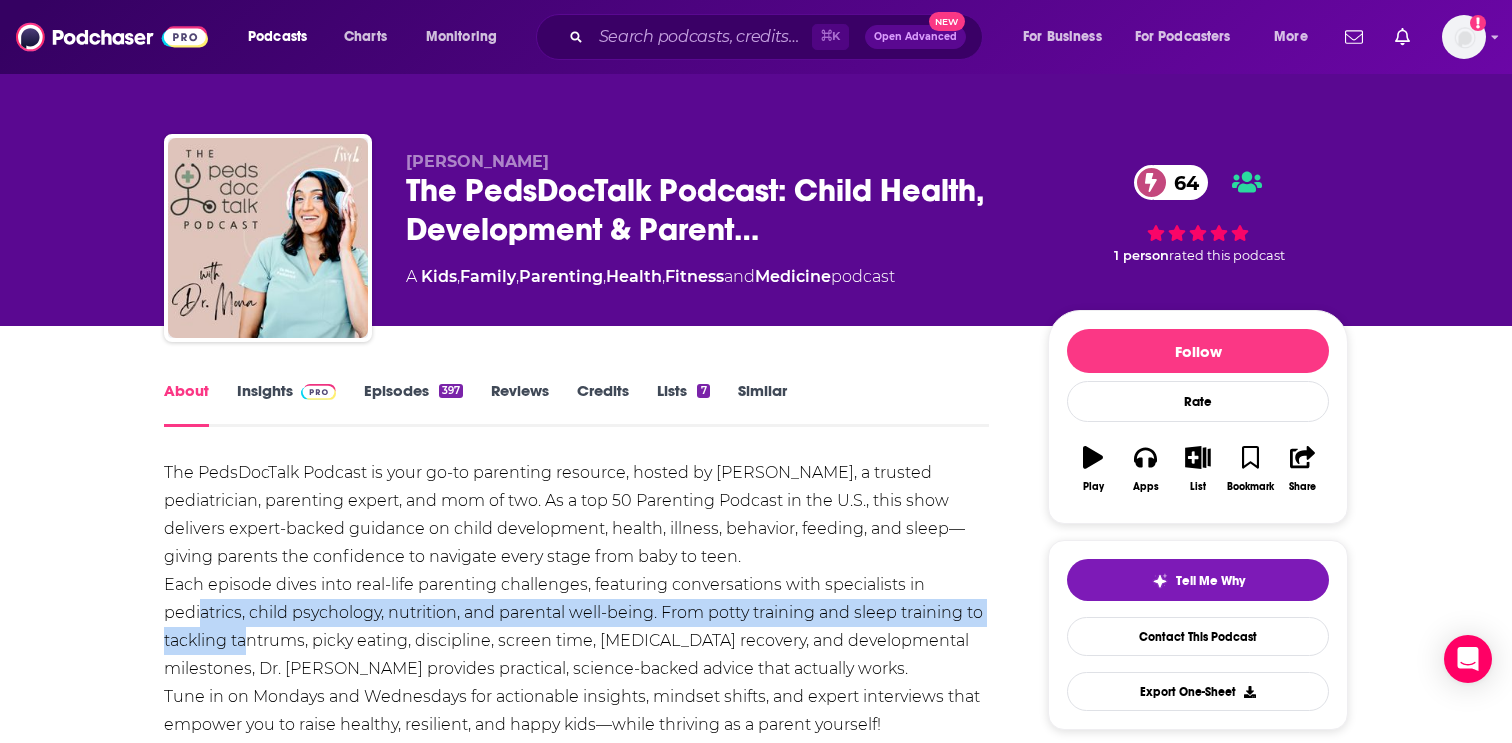 drag, startPoint x: 200, startPoint y: 610, endPoint x: 245, endPoint y: 639, distance: 53.535034 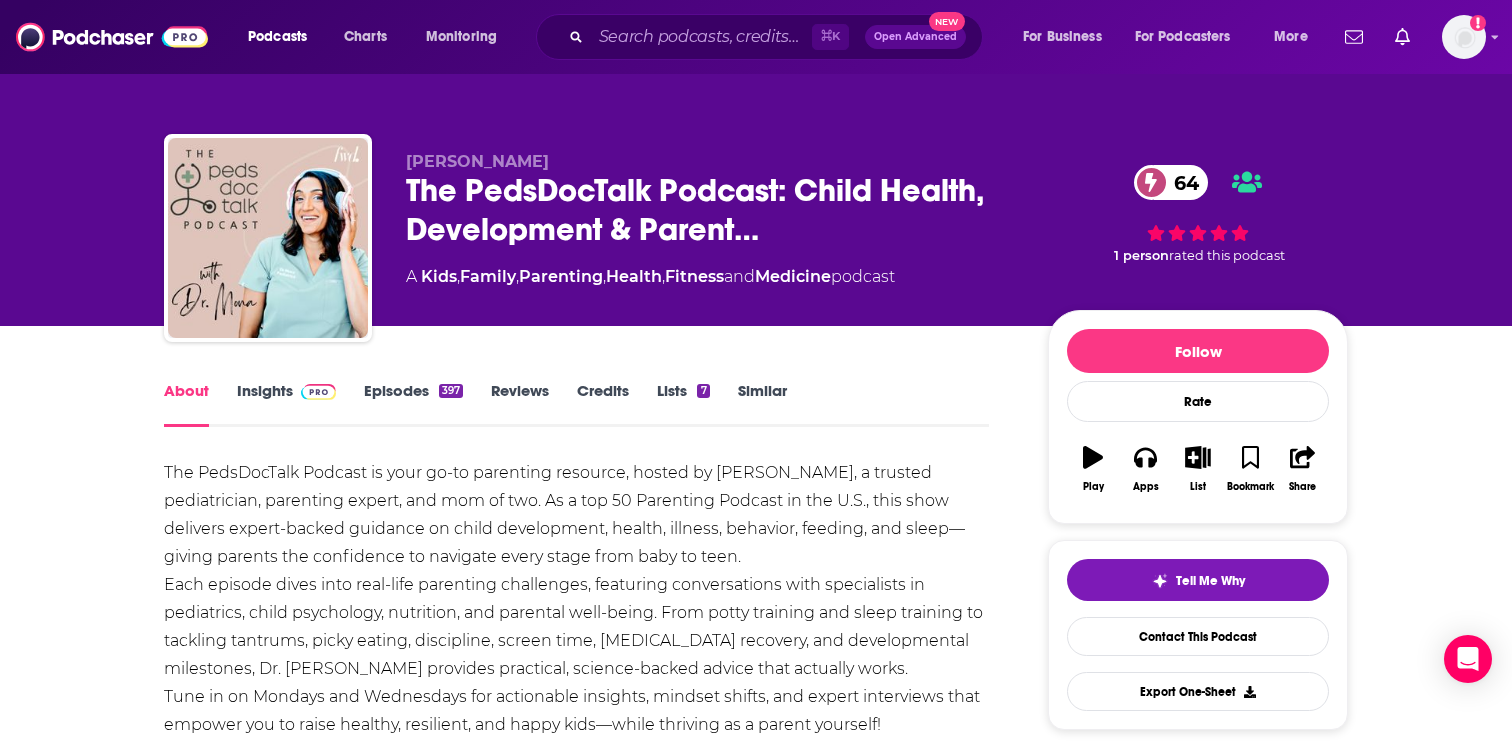 click on "Insights" at bounding box center (286, 404) 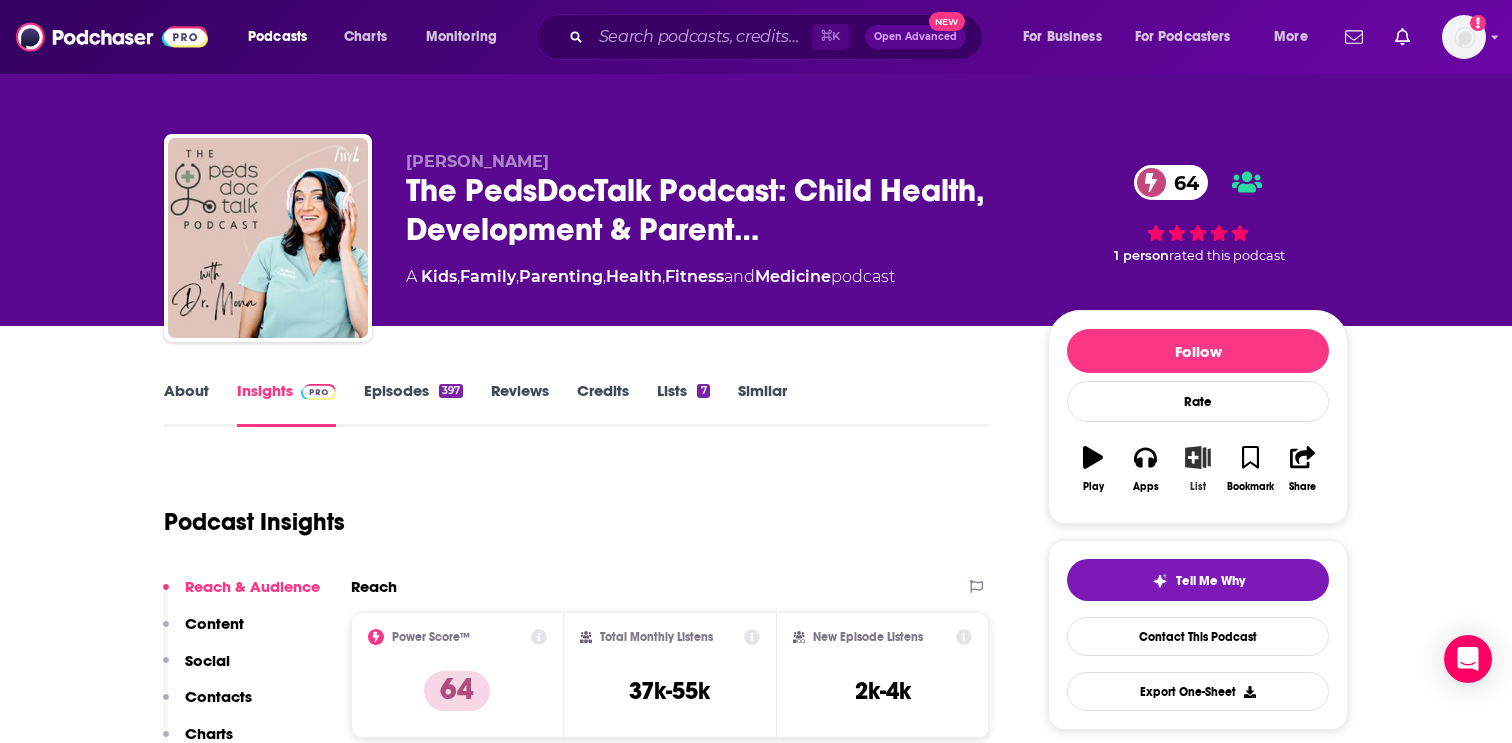 click on "List" at bounding box center [1198, 469] 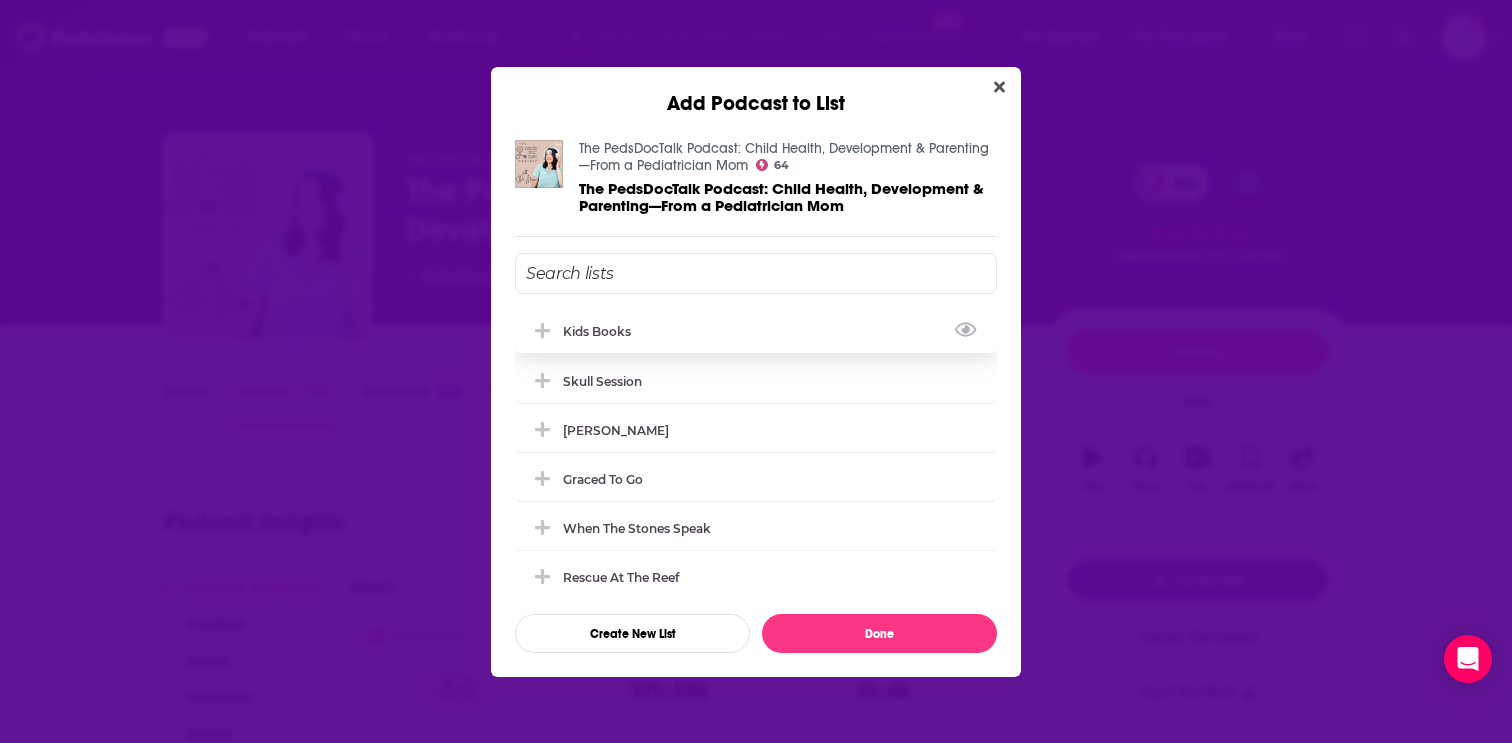 click on "Kids Books" at bounding box center (756, 331) 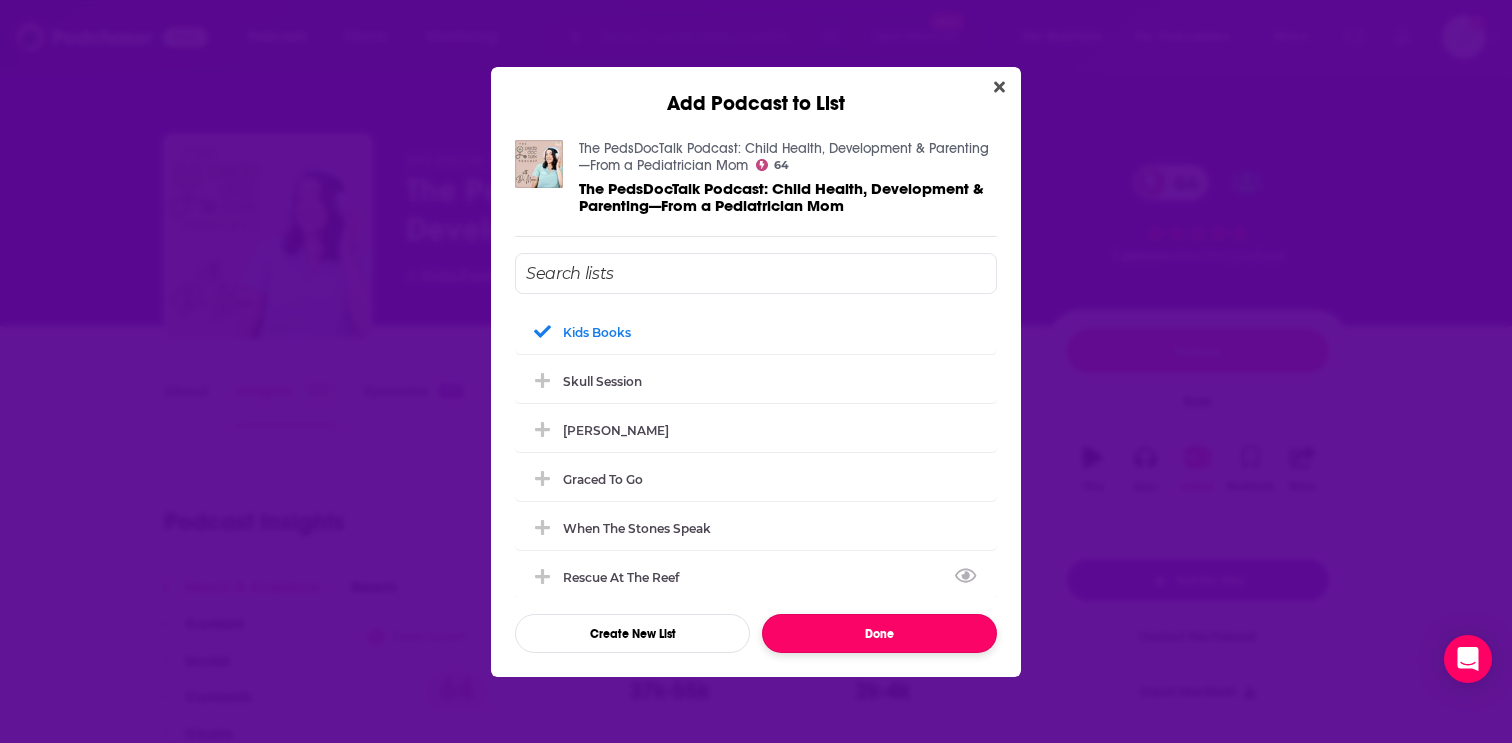 click on "Done" at bounding box center (879, 633) 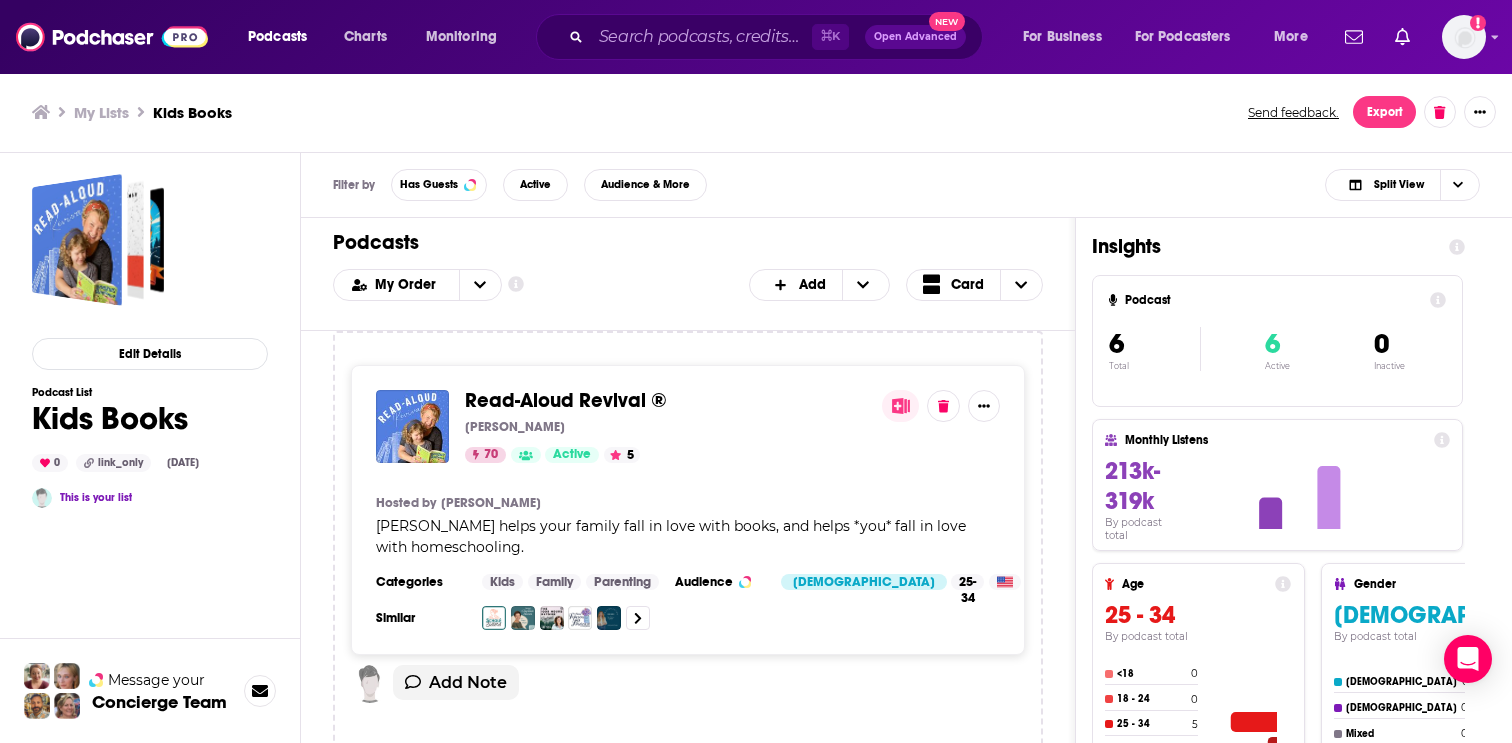 scroll, scrollTop: 0, scrollLeft: 0, axis: both 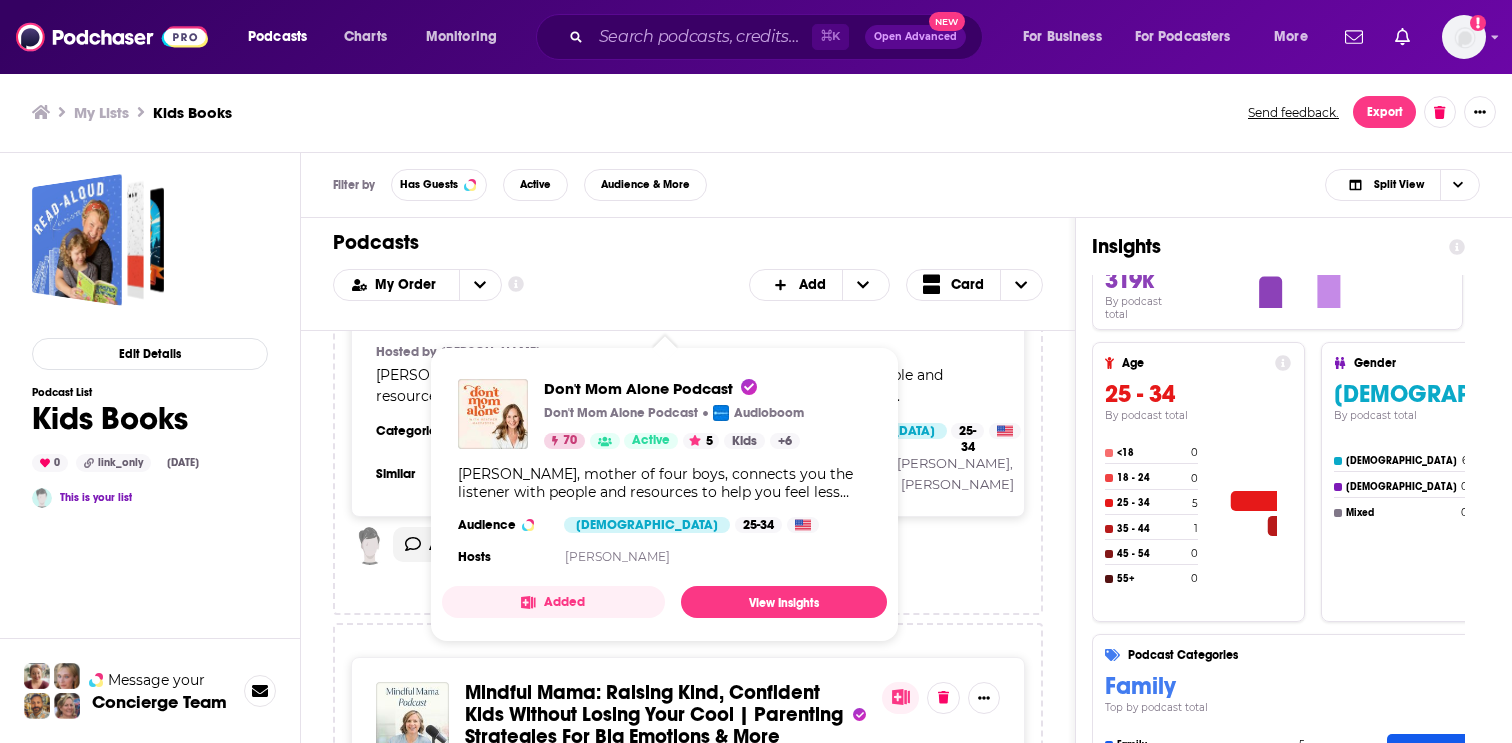 click on "Add Note" at bounding box center (688, 557) 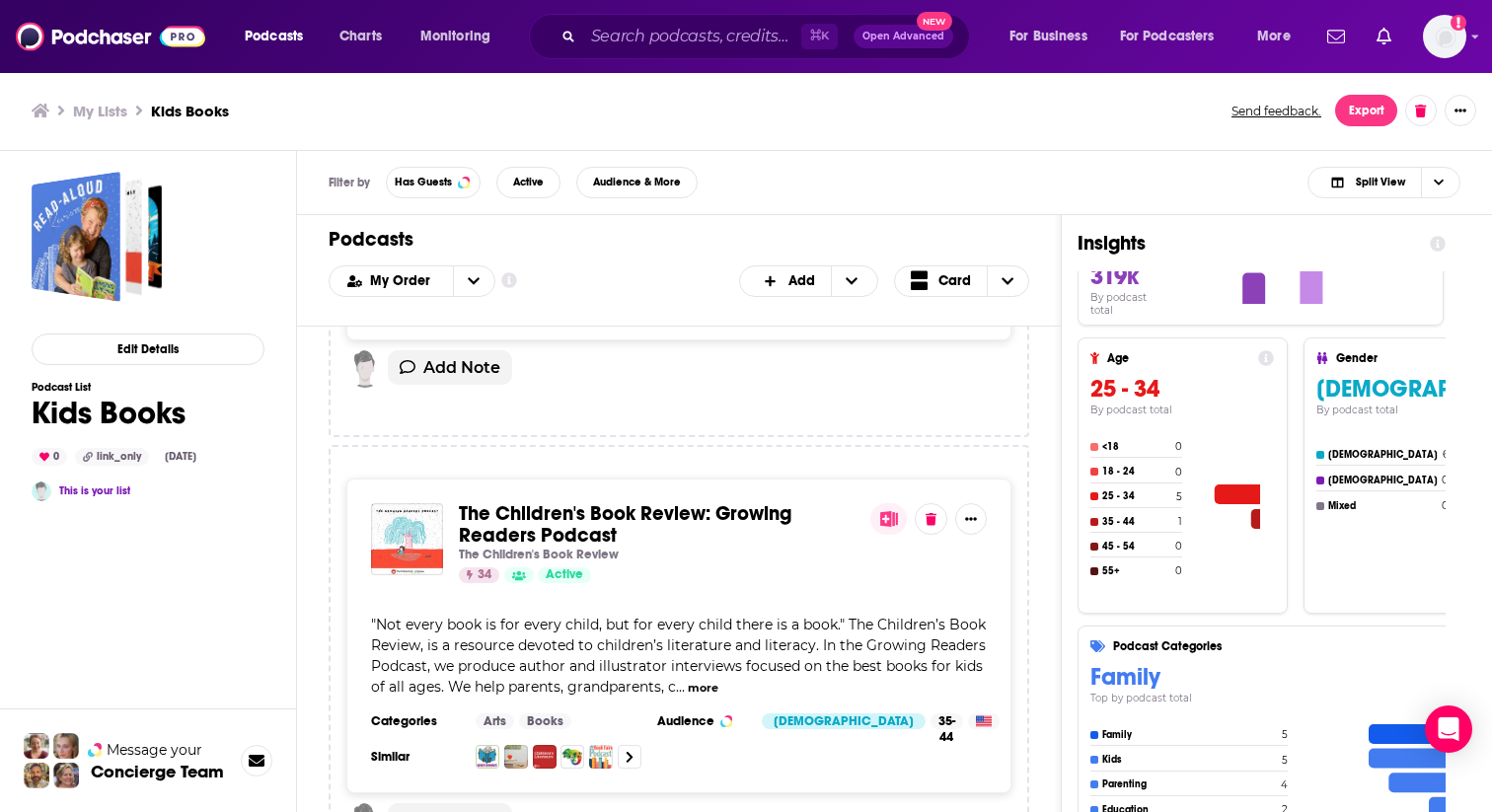 scroll, scrollTop: 307, scrollLeft: 0, axis: vertical 